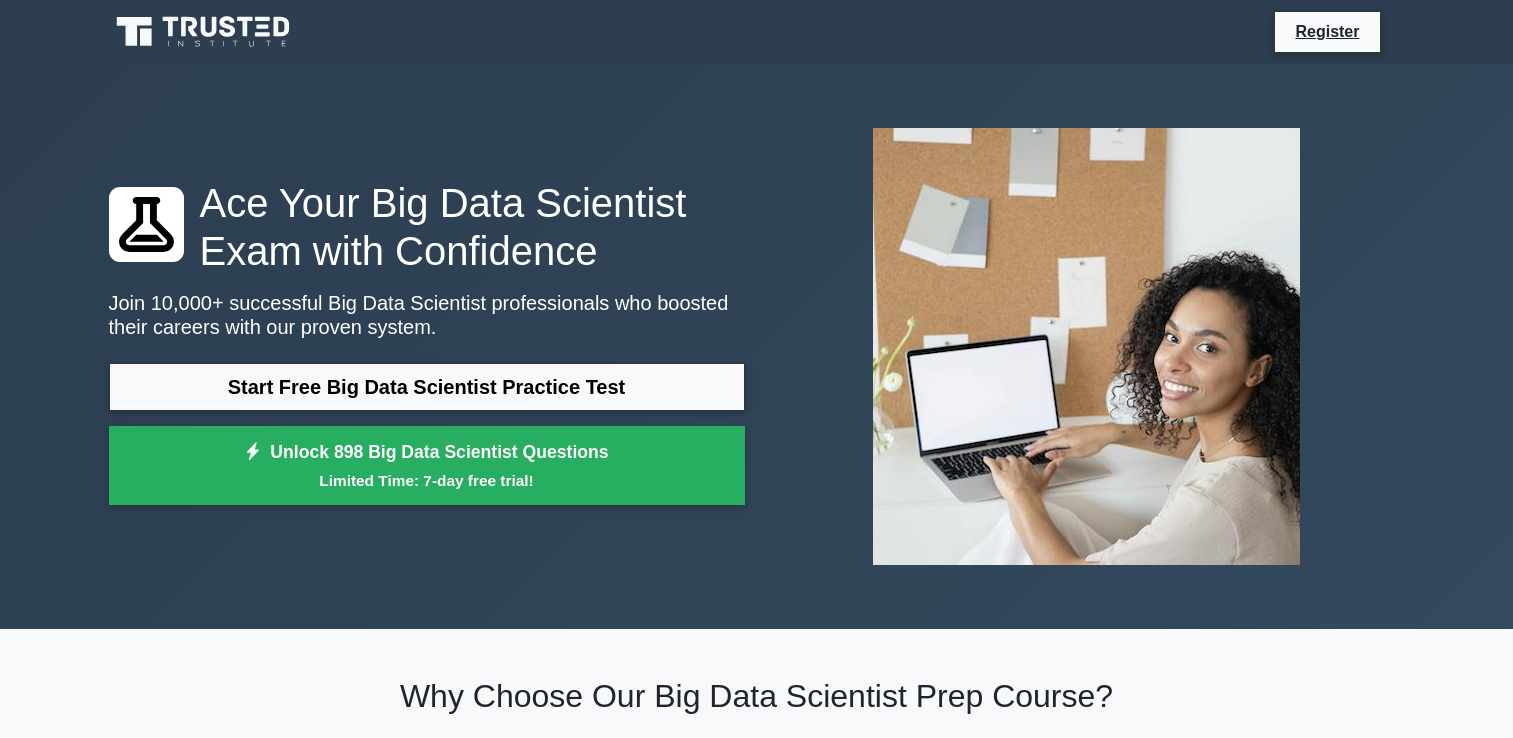 scroll, scrollTop: 0, scrollLeft: 0, axis: both 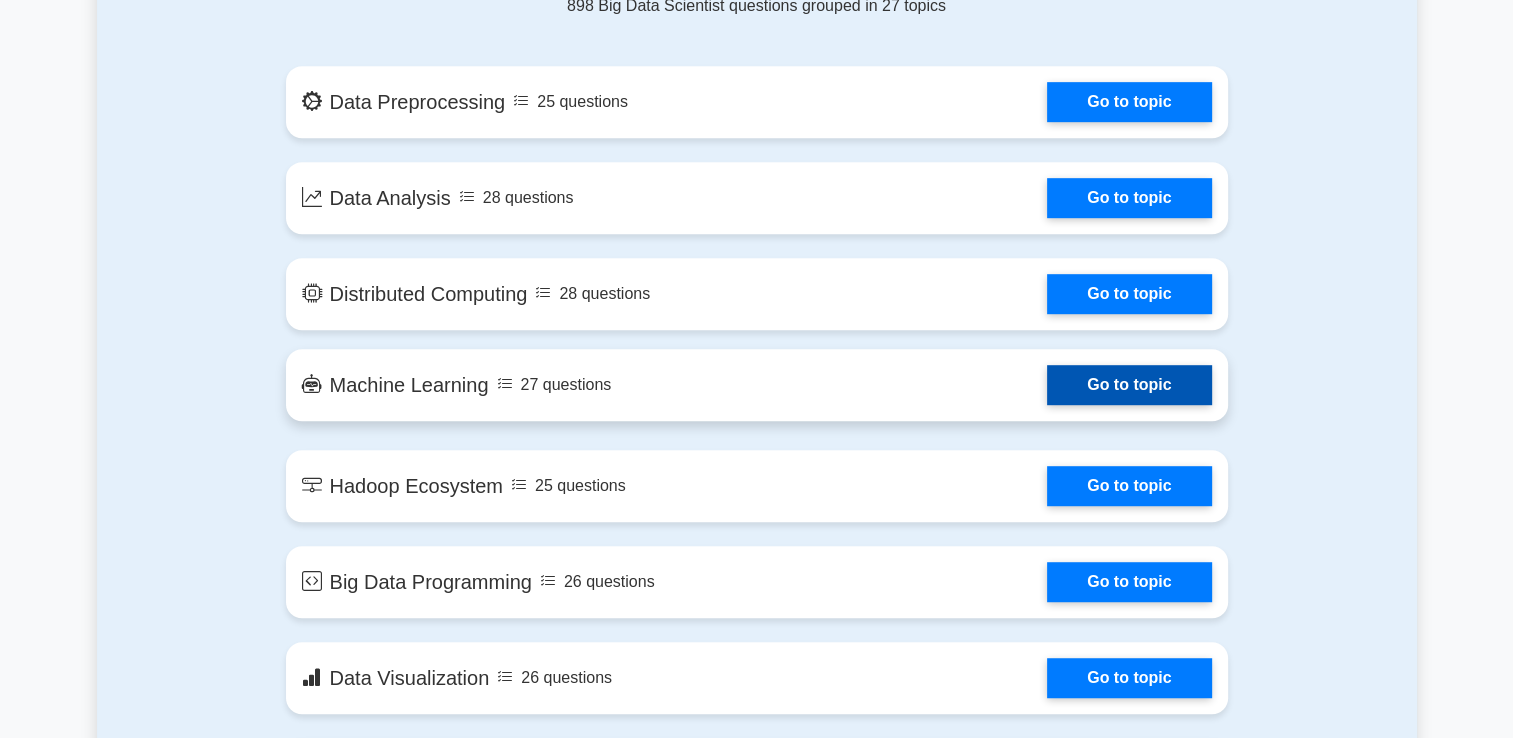 click on "Go to topic" at bounding box center (1129, 385) 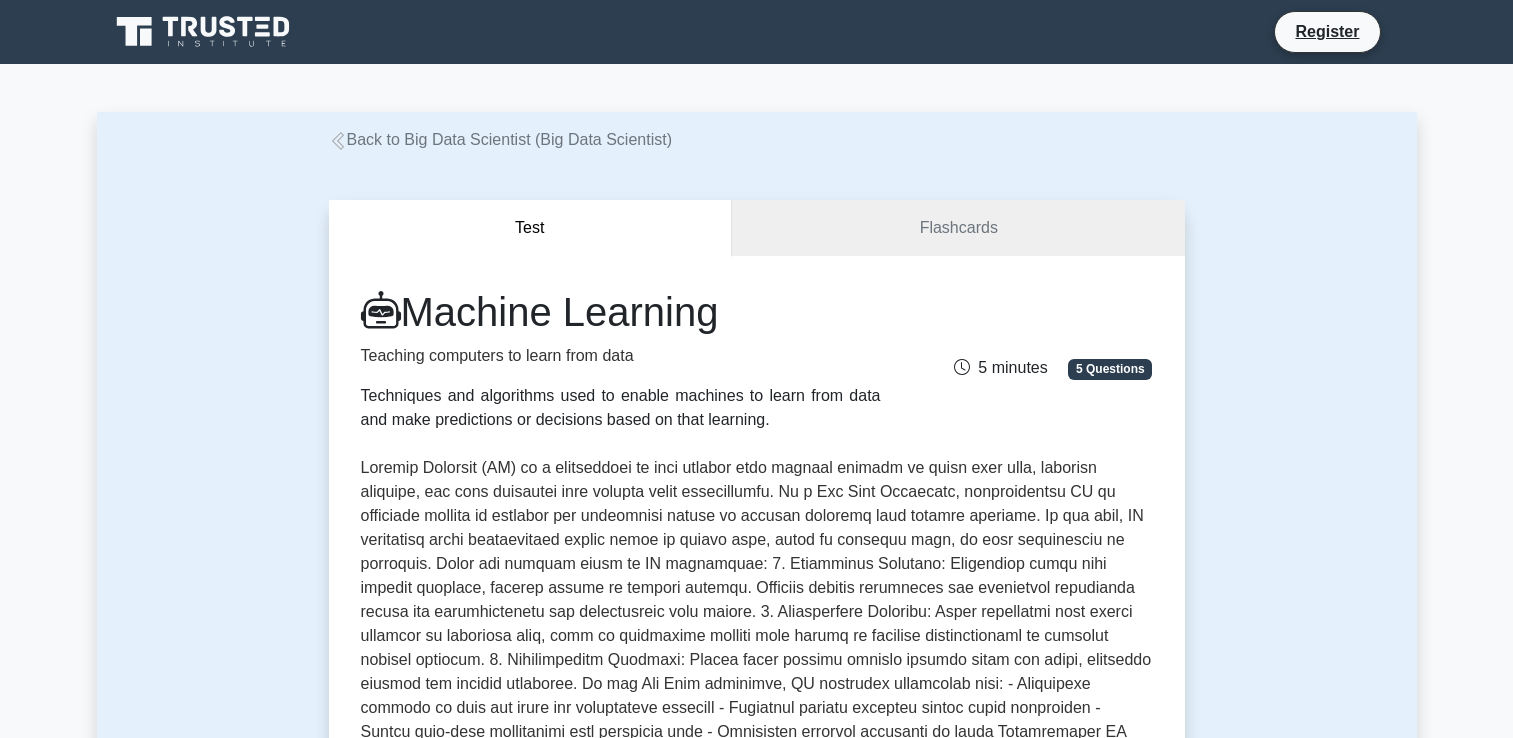 scroll, scrollTop: 0, scrollLeft: 0, axis: both 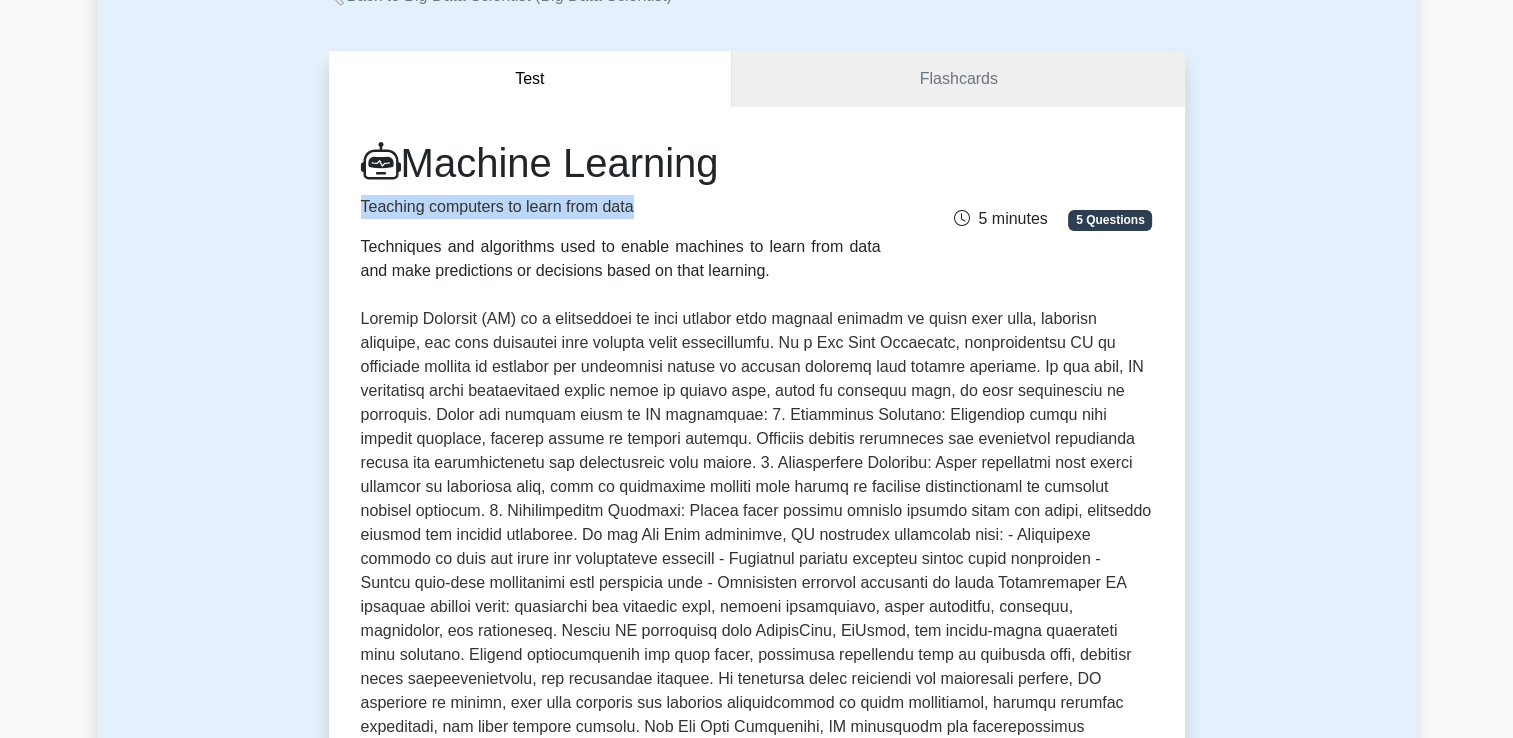 drag, startPoint x: 632, startPoint y: 202, endPoint x: 350, endPoint y: 210, distance: 282.11346 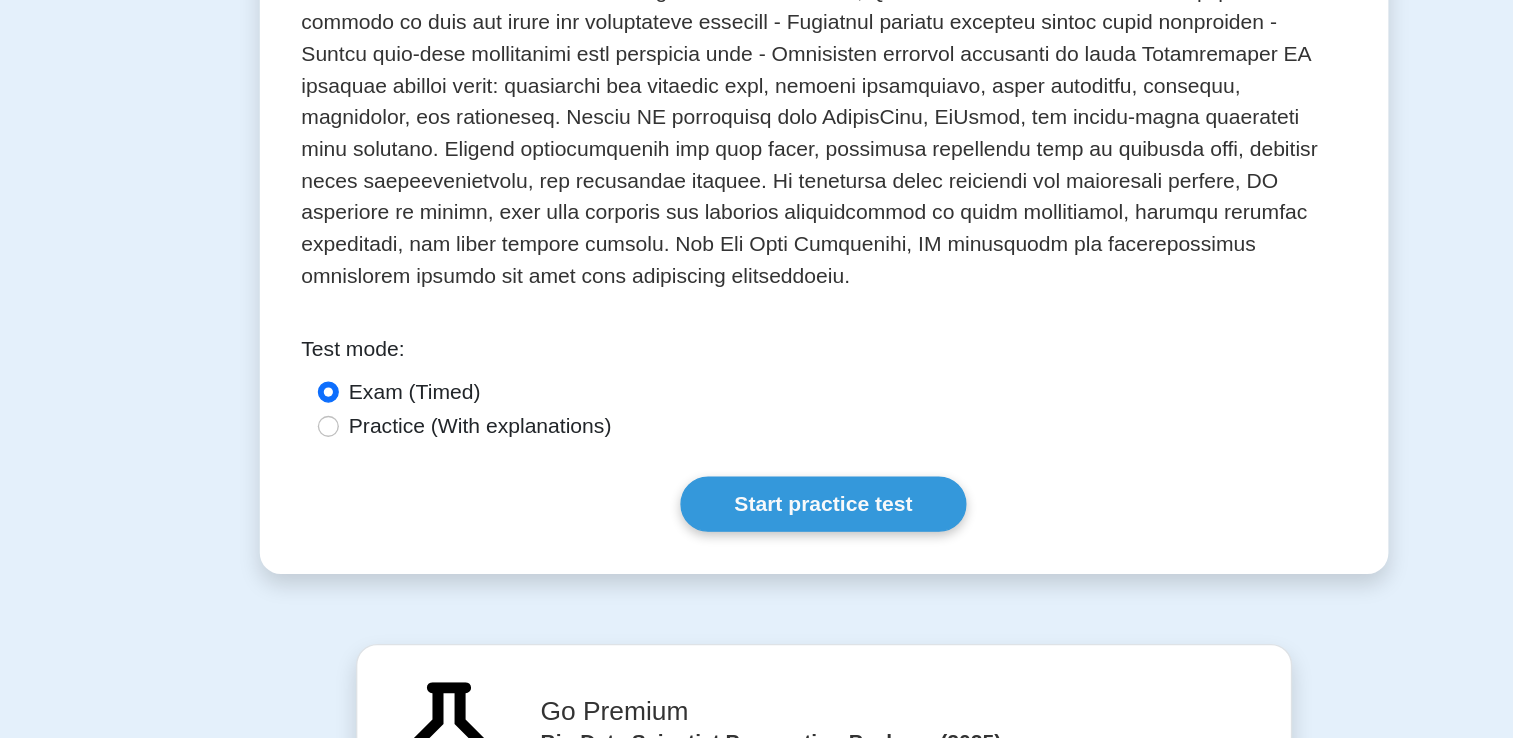 scroll, scrollTop: 509, scrollLeft: 0, axis: vertical 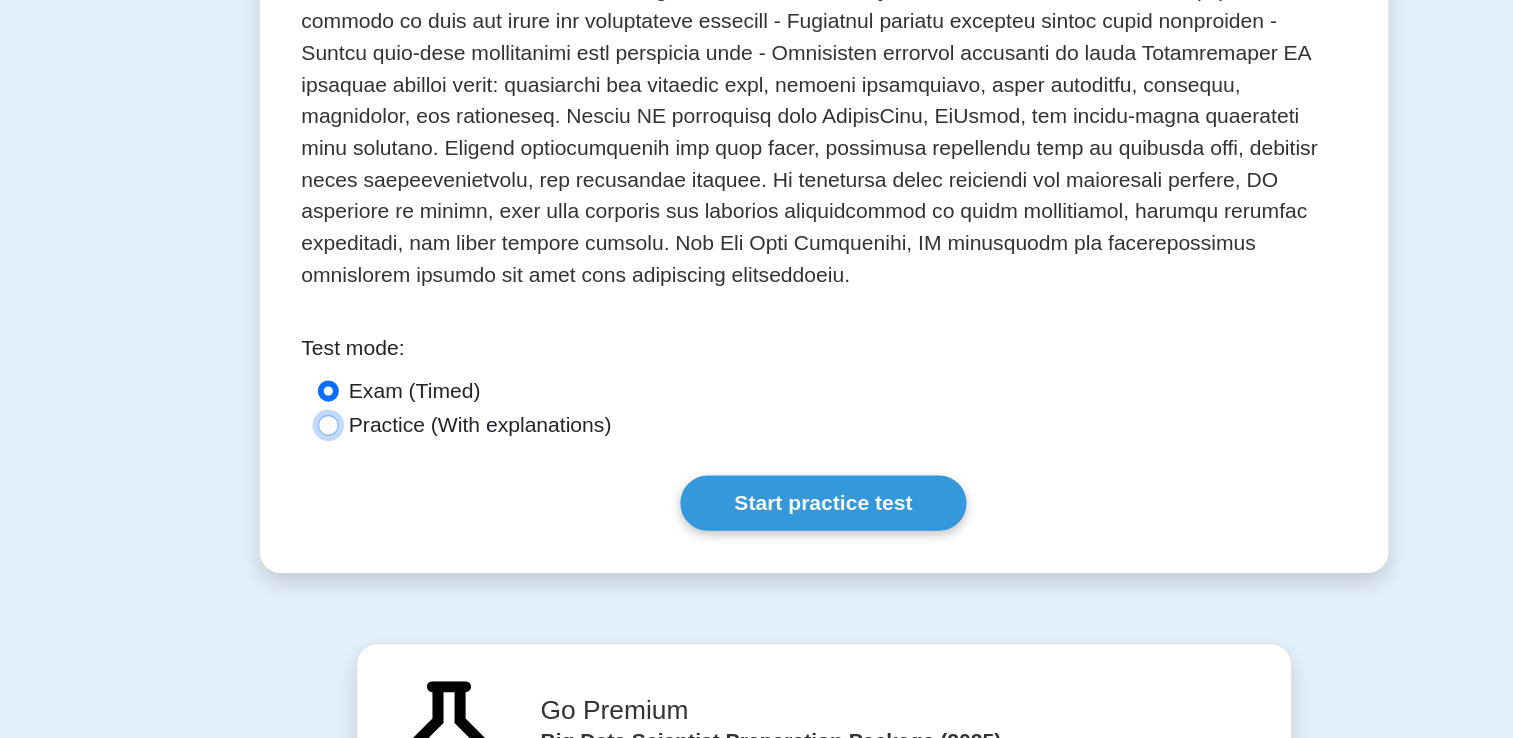 click on "Practice (With explanations)" at bounding box center (381, 500) 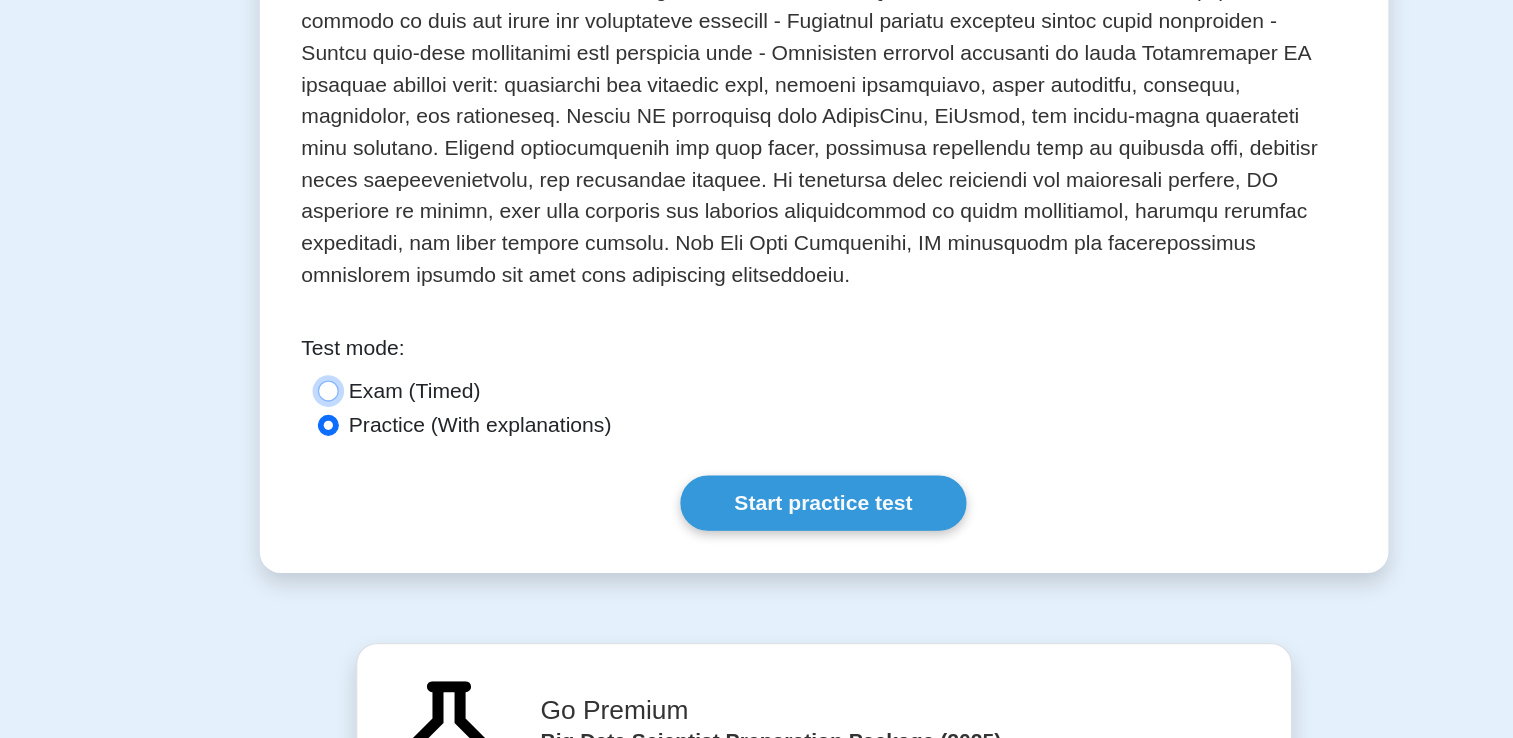 click on "Exam (Timed)" at bounding box center [381, 474] 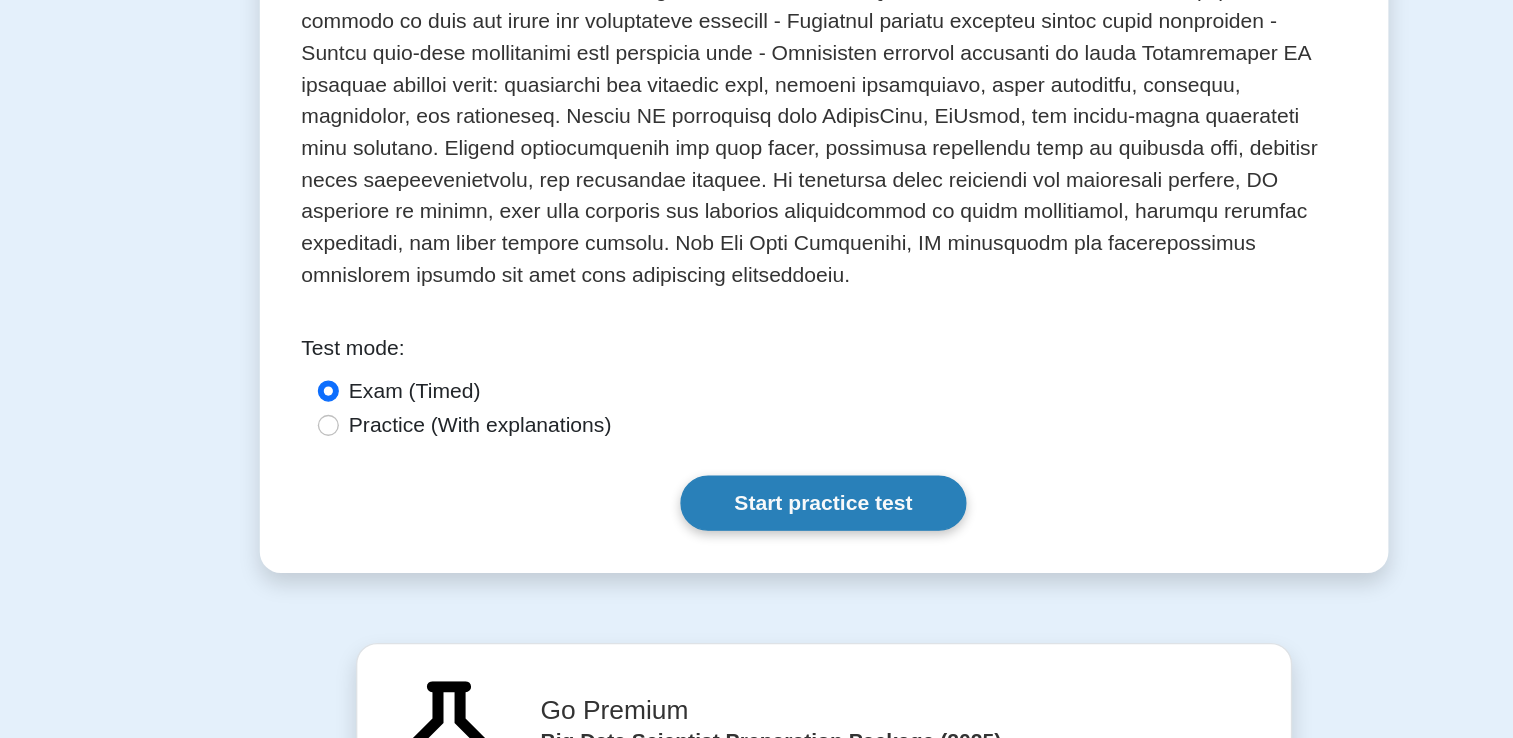 click on "Start practice test" at bounding box center (756, 559) 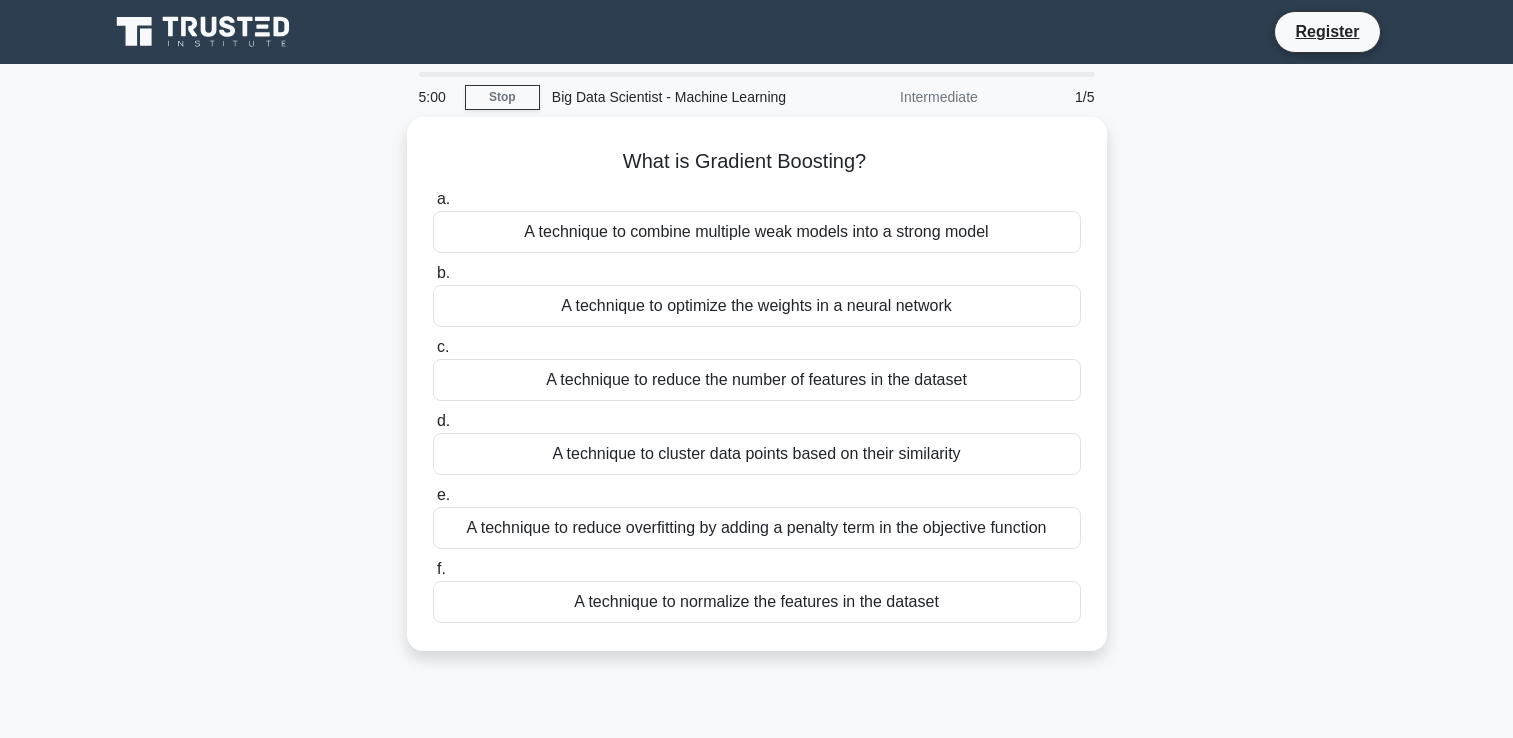scroll, scrollTop: 0, scrollLeft: 0, axis: both 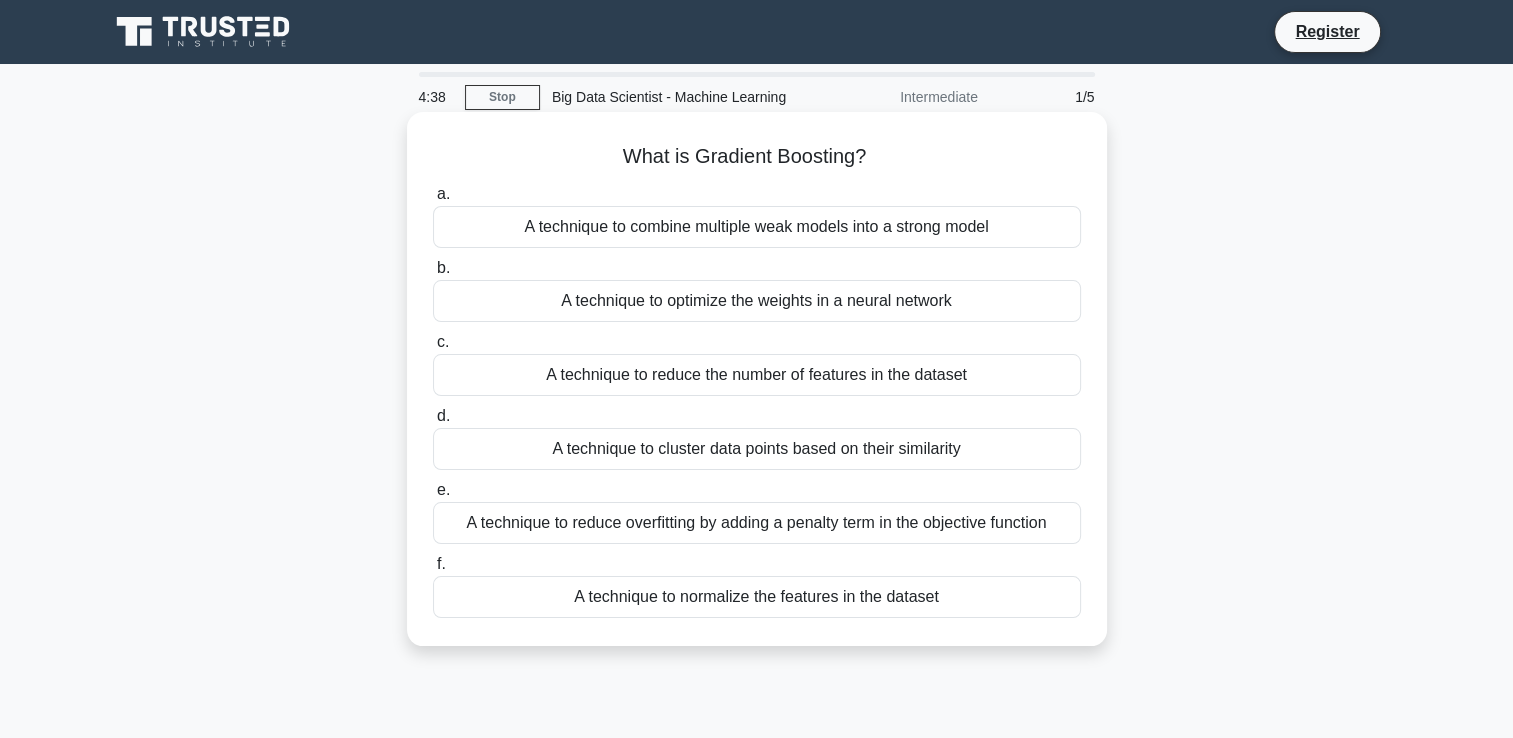 click on "A technique to optimize the weights in a neural network" at bounding box center [757, 301] 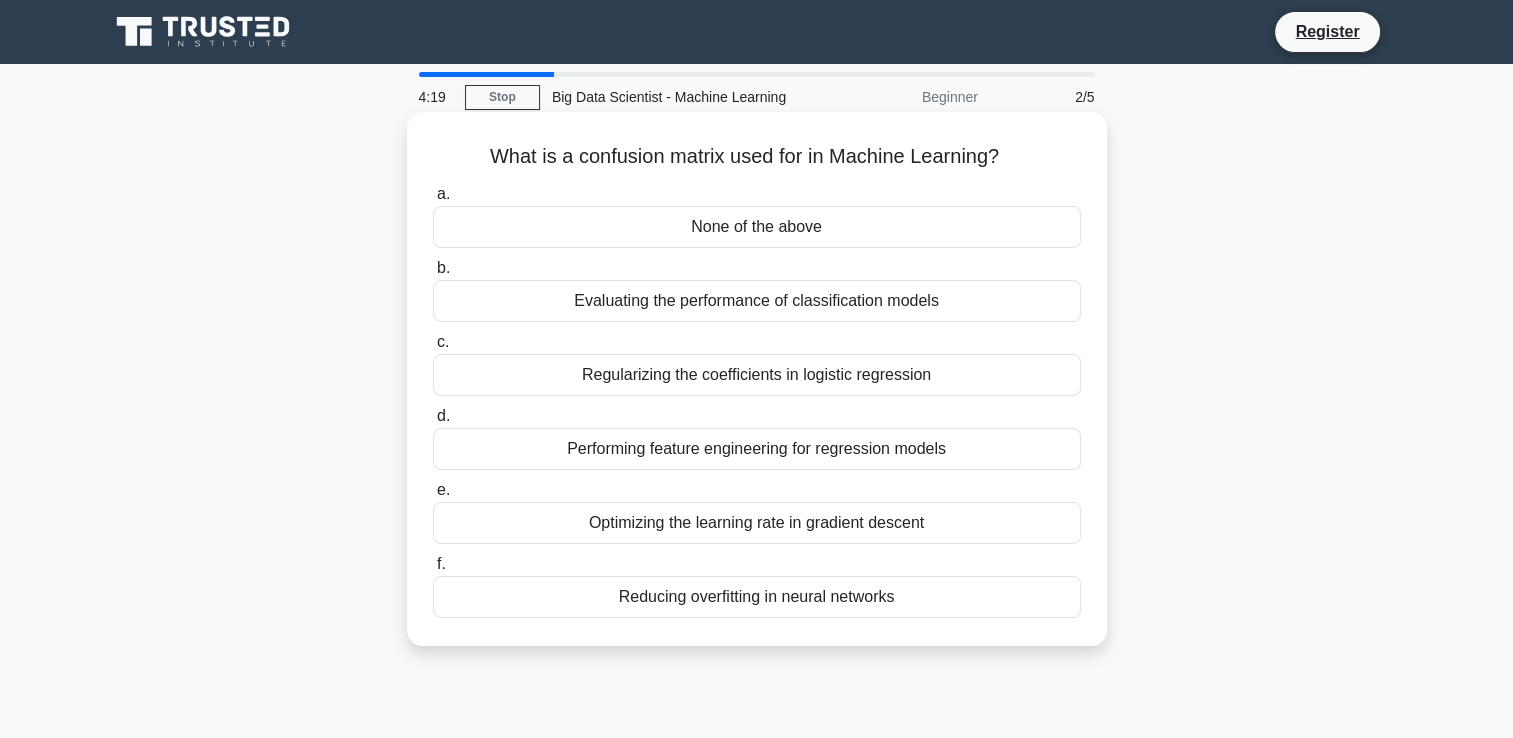 click on "Performing feature engineering for regression models" at bounding box center (757, 449) 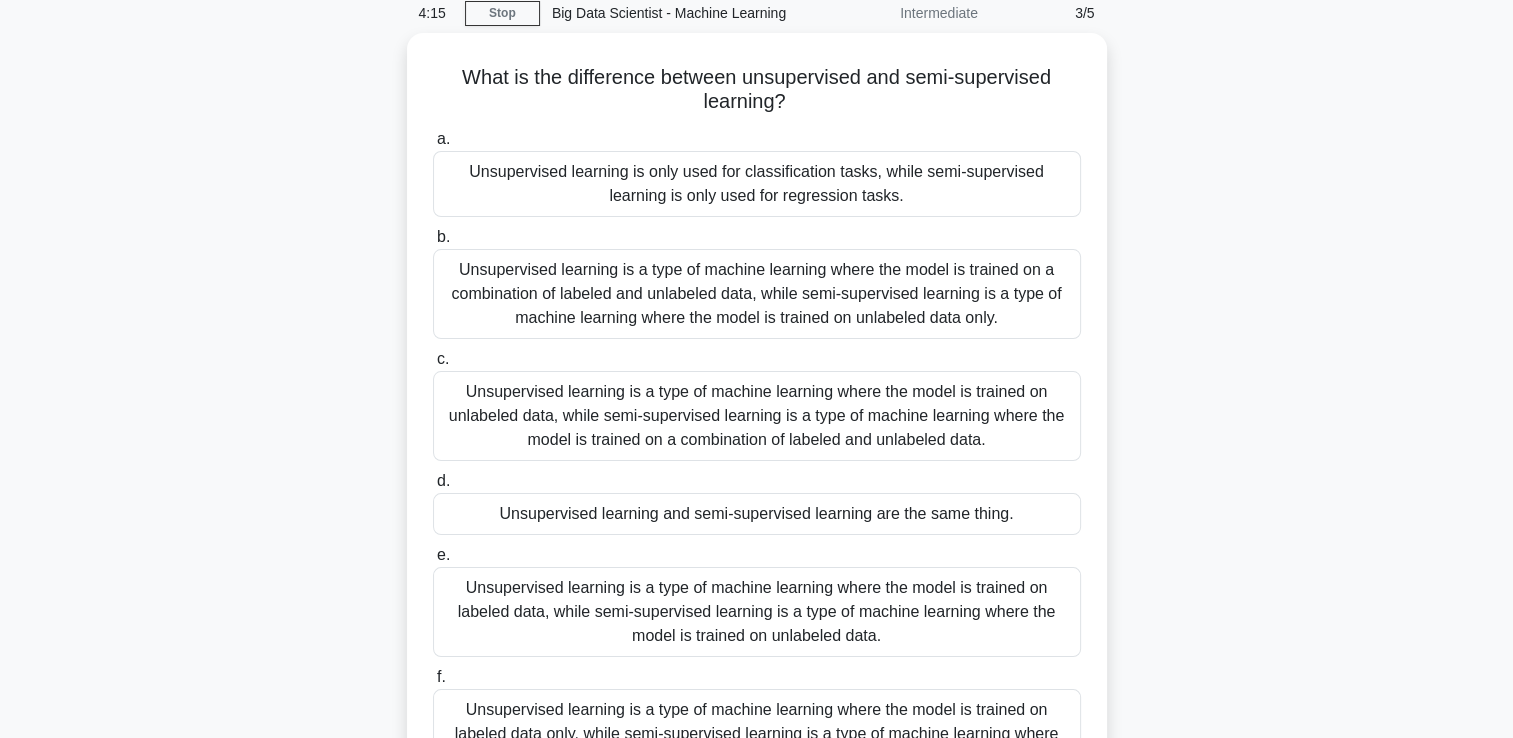 scroll, scrollTop: 94, scrollLeft: 0, axis: vertical 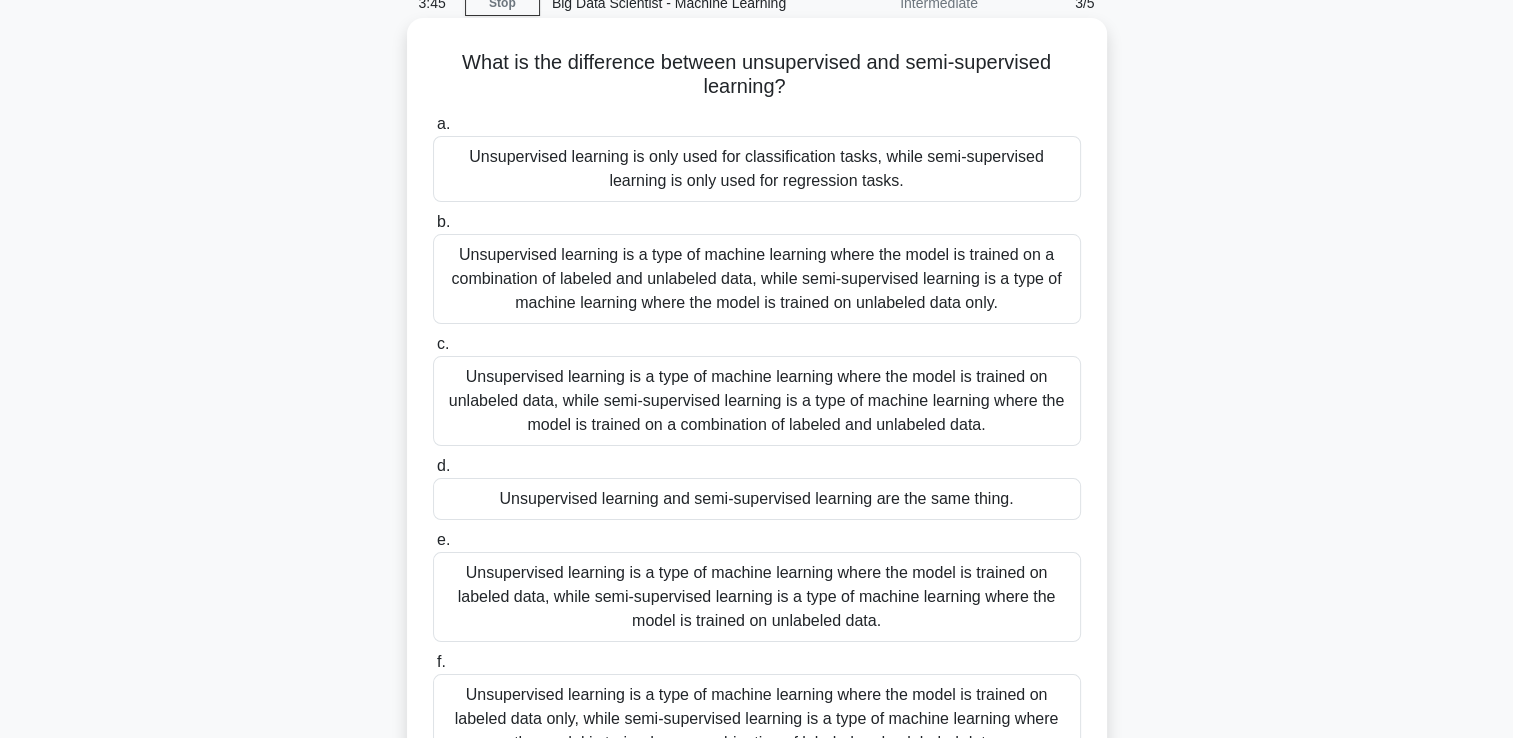 click on "Unsupervised learning is a type of machine learning where the model is trained on unlabeled data, while semi-supervised learning is a type of machine learning where the model is trained on a combination of labeled and unlabeled data." at bounding box center [757, 401] 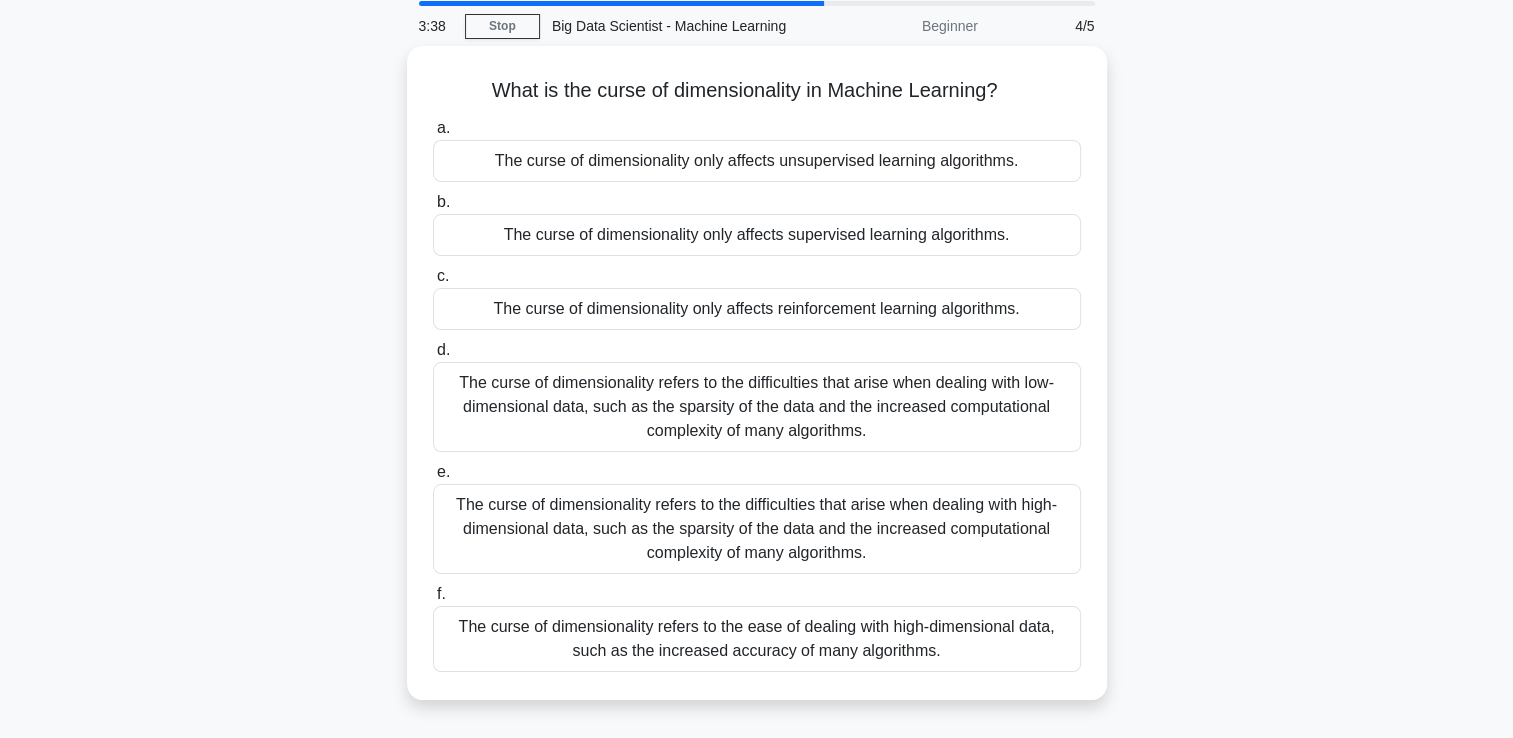 scroll, scrollTop: 72, scrollLeft: 0, axis: vertical 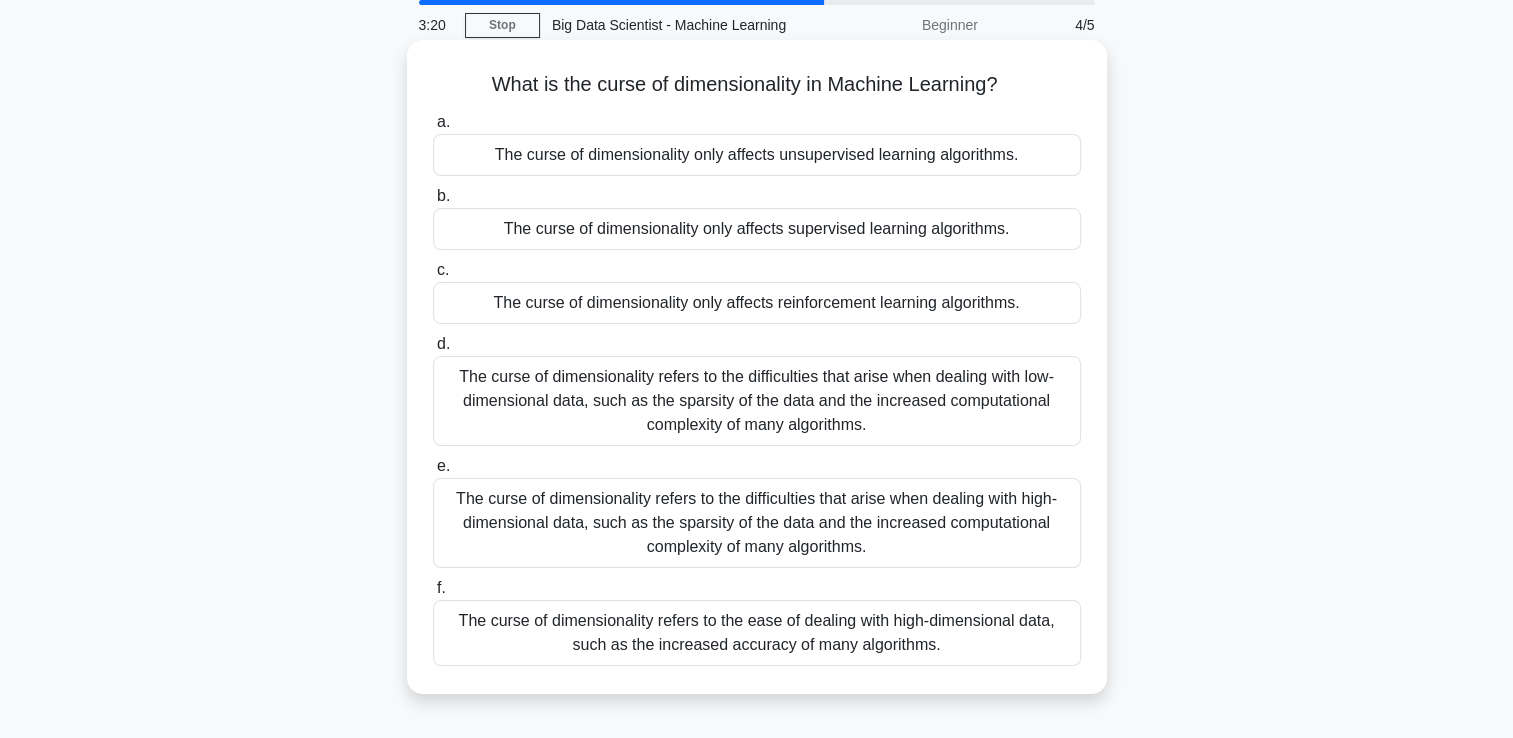 click on "The curse of dimensionality refers to the difficulties that arise when dealing with high-dimensional data, such as the sparsity of the data and the increased computational complexity of many algorithms." at bounding box center (757, 523) 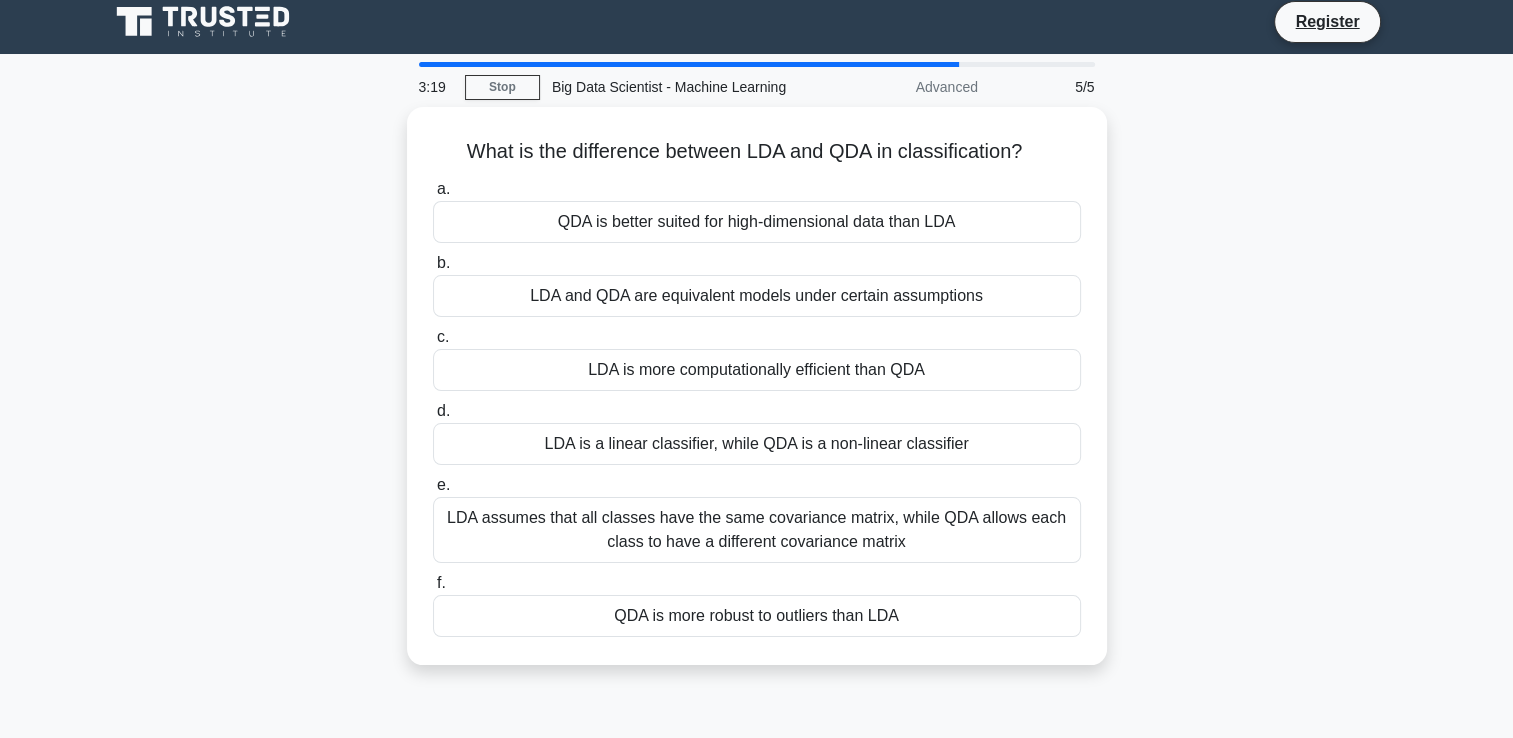scroll, scrollTop: 0, scrollLeft: 0, axis: both 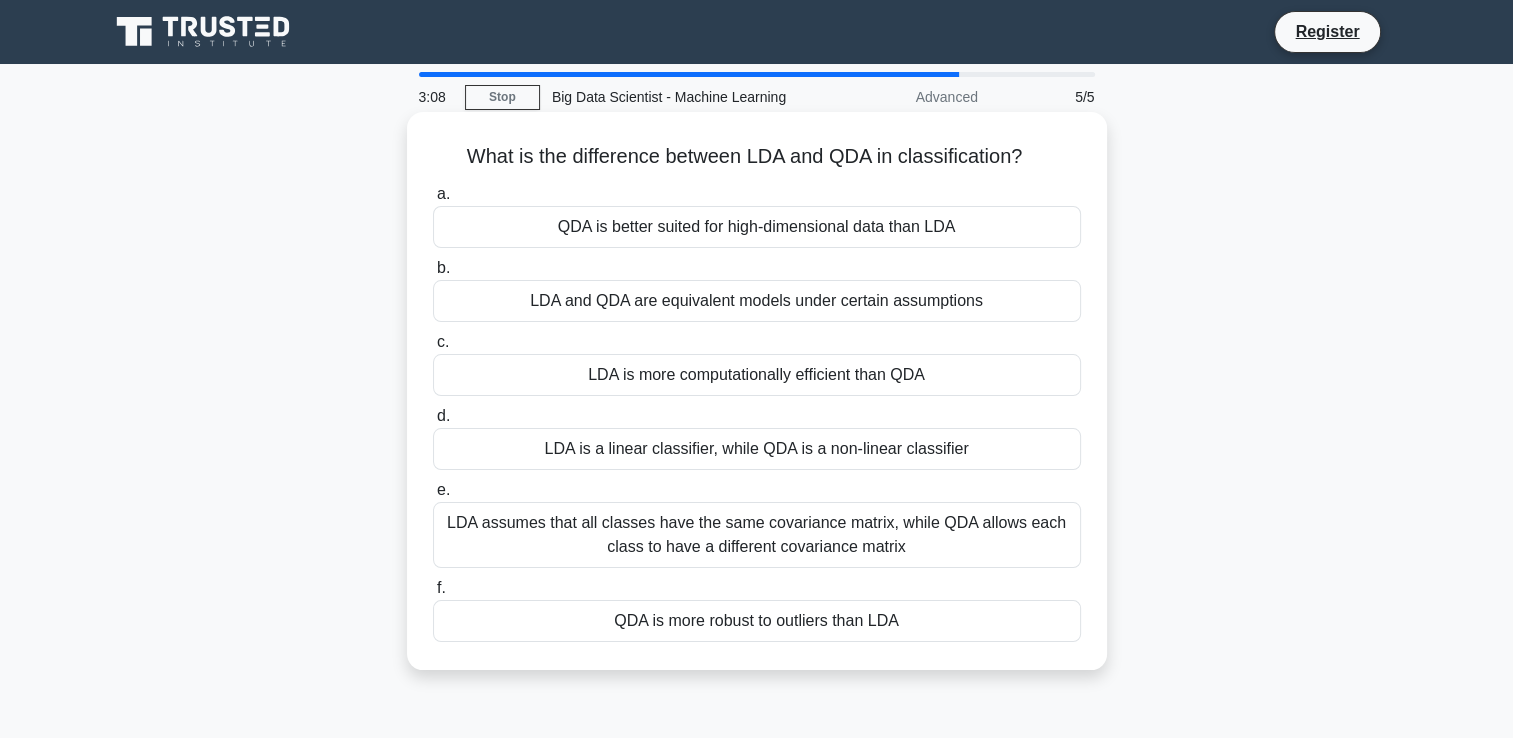 click on "QDA is better suited for high-dimensional data than LDA" at bounding box center [757, 227] 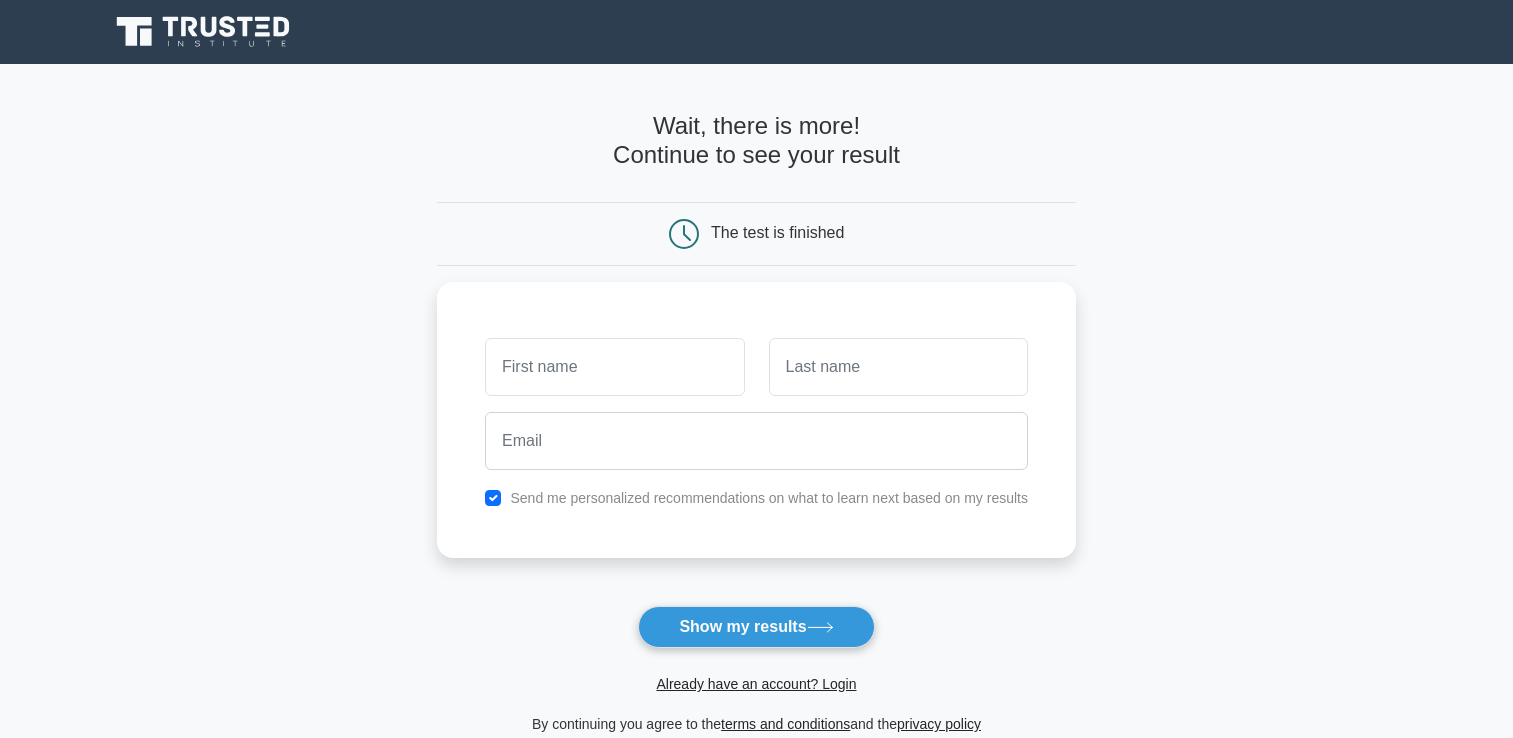 scroll, scrollTop: 0, scrollLeft: 0, axis: both 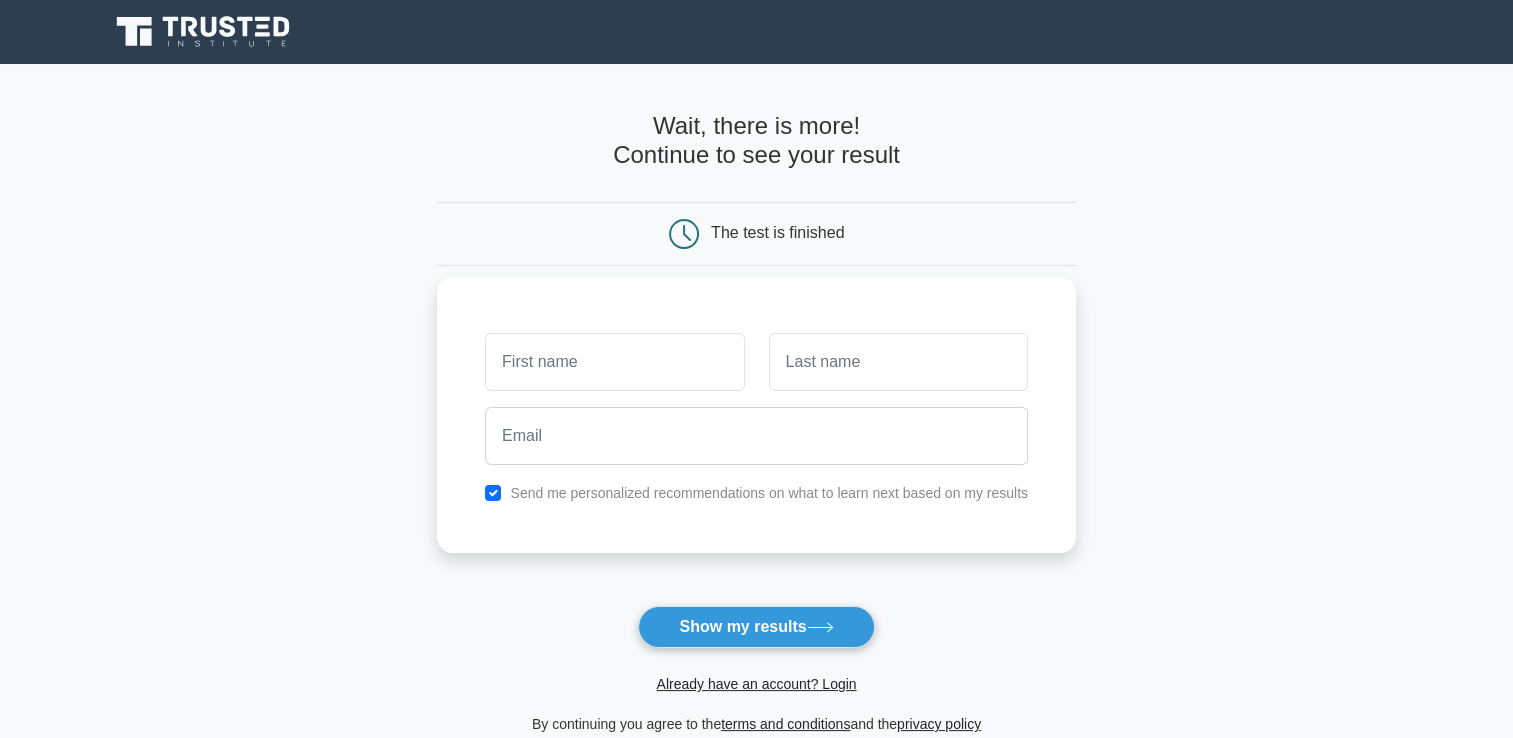 click at bounding box center [614, 362] 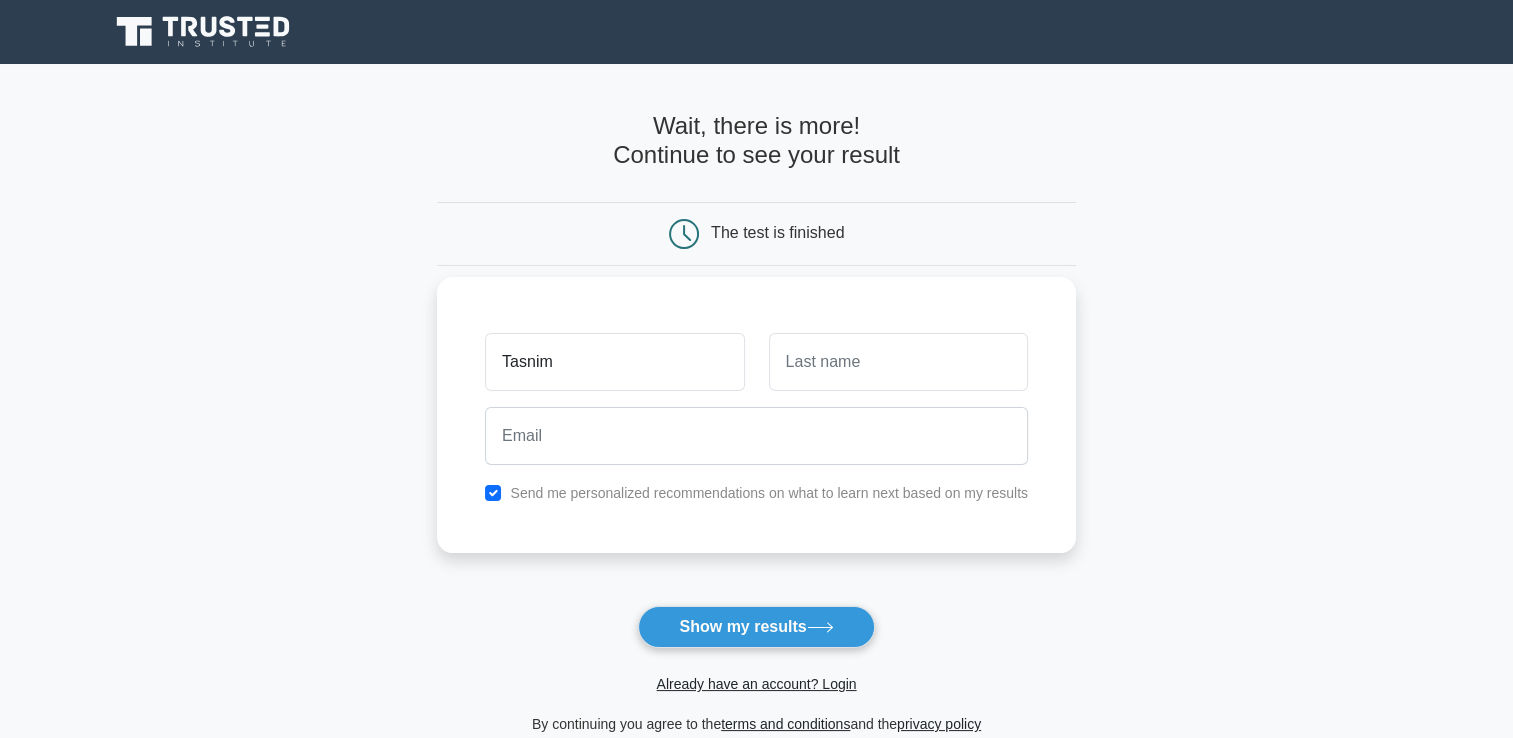 type on "Tasnim" 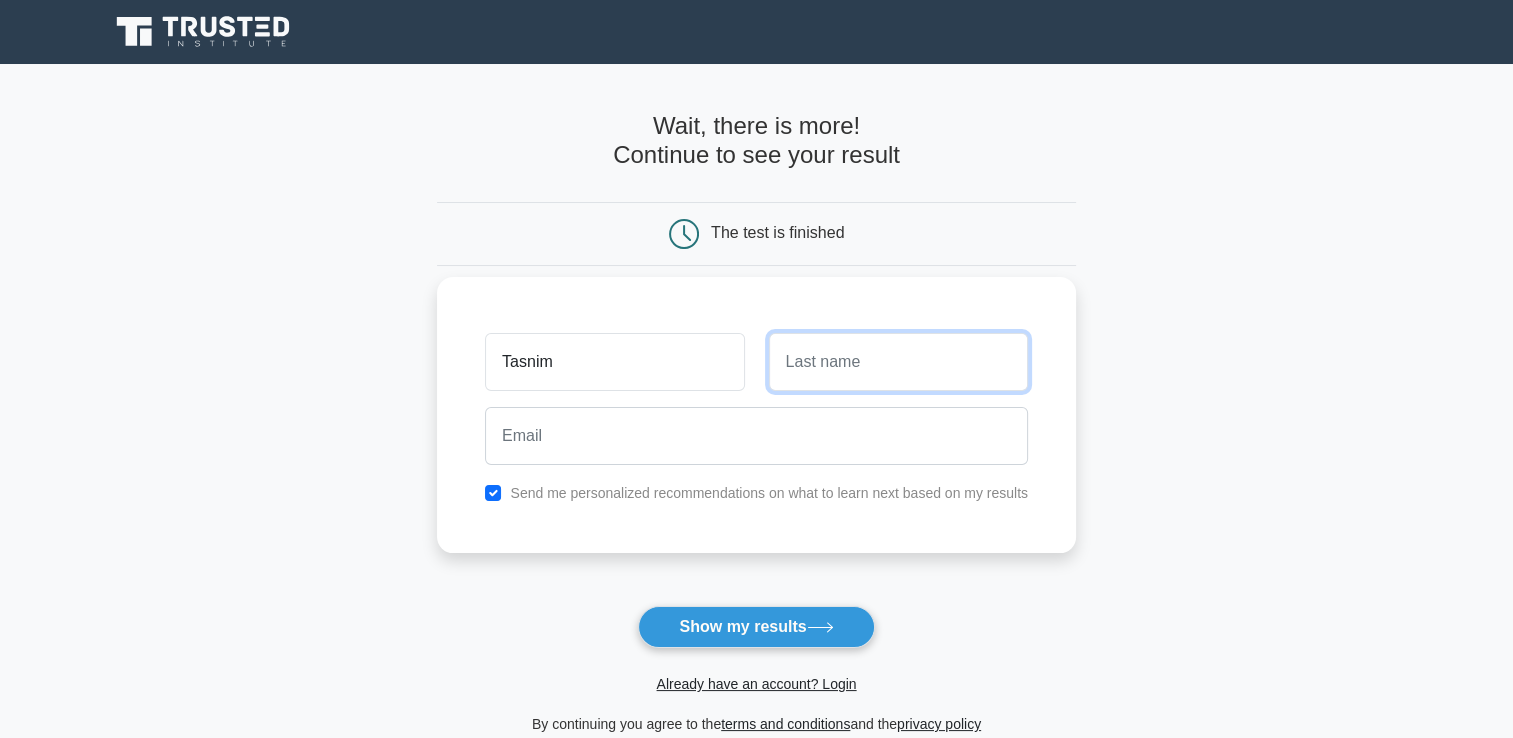 click at bounding box center (898, 362) 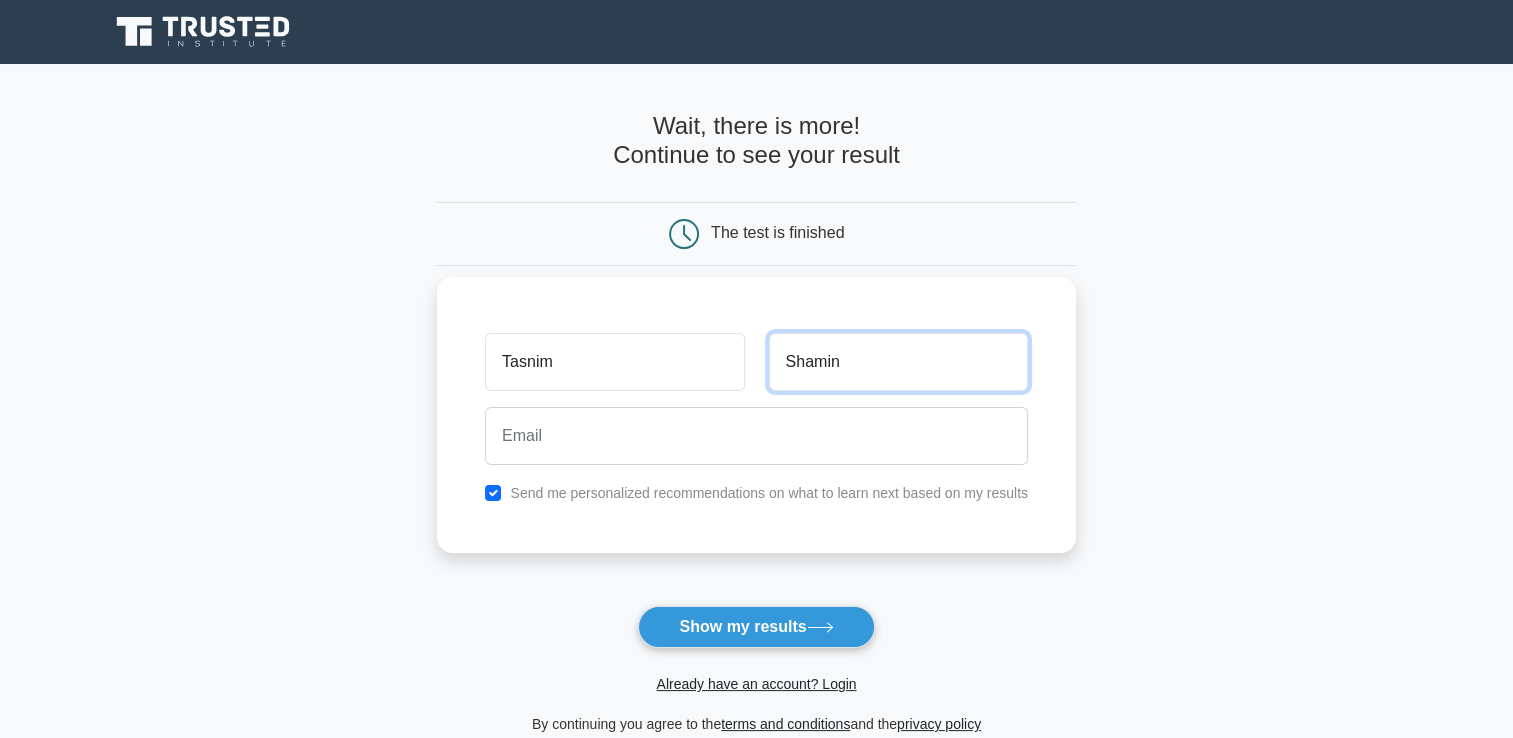 type on "Shamin" 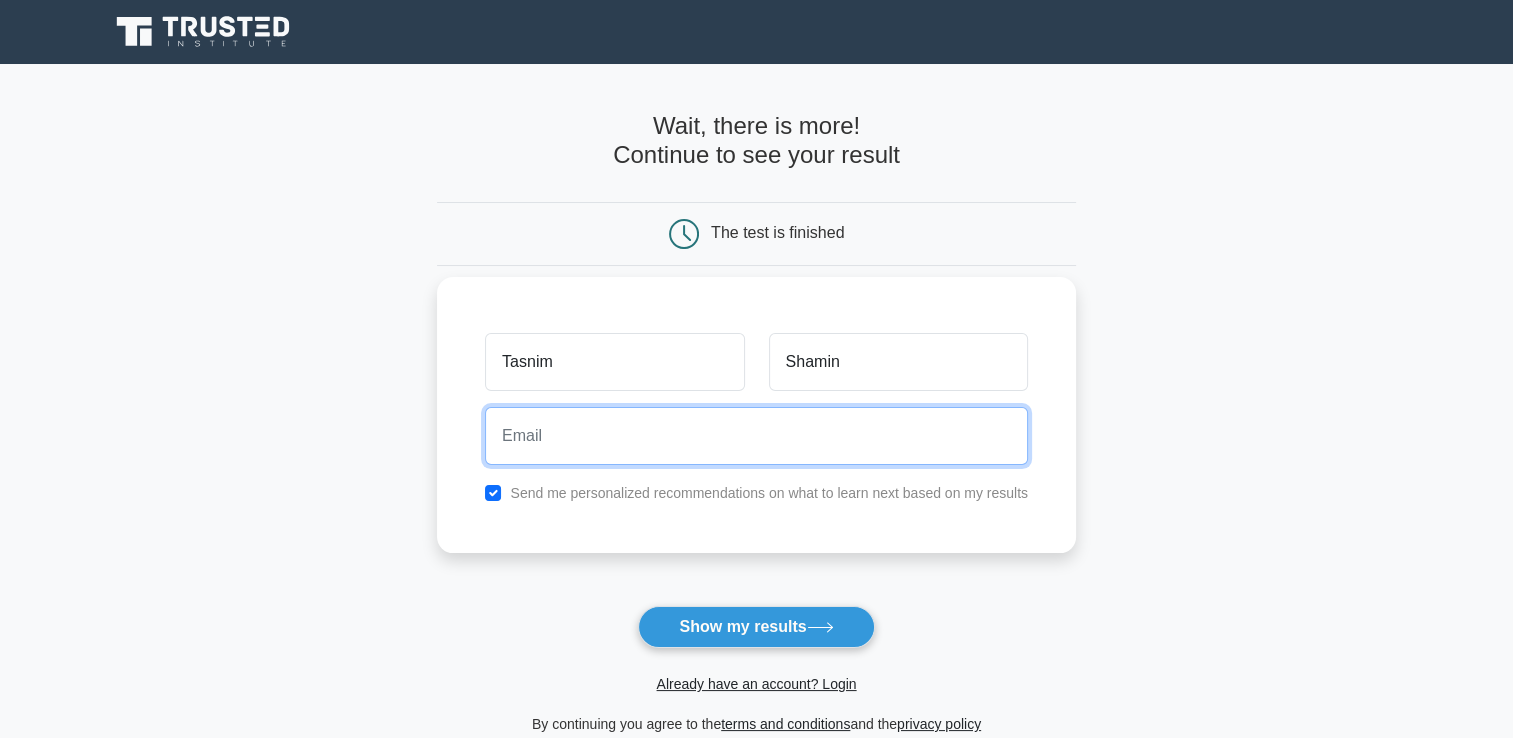 click at bounding box center (756, 436) 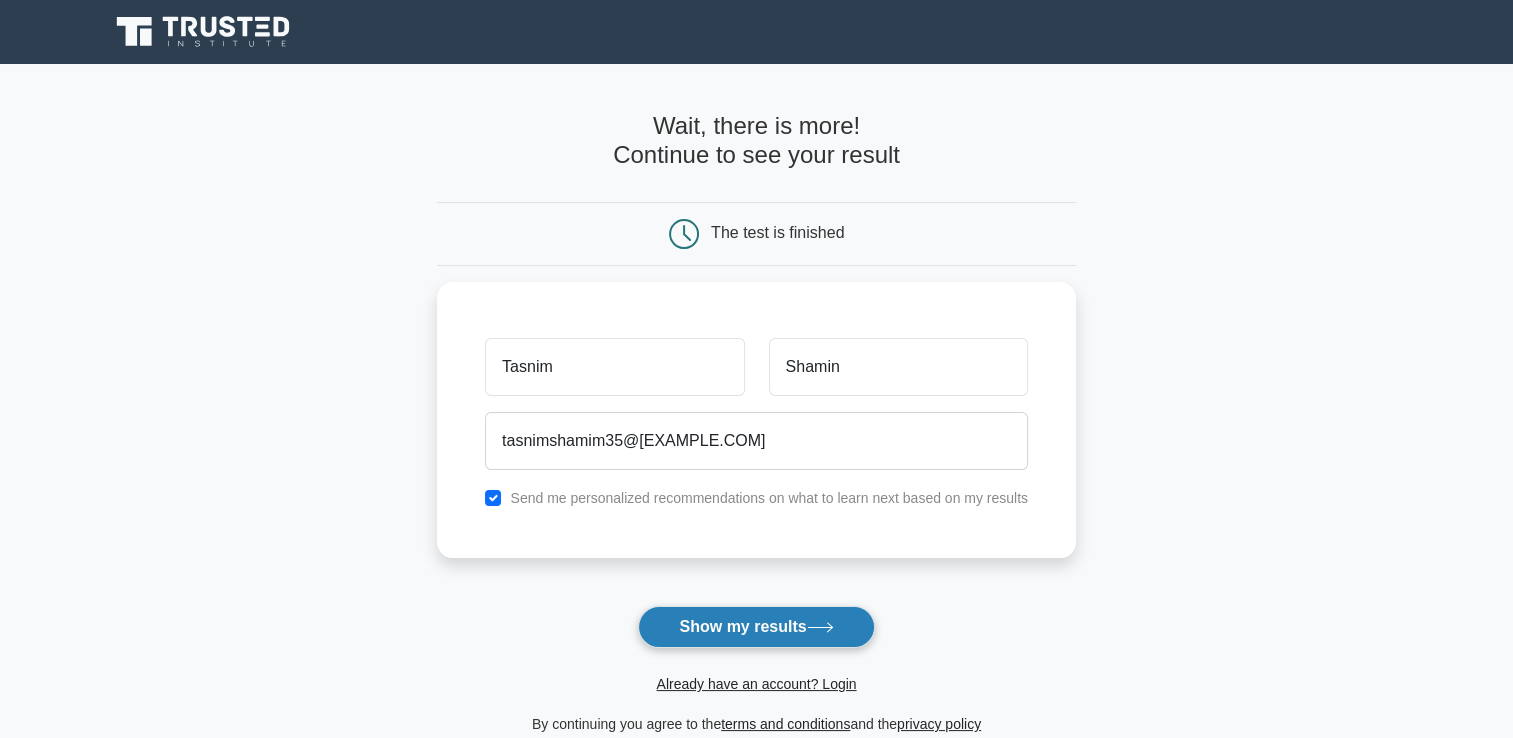 click on "Show my results" at bounding box center (756, 627) 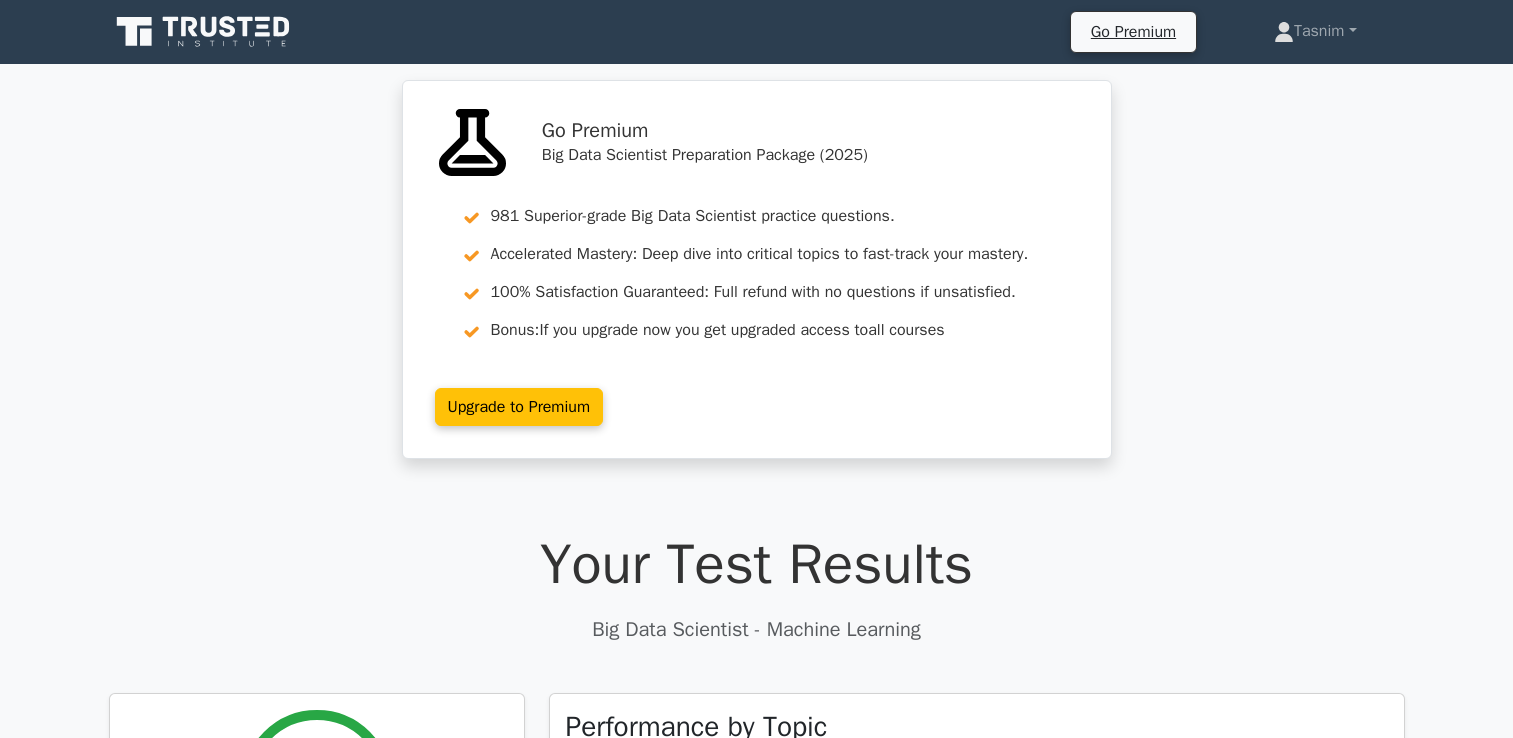 scroll, scrollTop: 0, scrollLeft: 0, axis: both 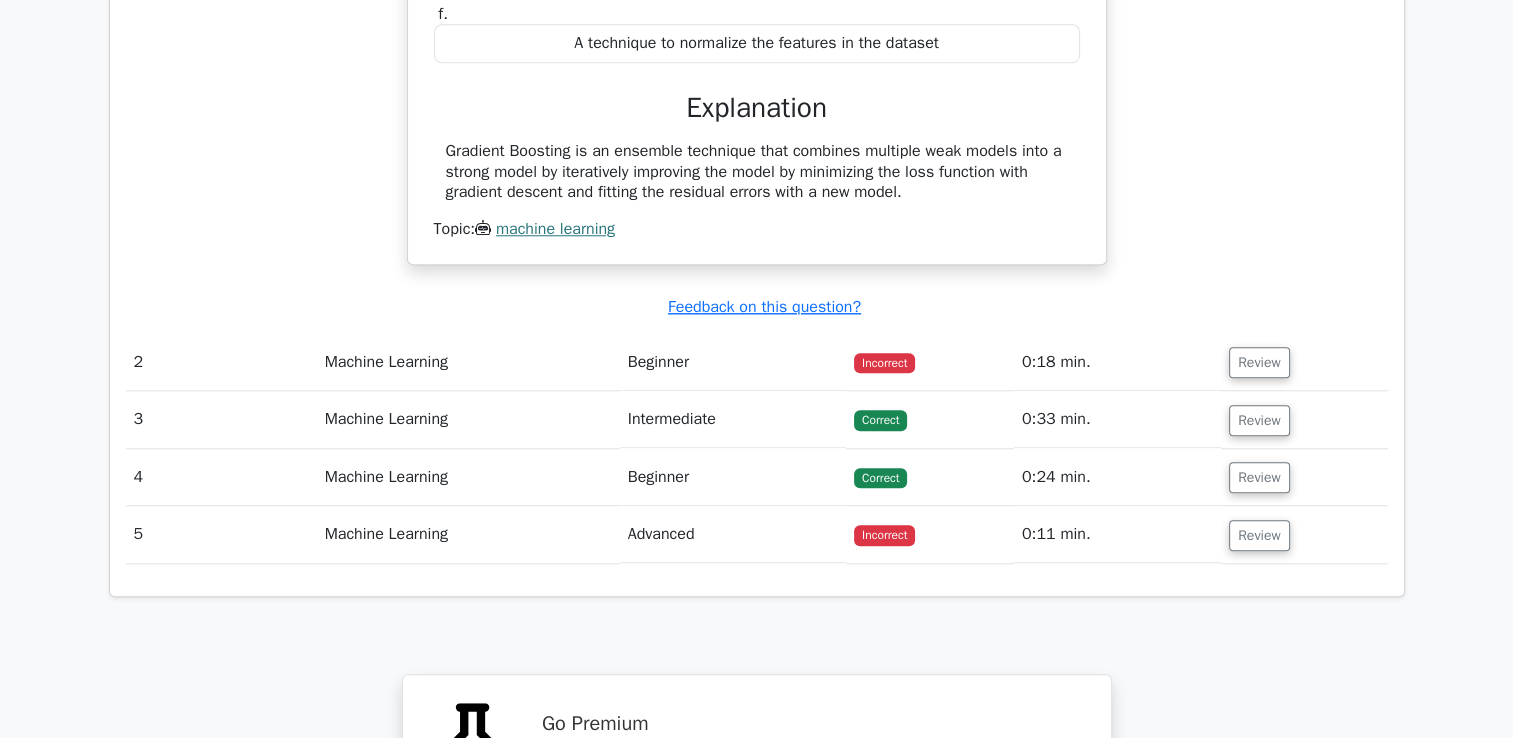 click on "Beginner" at bounding box center (733, 362) 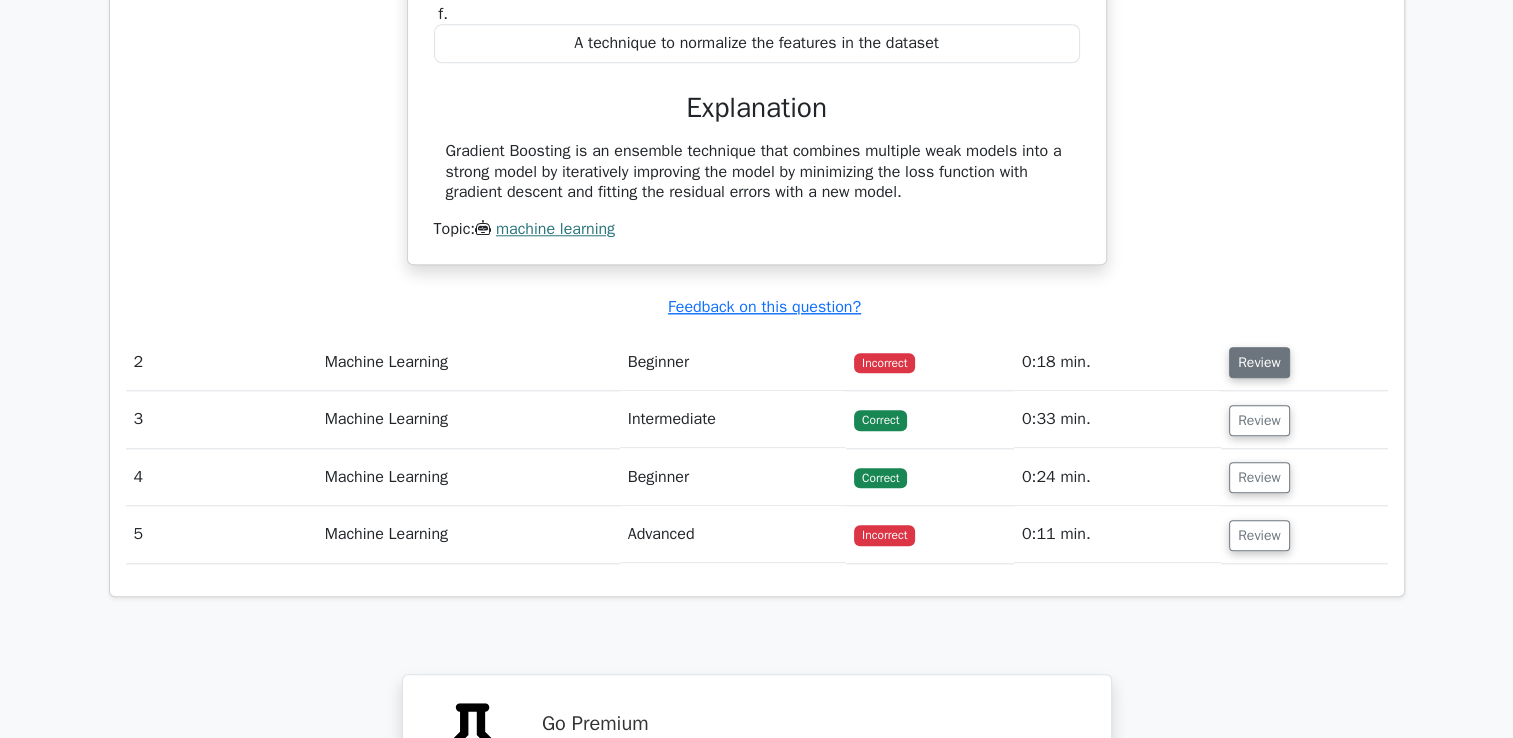 click on "Review" at bounding box center (1259, 362) 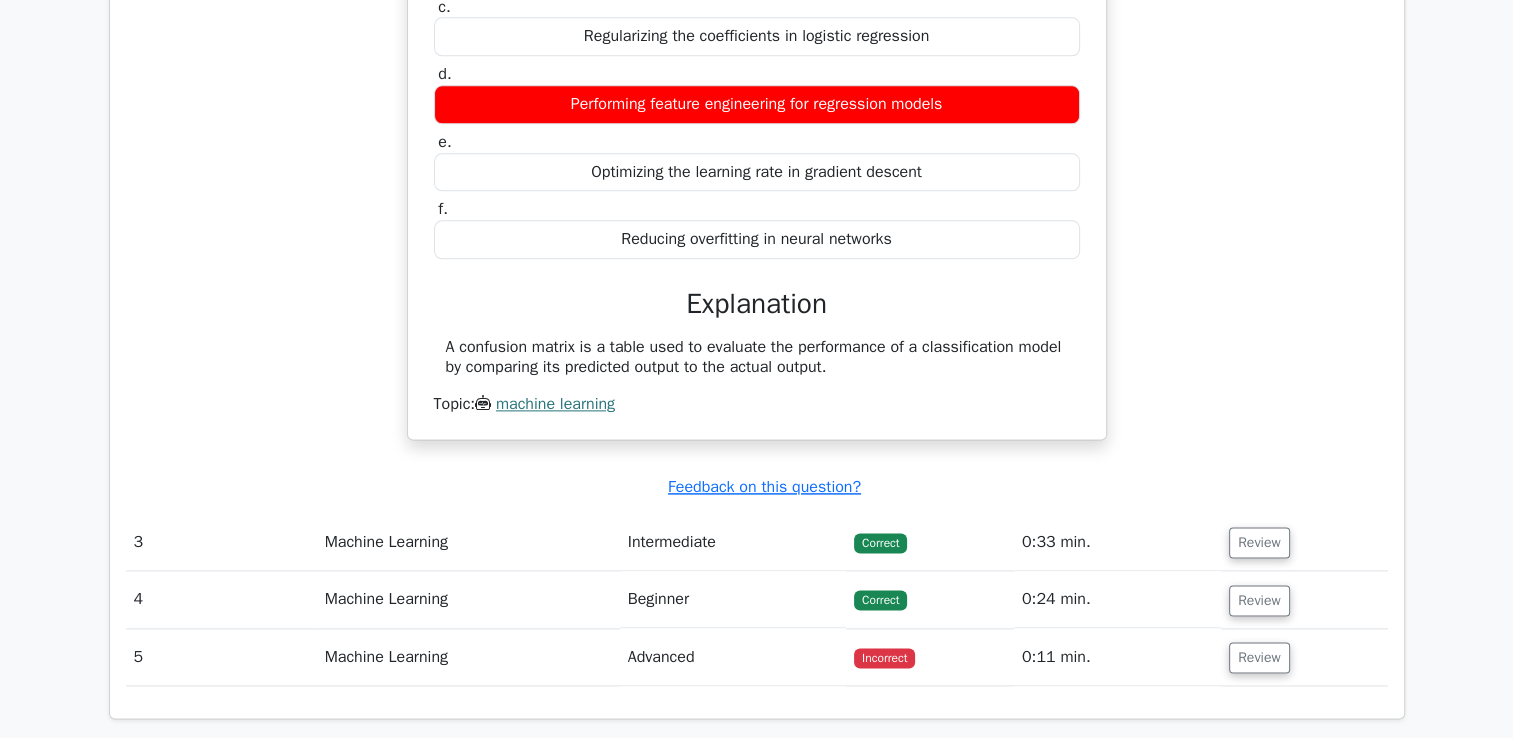 scroll, scrollTop: 2480, scrollLeft: 0, axis: vertical 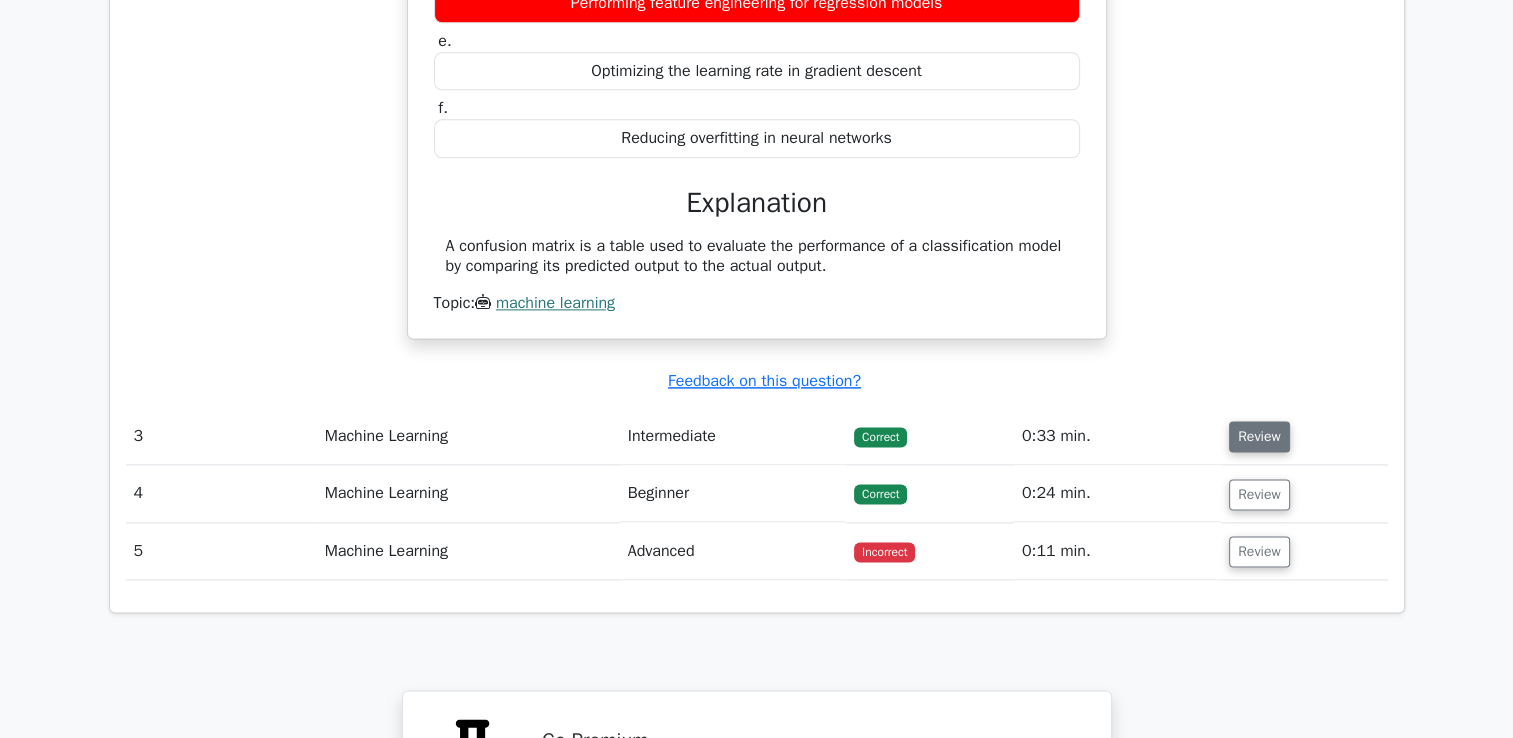 click on "Review" at bounding box center [1259, 436] 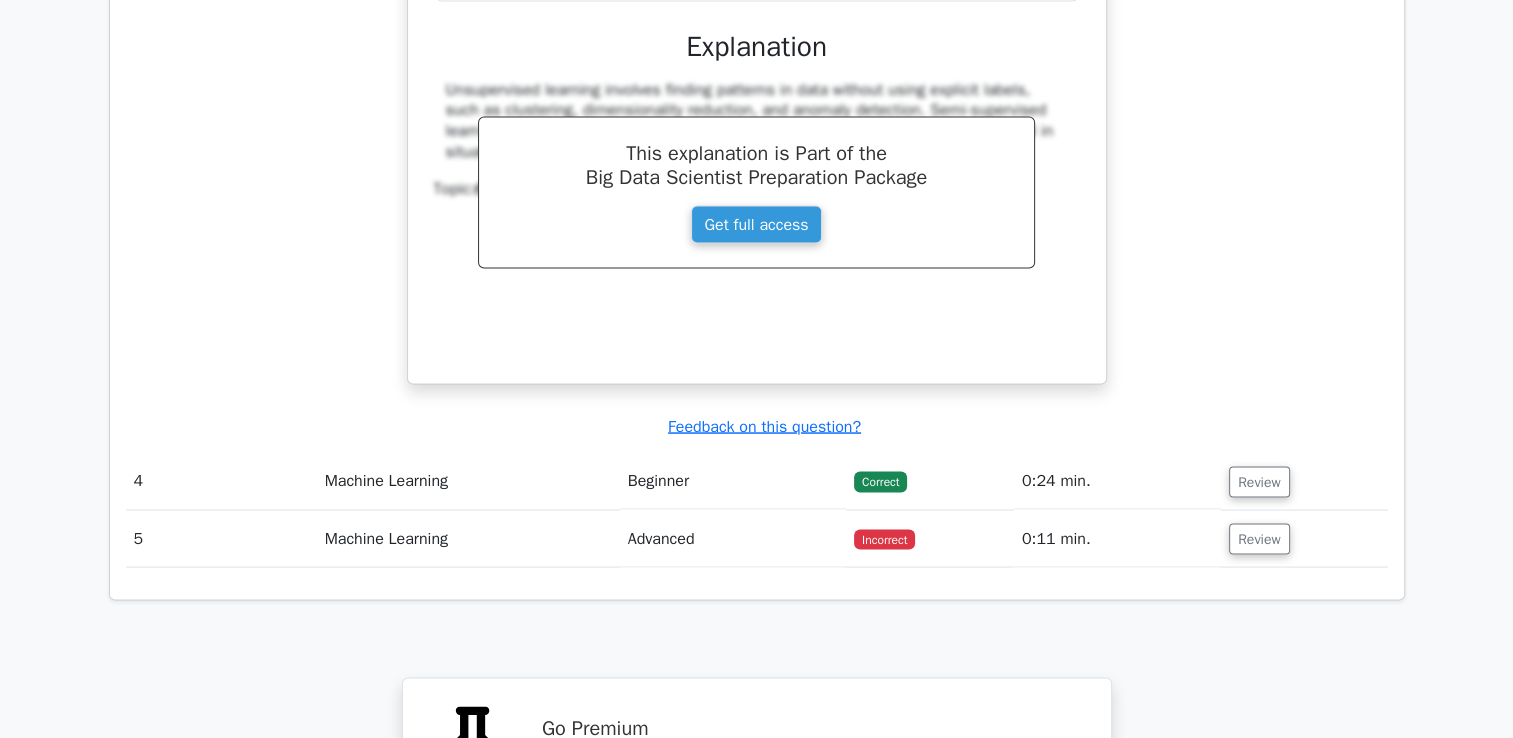 scroll, scrollTop: 3728, scrollLeft: 0, axis: vertical 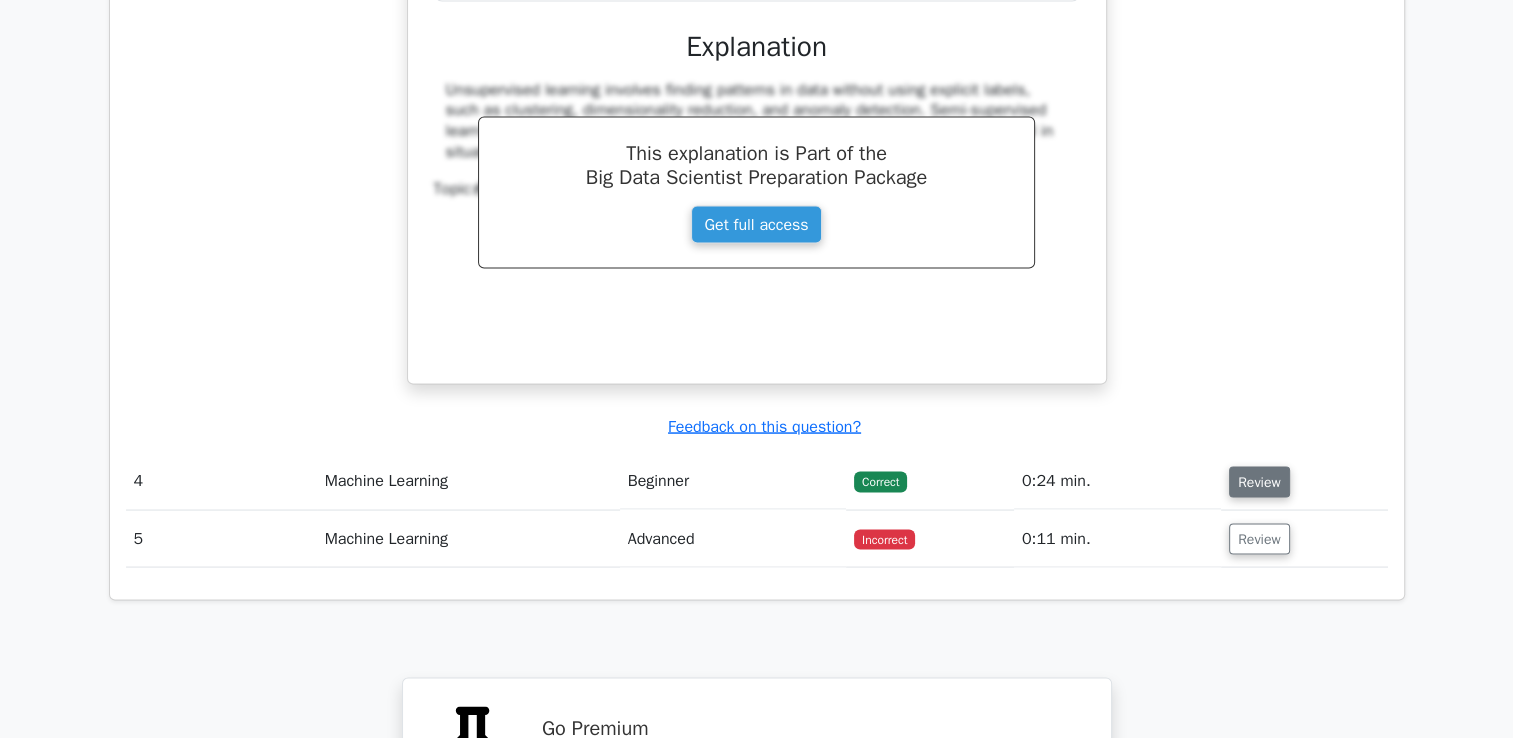 click on "Review" at bounding box center [1259, 481] 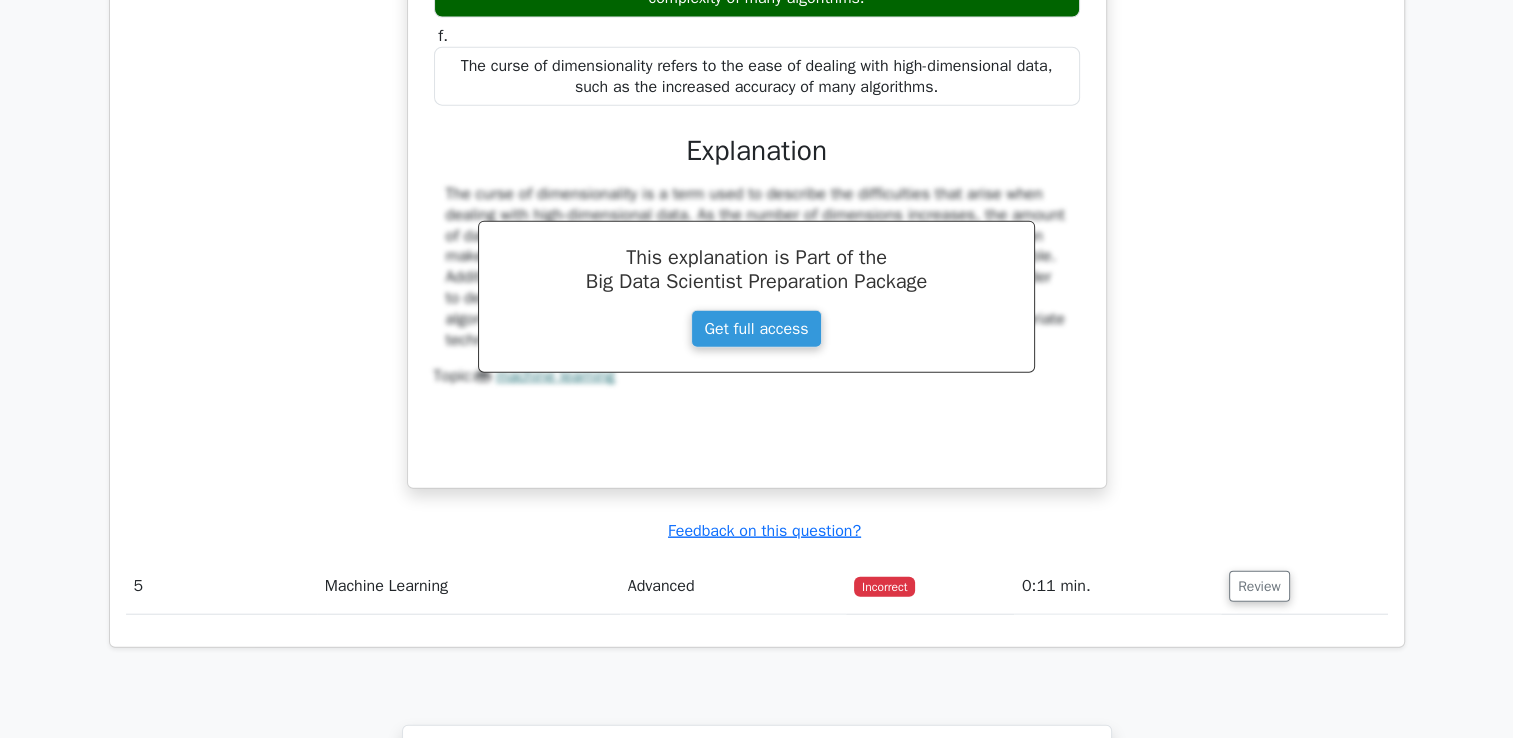 scroll, scrollTop: 4704, scrollLeft: 0, axis: vertical 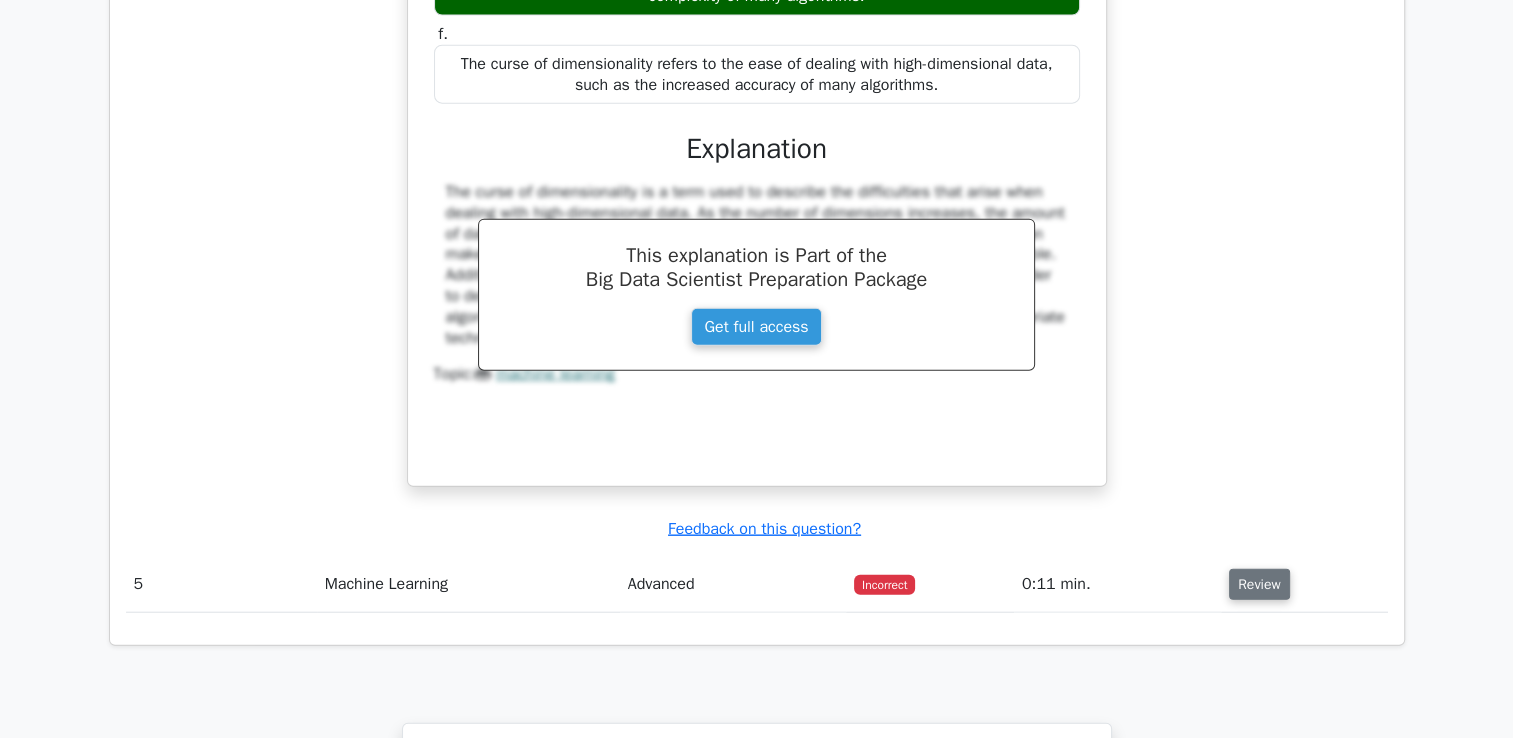 click on "Review" at bounding box center (1259, 584) 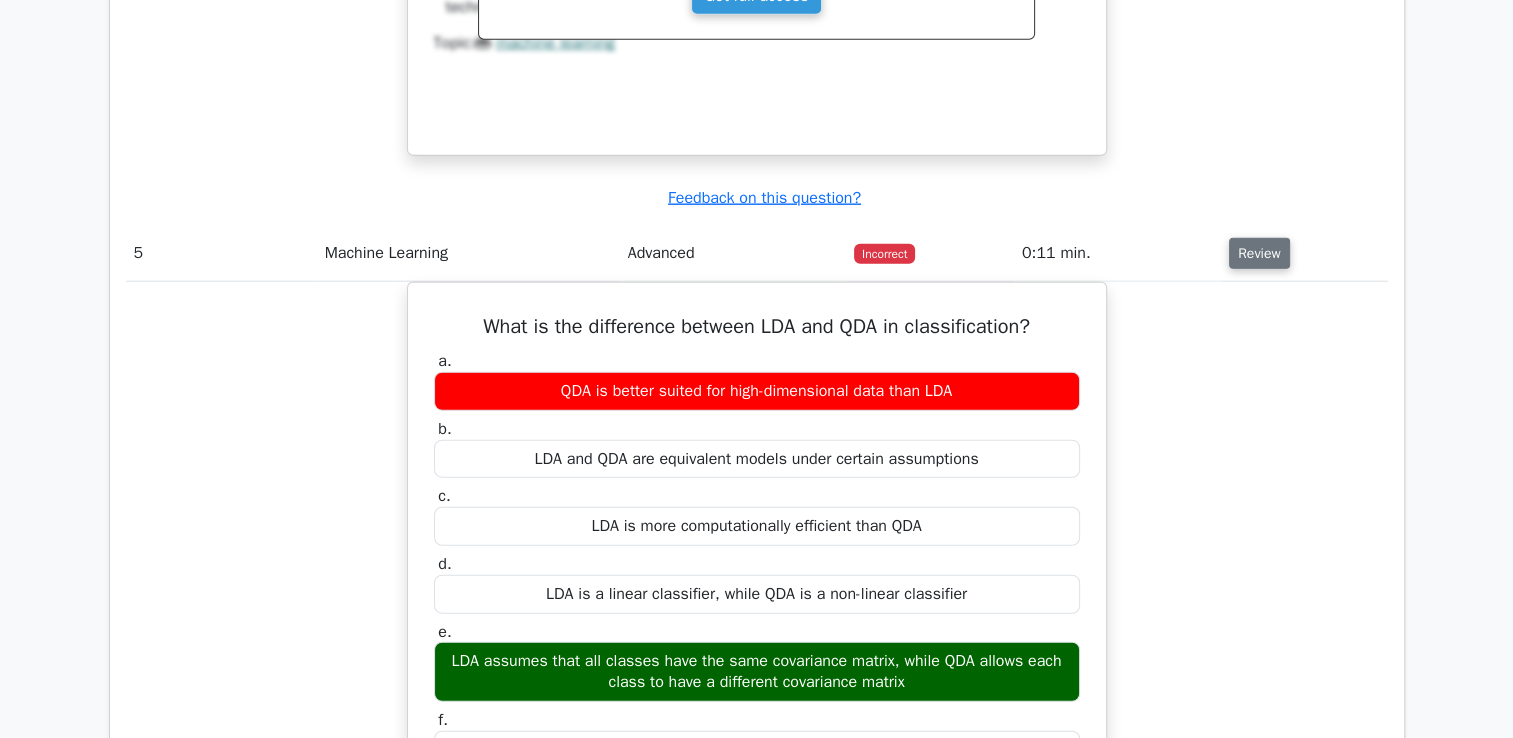scroll, scrollTop: 5036, scrollLeft: 0, axis: vertical 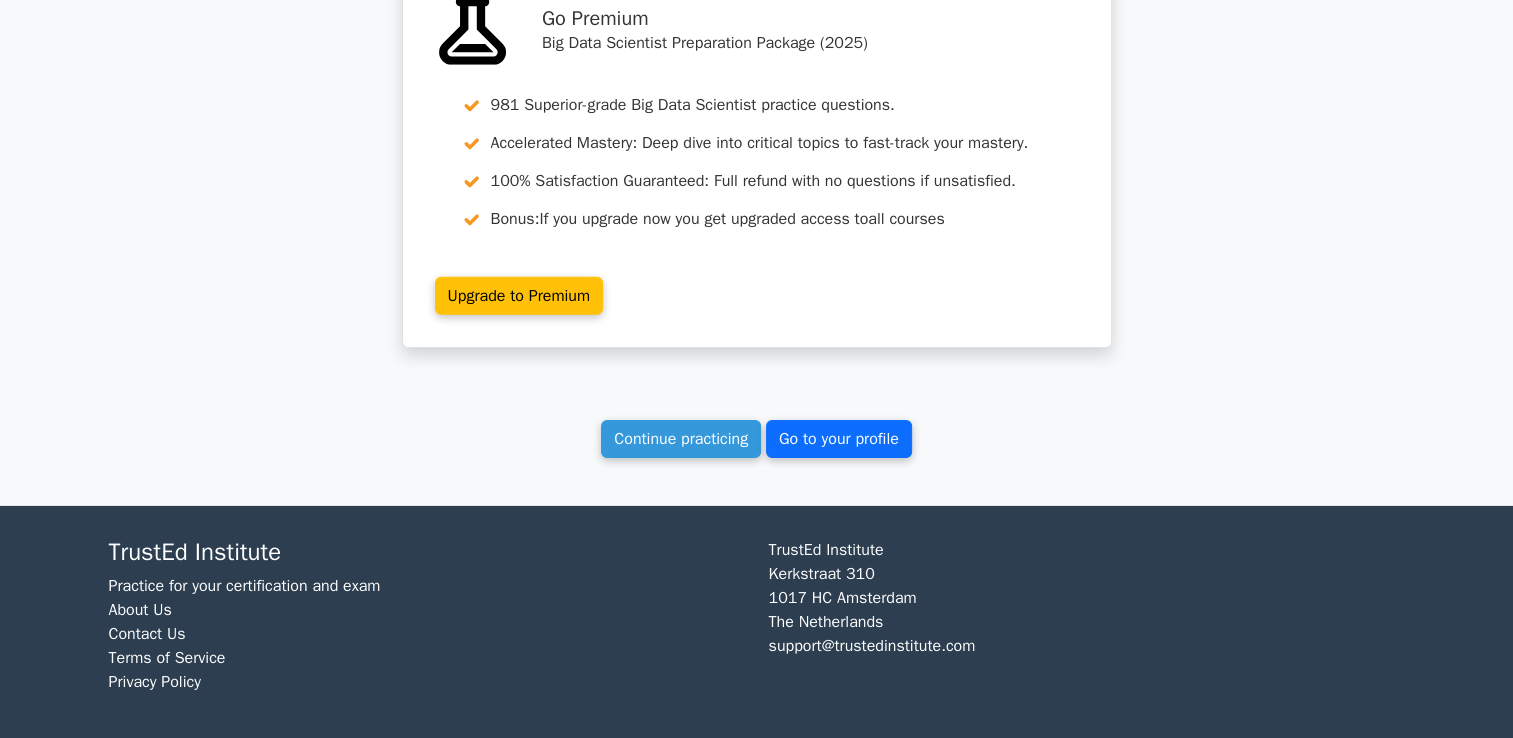 click on "Go to your profile" at bounding box center (839, 439) 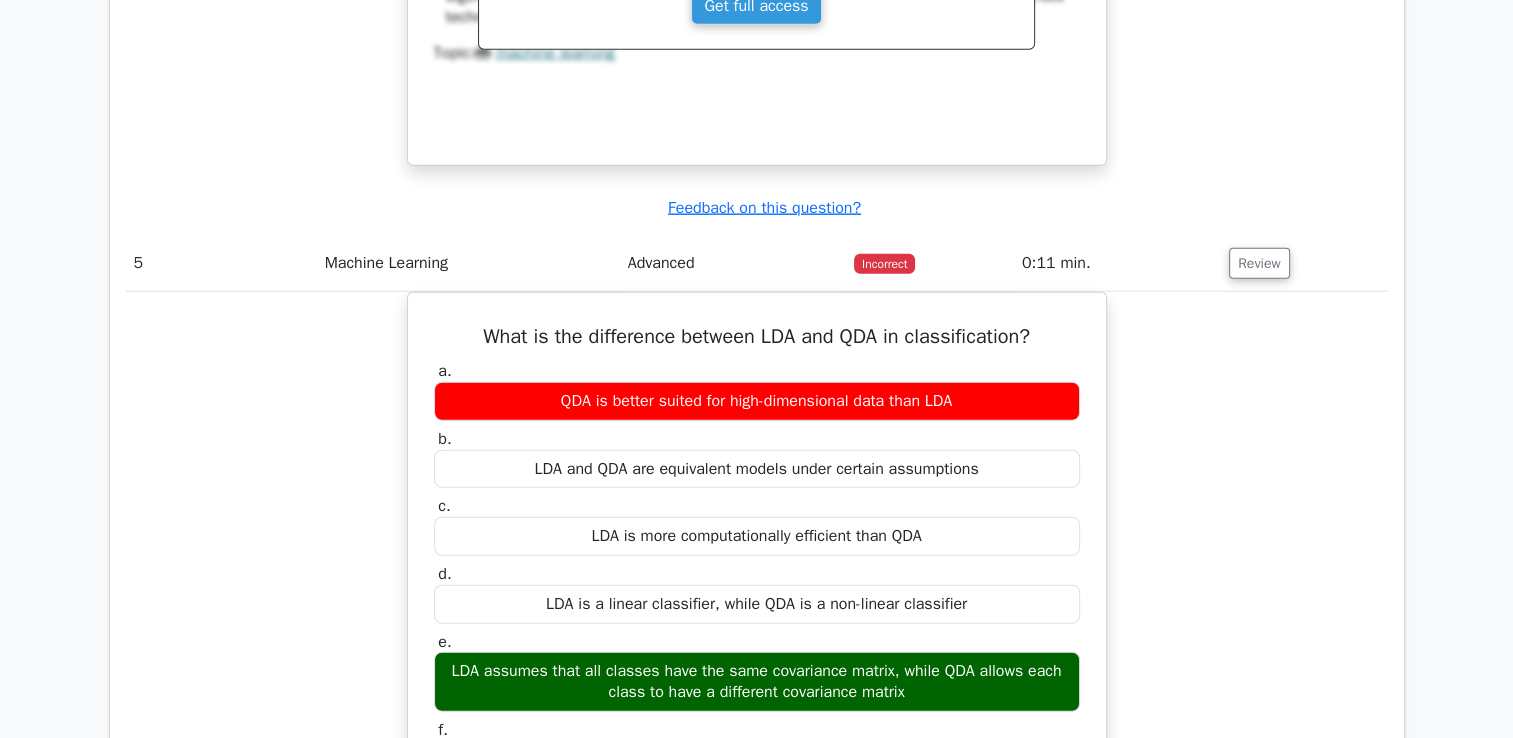 scroll, scrollTop: 5018, scrollLeft: 0, axis: vertical 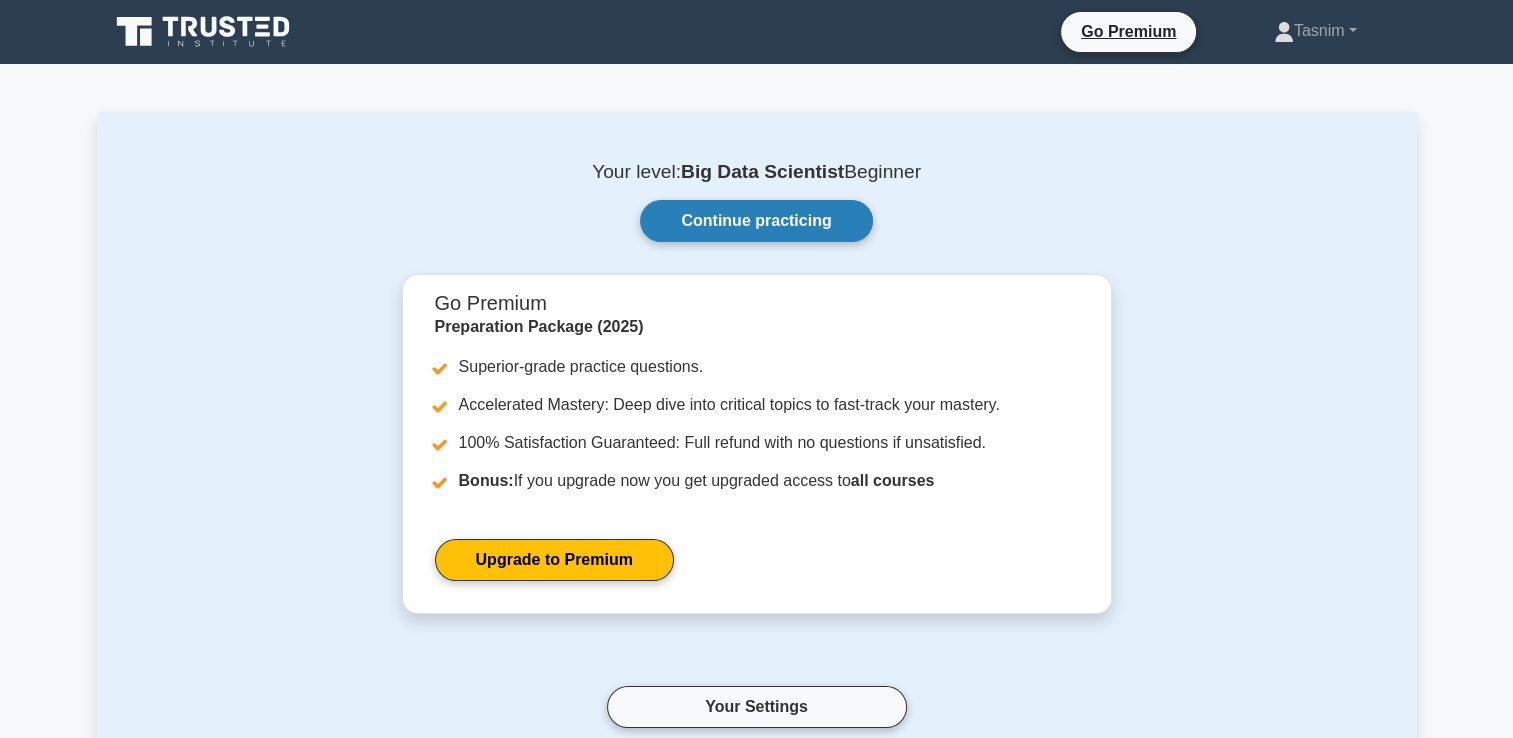 click on "Continue practicing" at bounding box center (756, 221) 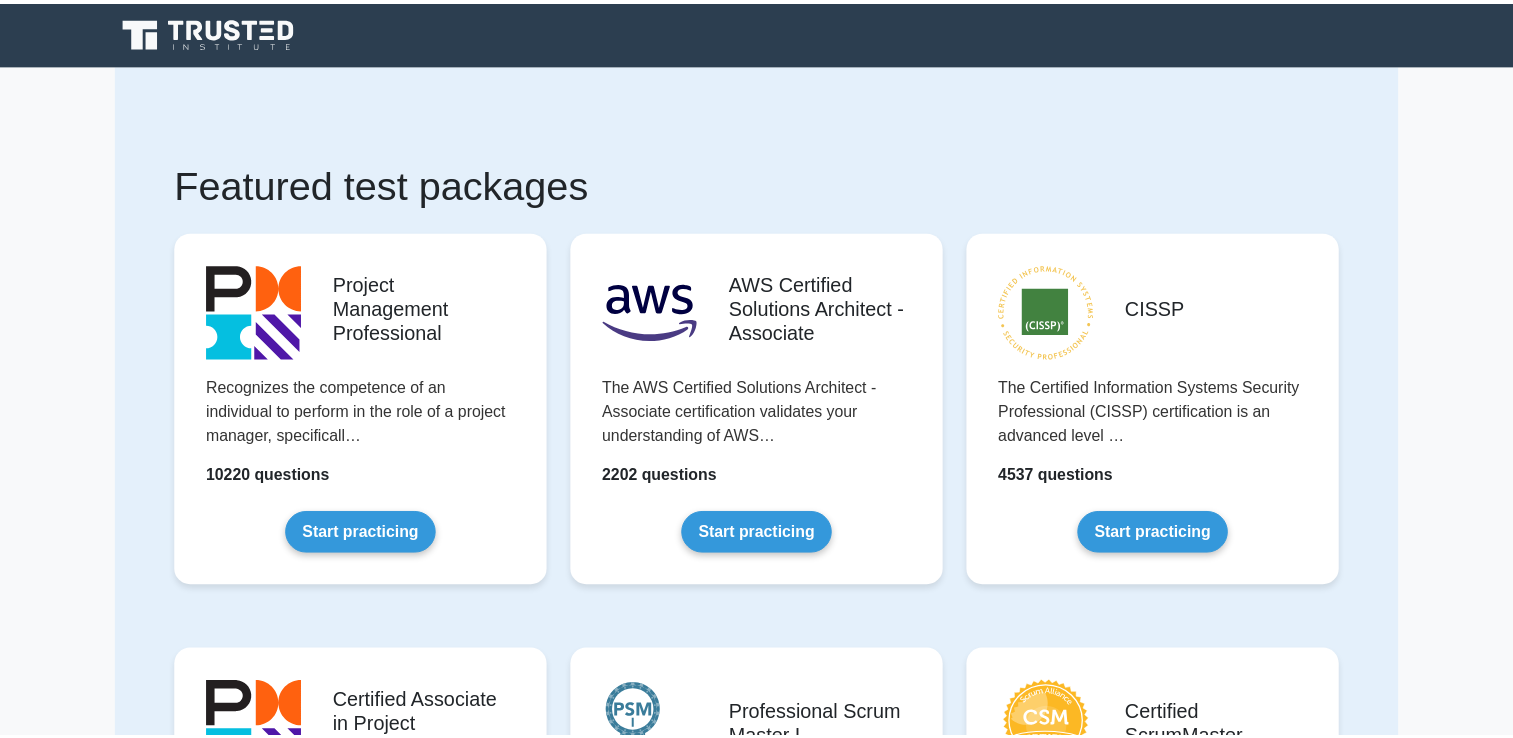 scroll, scrollTop: 0, scrollLeft: 0, axis: both 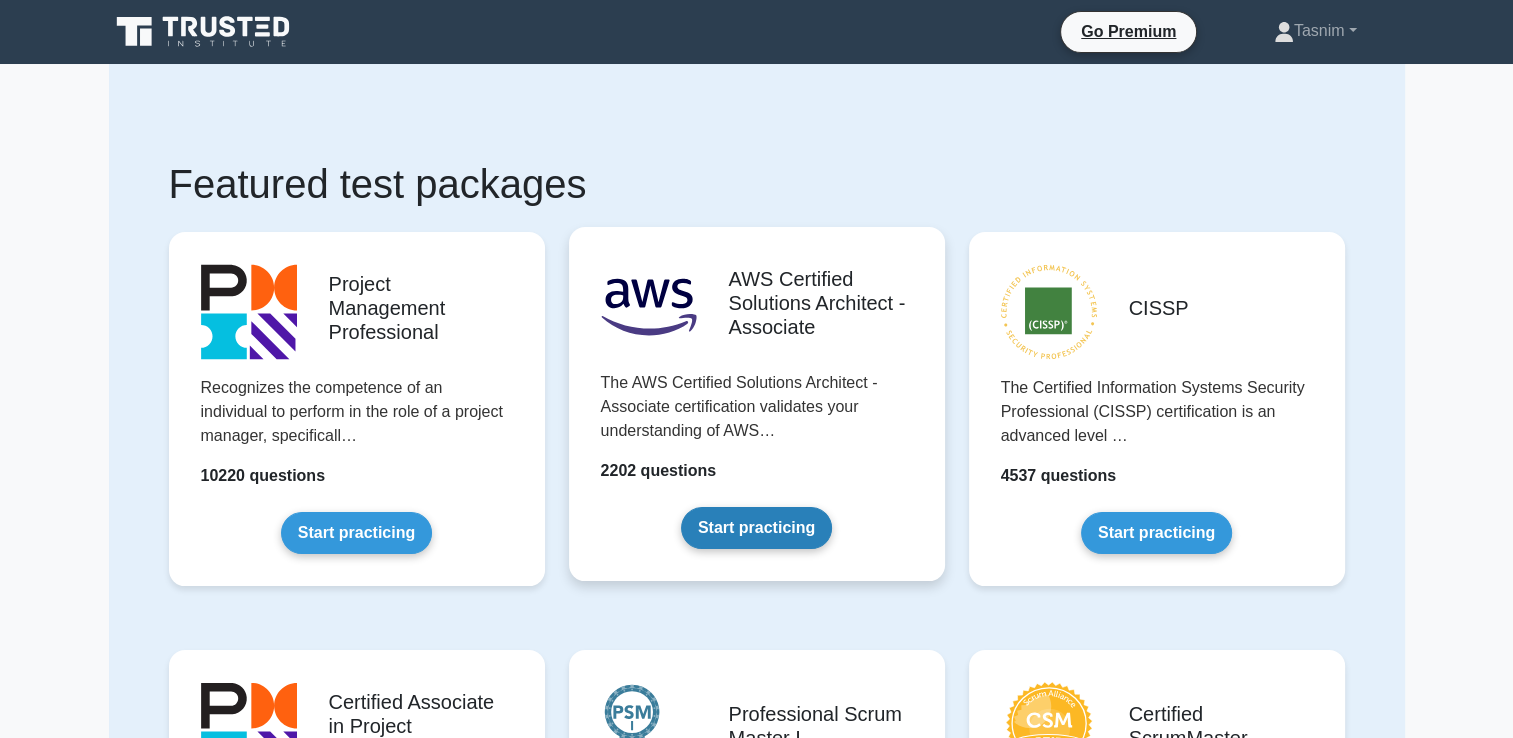 click on "Start practicing" at bounding box center (756, 528) 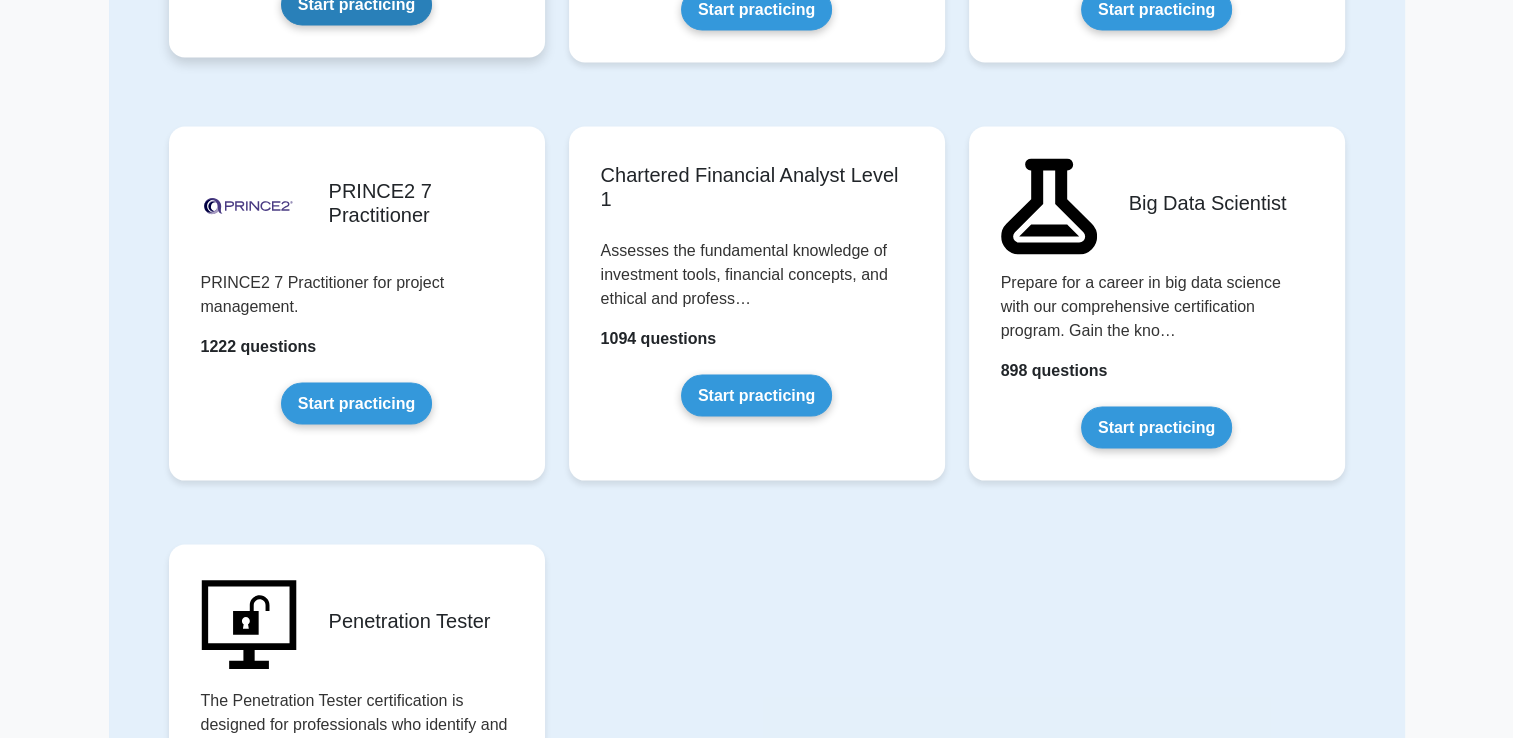scroll, scrollTop: 3871, scrollLeft: 0, axis: vertical 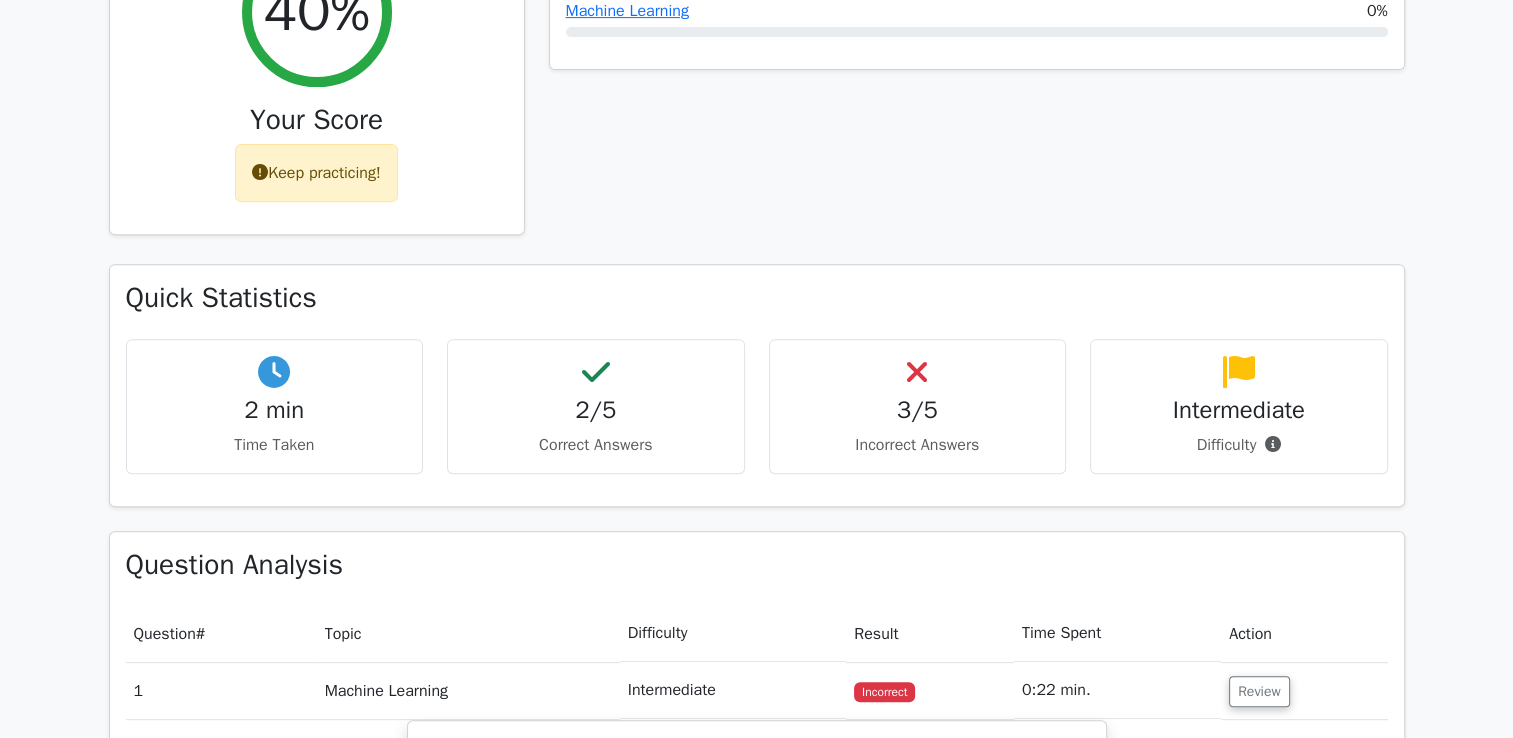 click on "Keep practicing!" at bounding box center [316, 173] 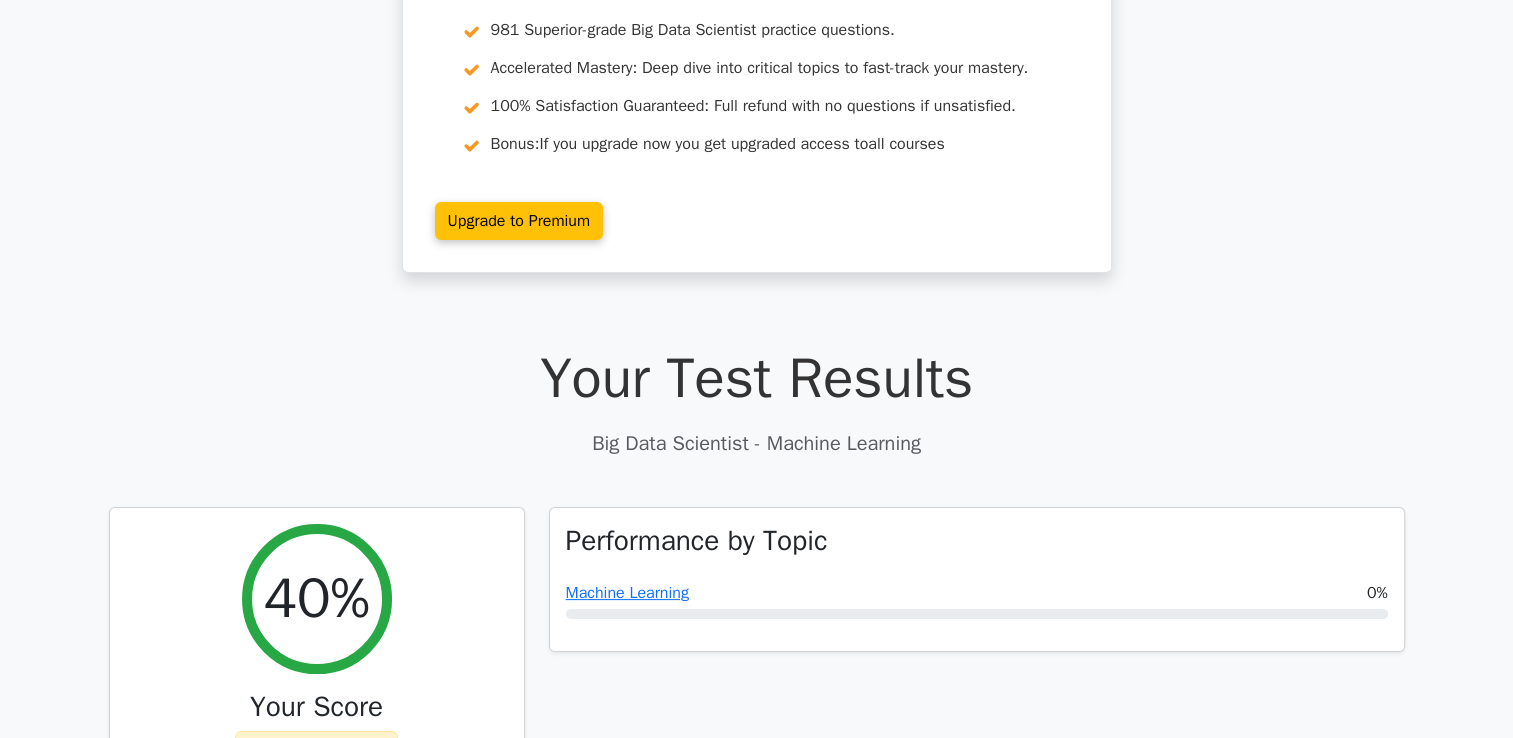 scroll, scrollTop: 212, scrollLeft: 0, axis: vertical 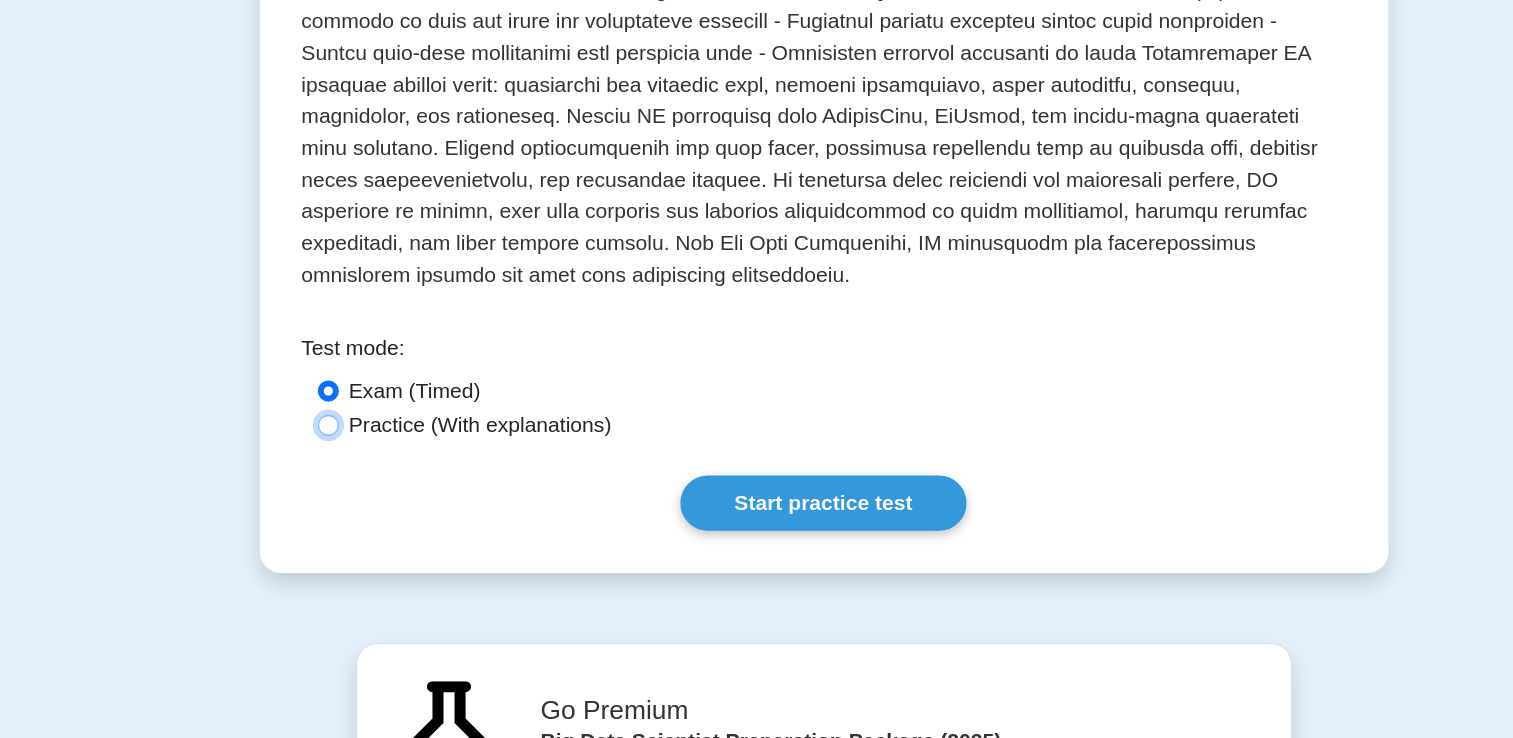 click on "Practice (With explanations)" at bounding box center [381, 500] 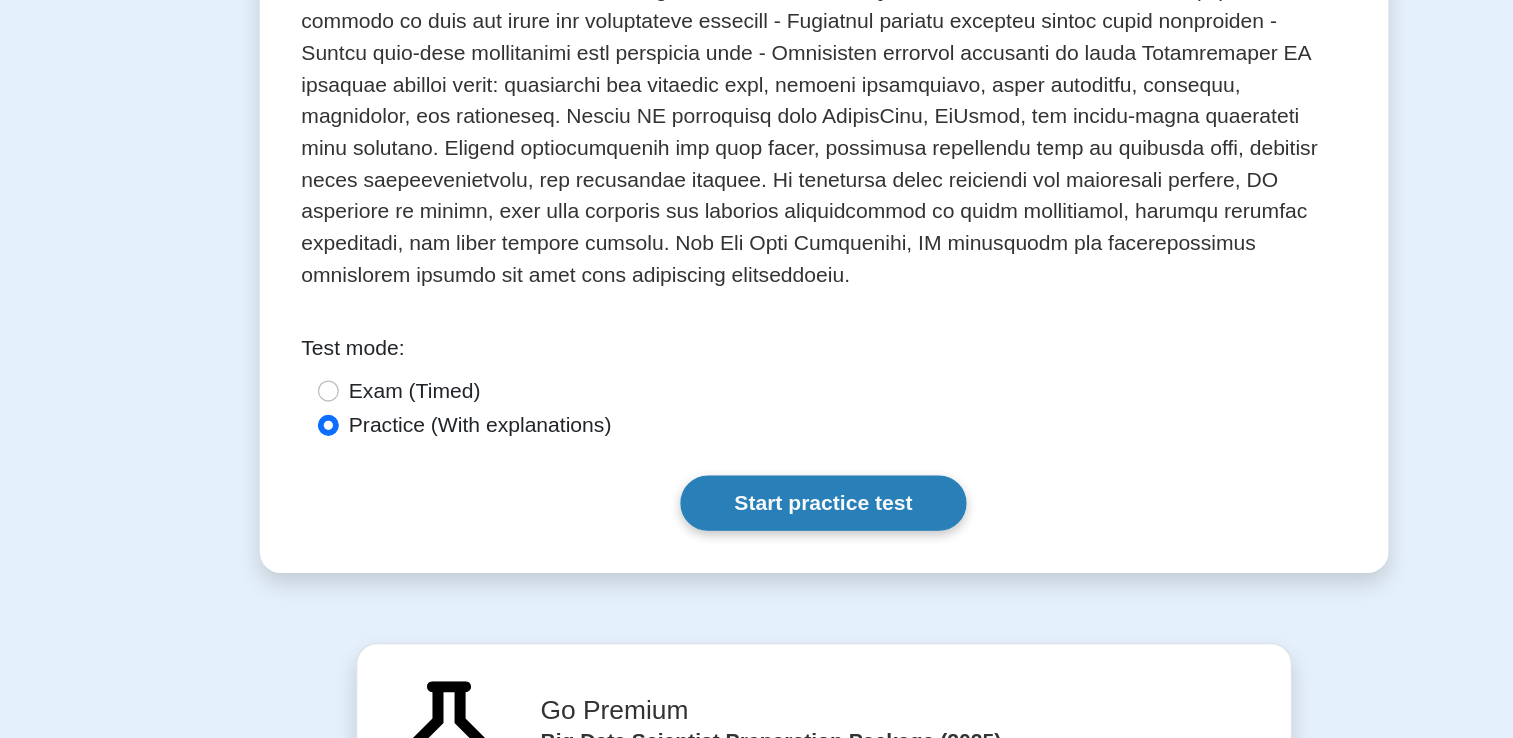 click on "Start practice test" at bounding box center (756, 559) 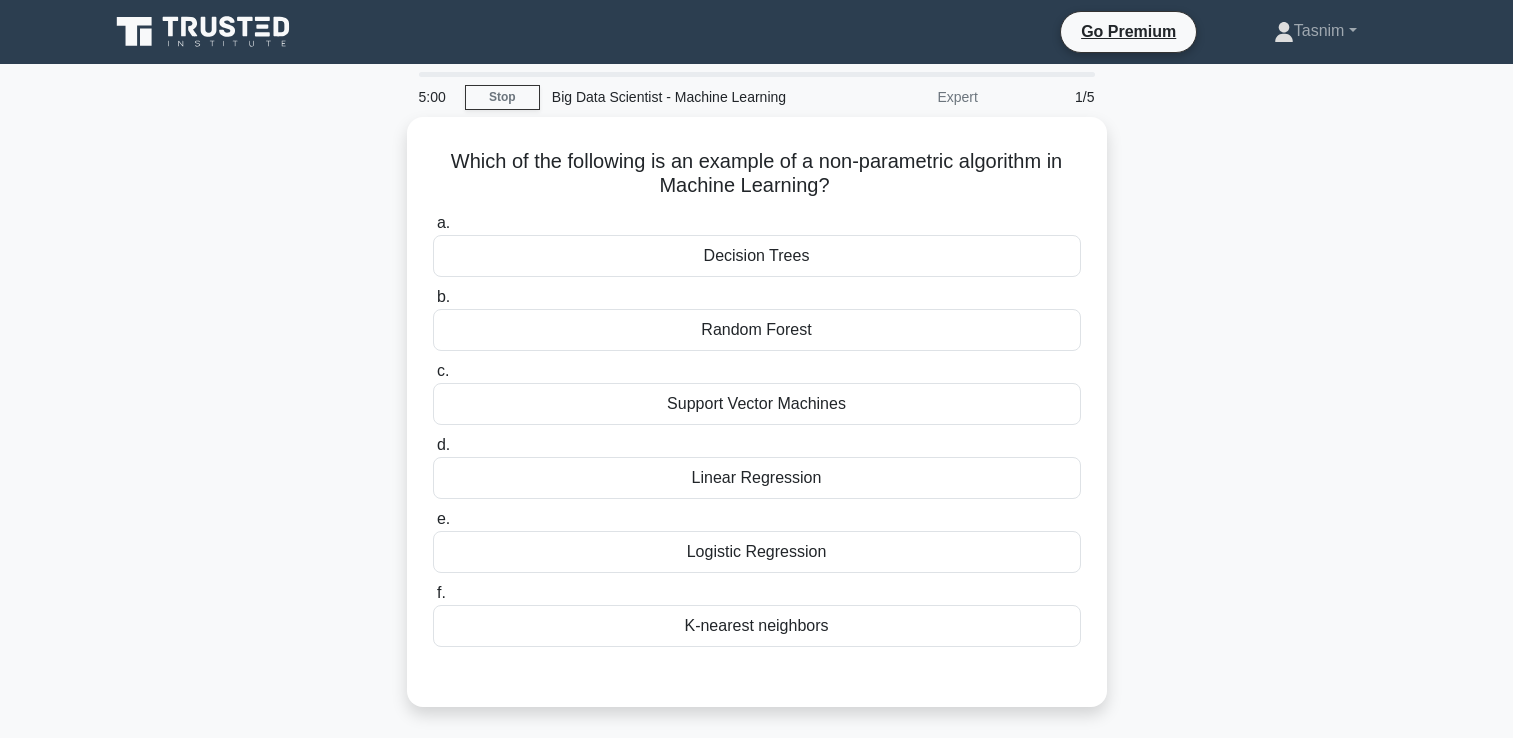 scroll, scrollTop: 0, scrollLeft: 0, axis: both 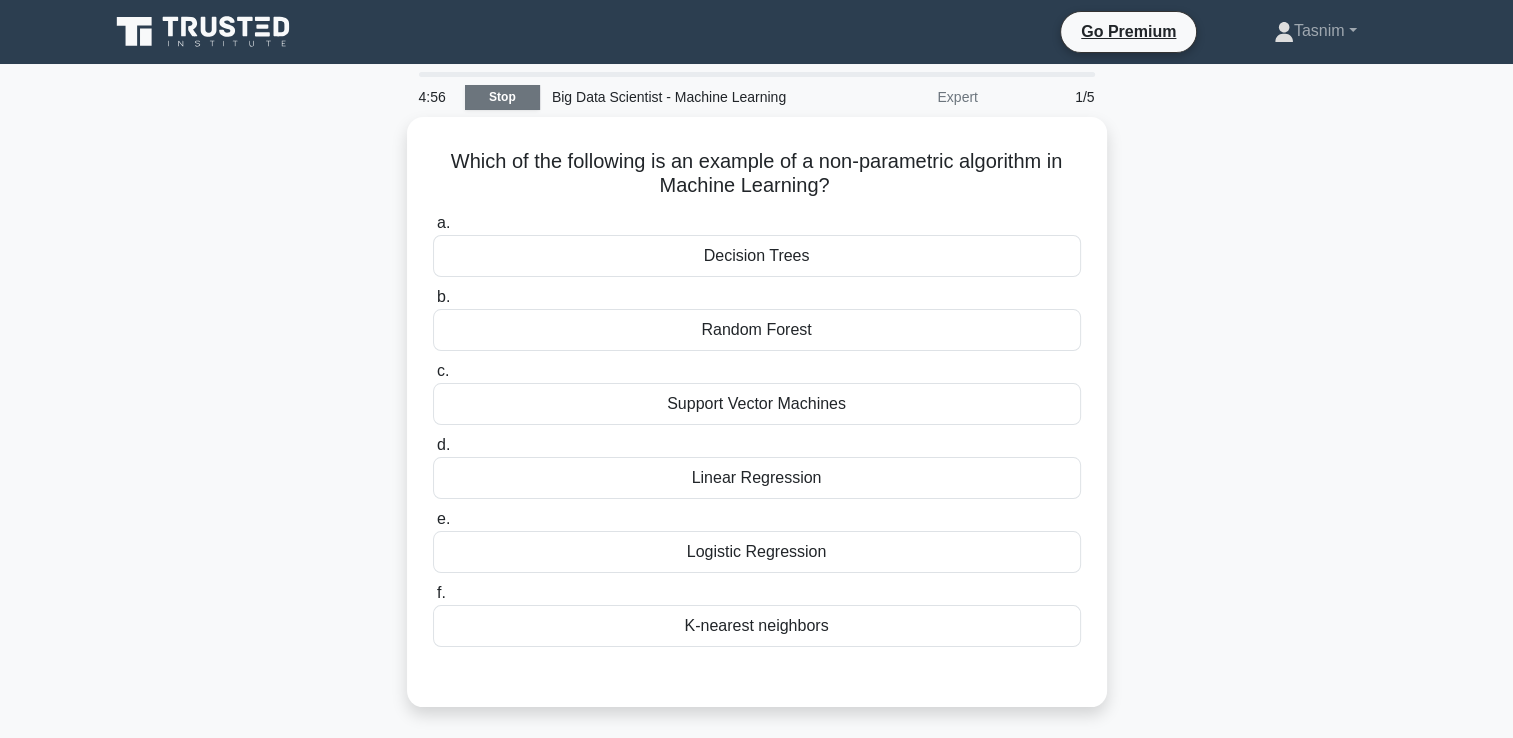 click on "Stop" at bounding box center [502, 97] 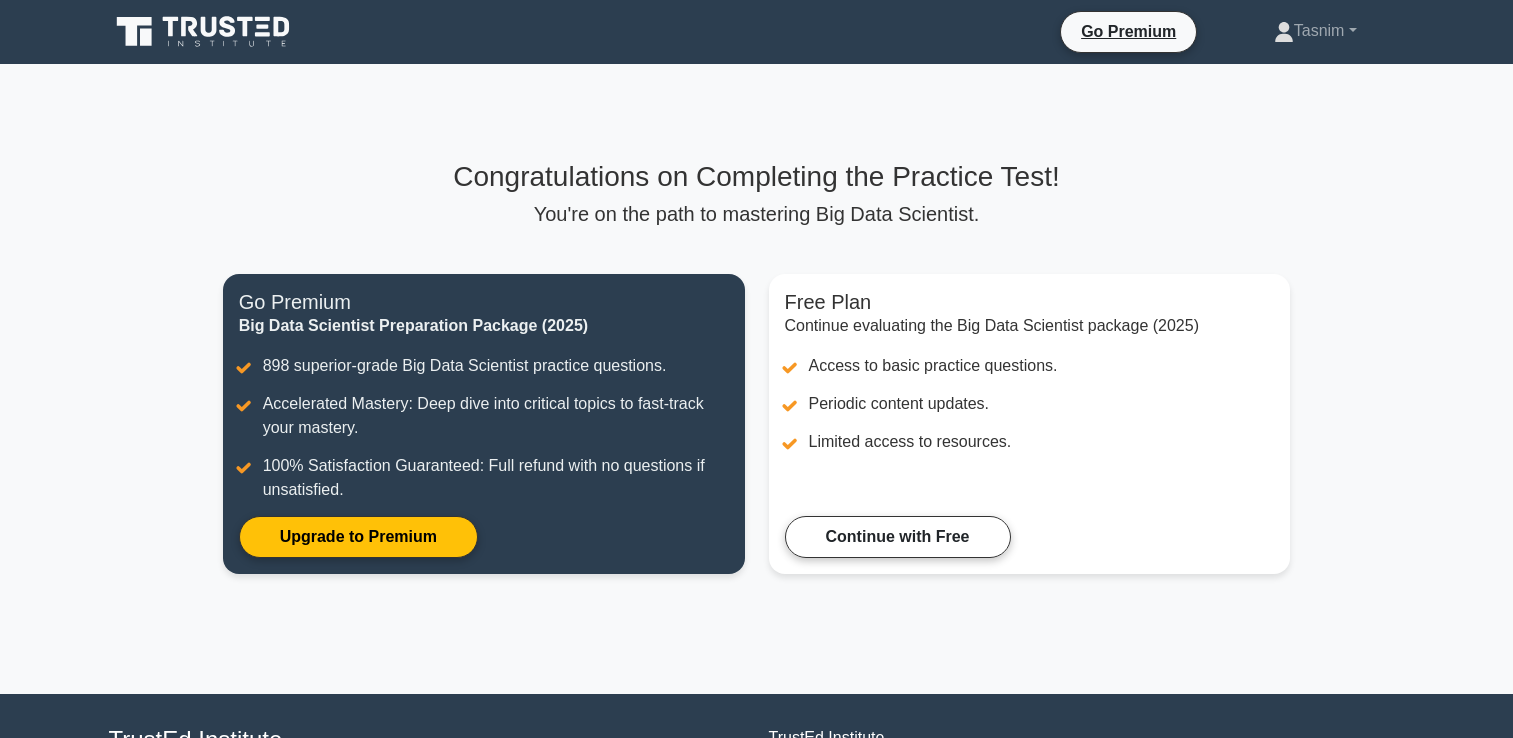 scroll, scrollTop: 0, scrollLeft: 0, axis: both 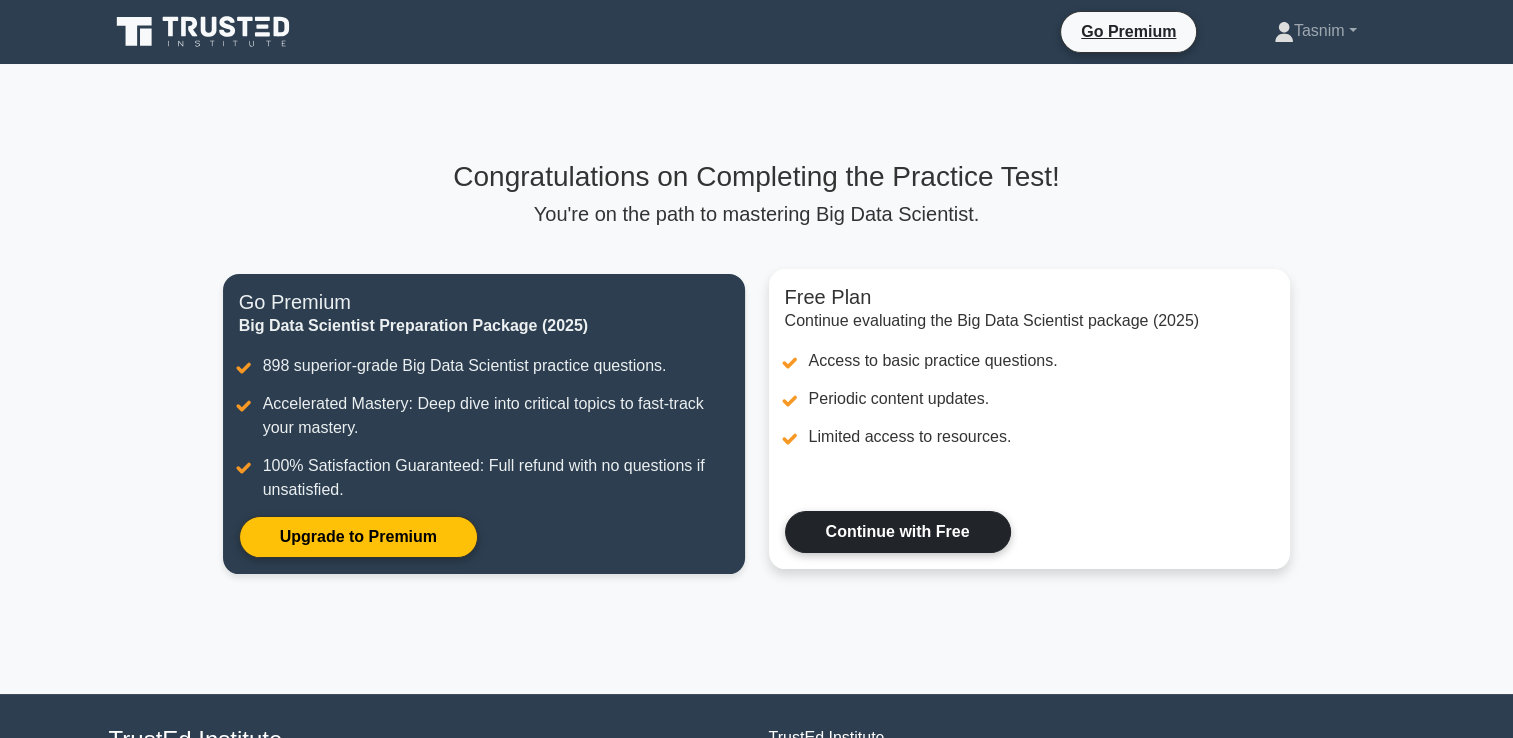 click on "Continue with Free" at bounding box center (898, 532) 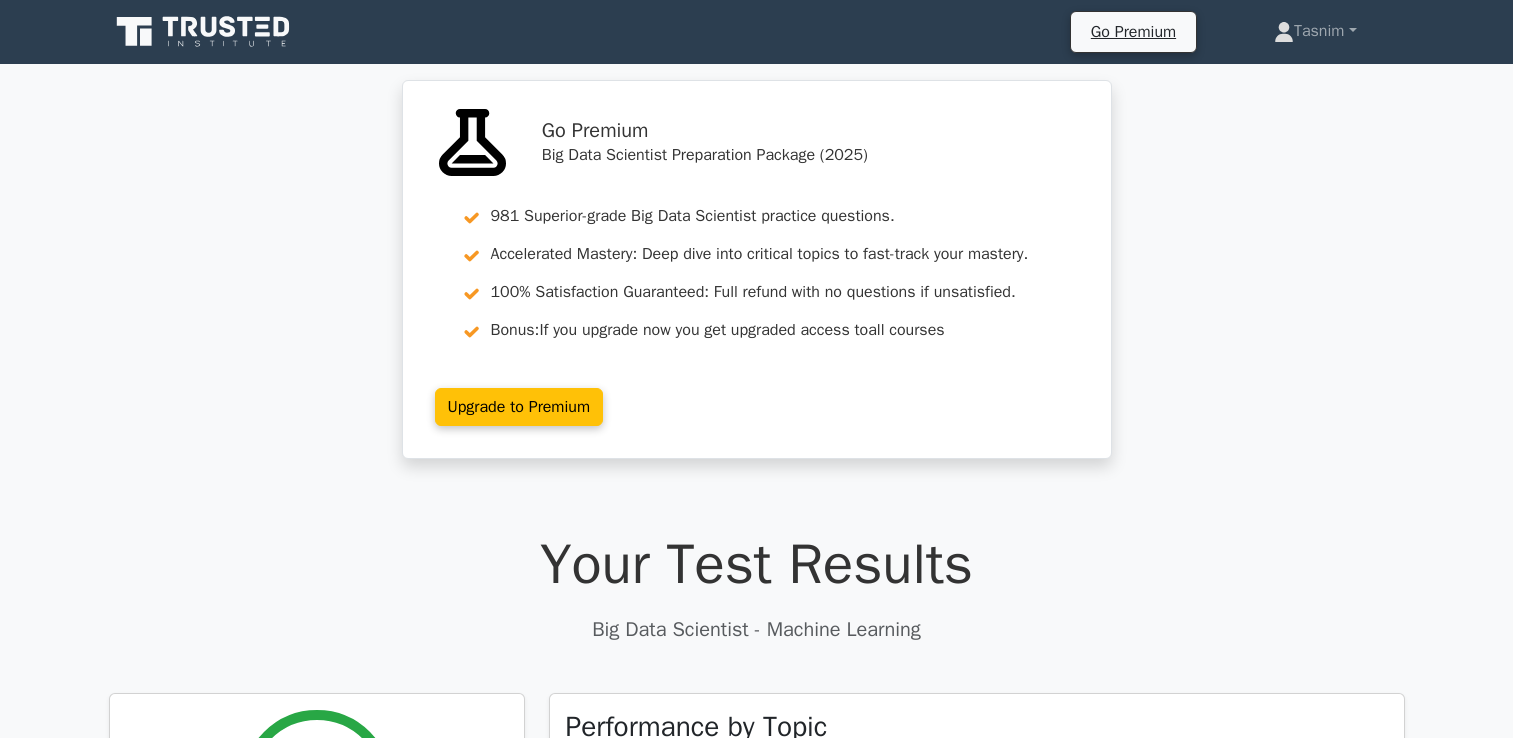 scroll, scrollTop: 0, scrollLeft: 0, axis: both 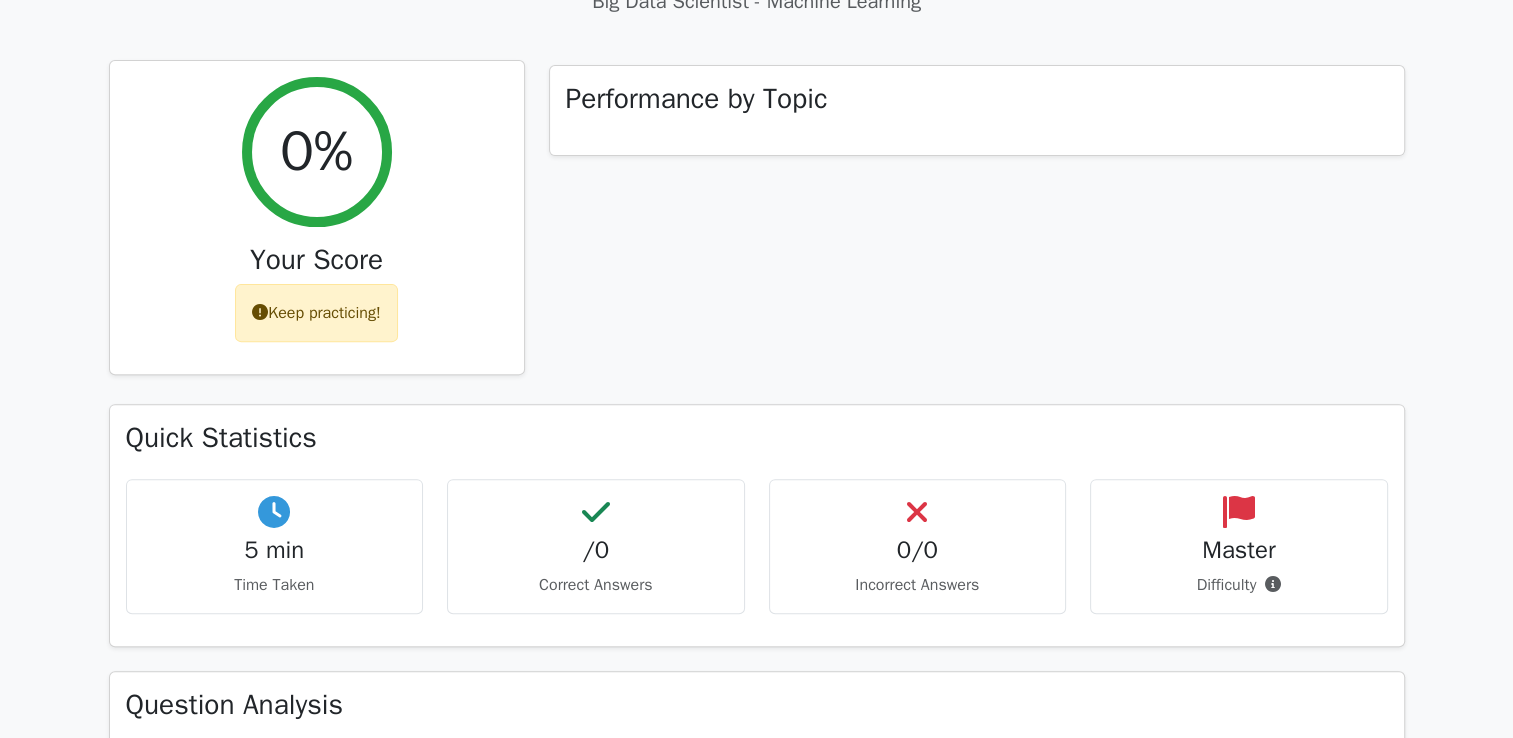 click on "Keep practicing!" at bounding box center [316, 313] 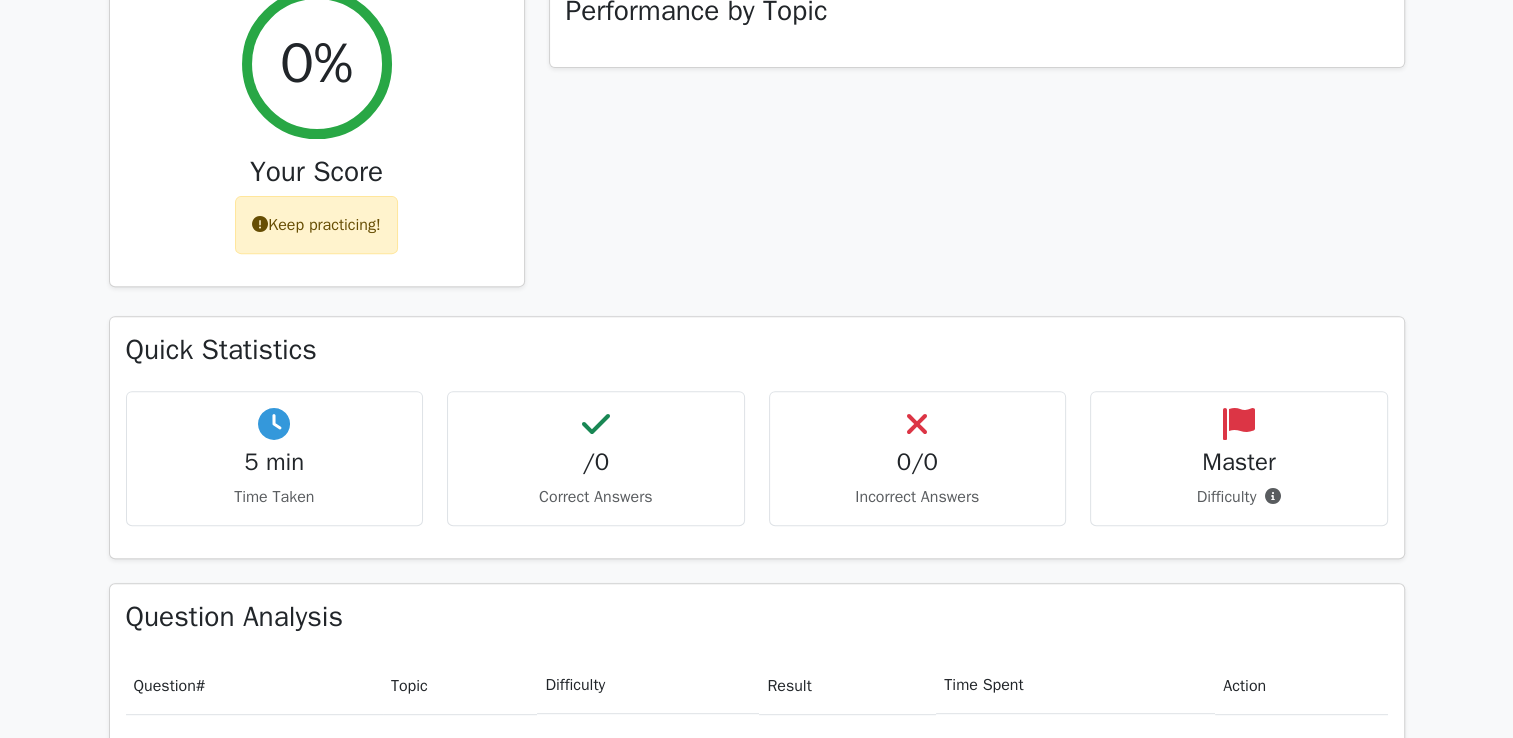 scroll, scrollTop: 716, scrollLeft: 0, axis: vertical 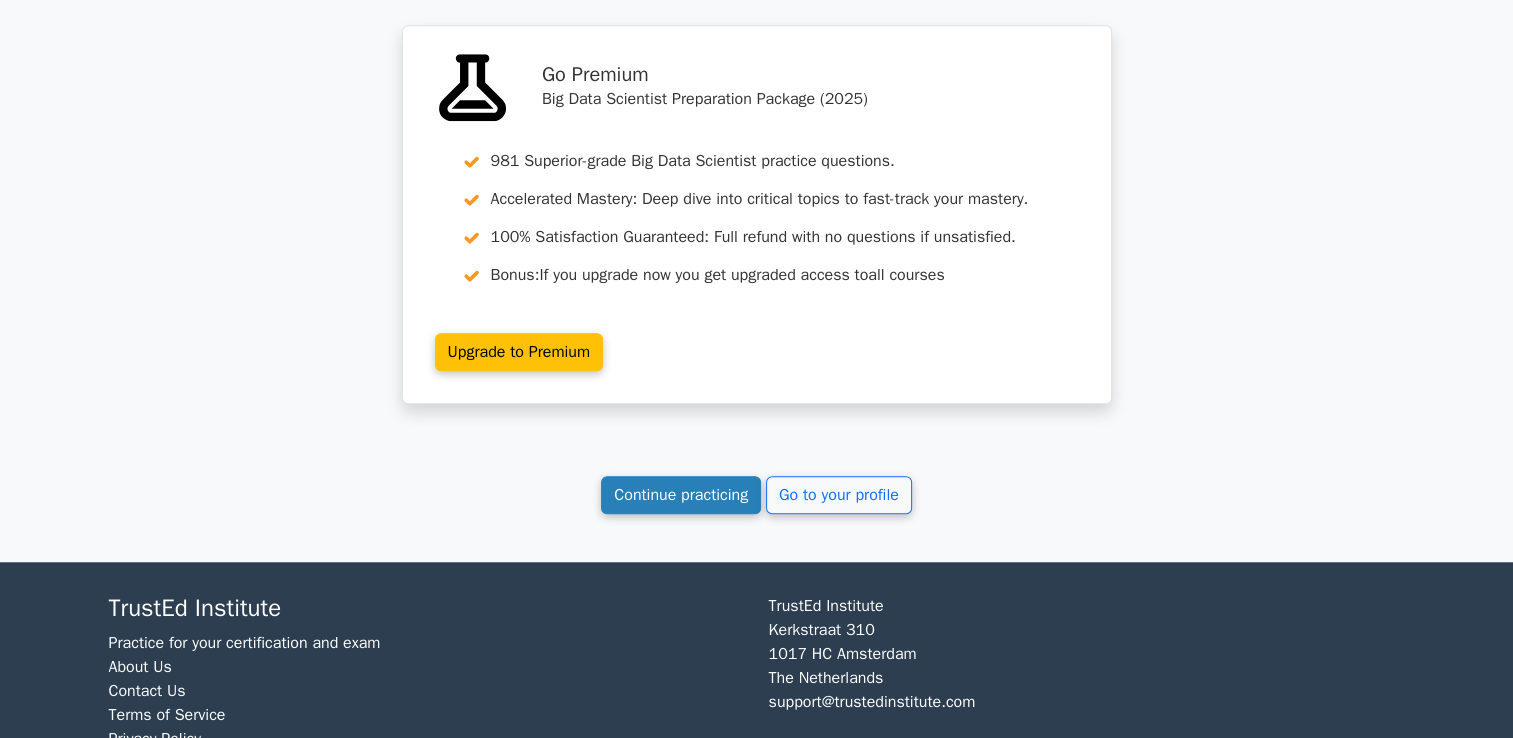 click on "Continue practicing" at bounding box center (681, 495) 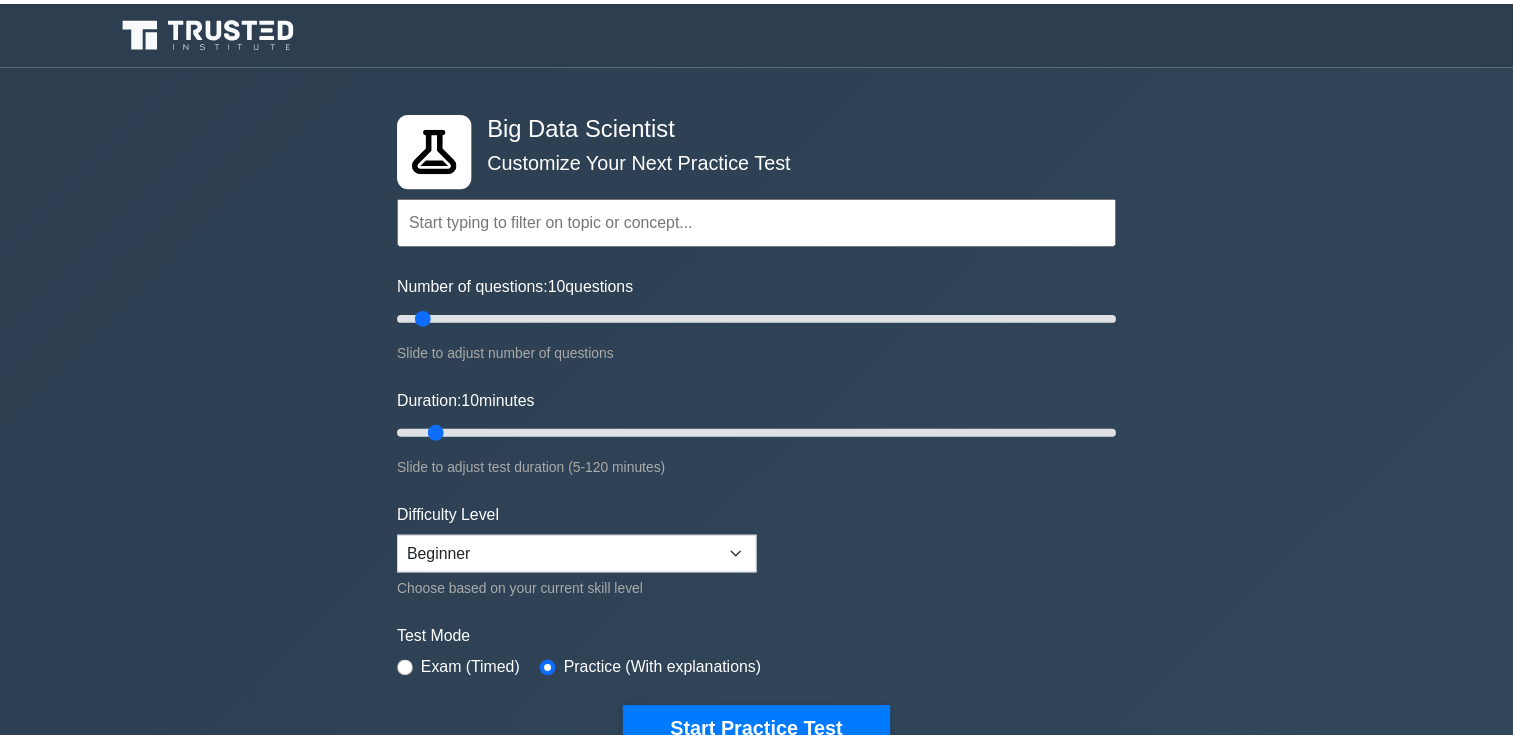 scroll, scrollTop: 0, scrollLeft: 0, axis: both 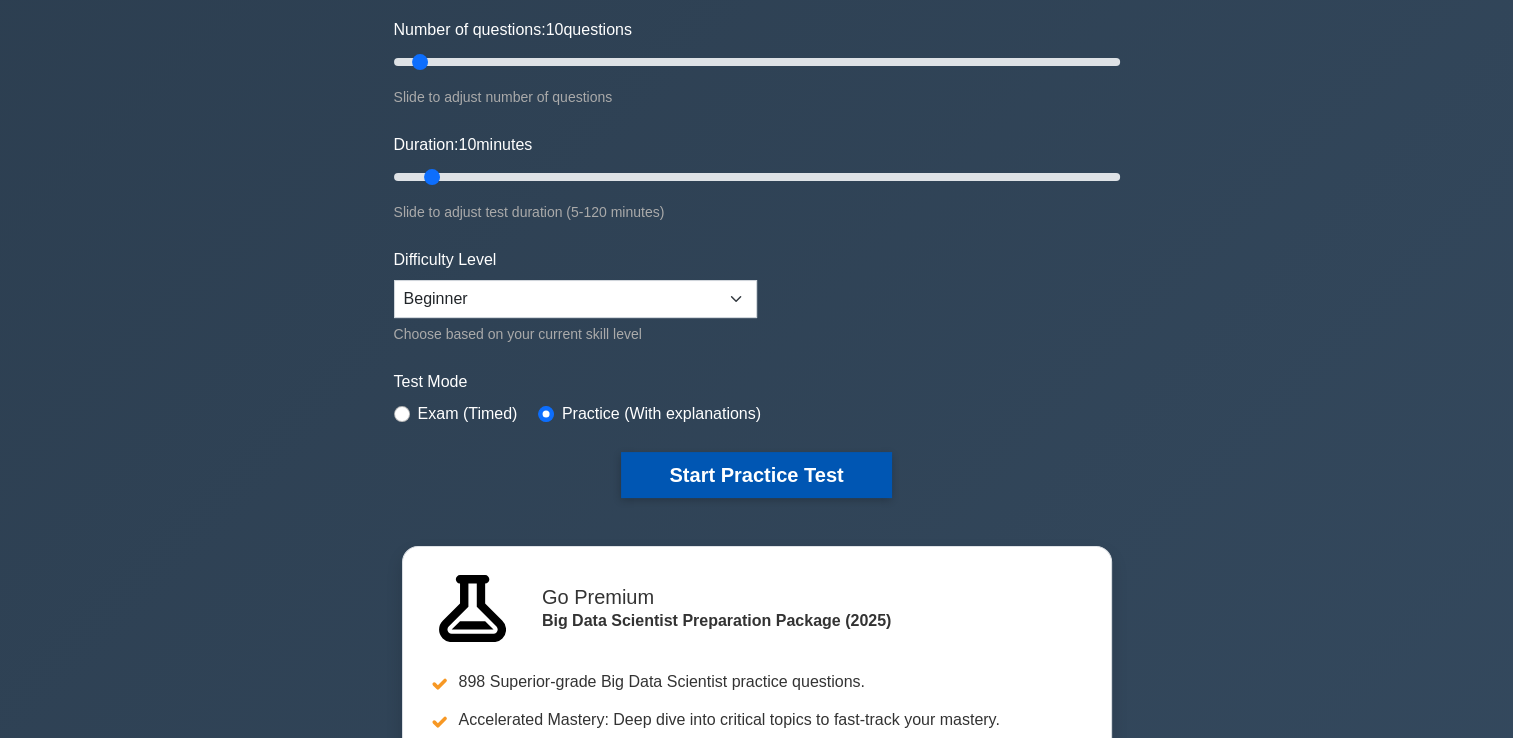 click on "Start Practice Test" at bounding box center [756, 475] 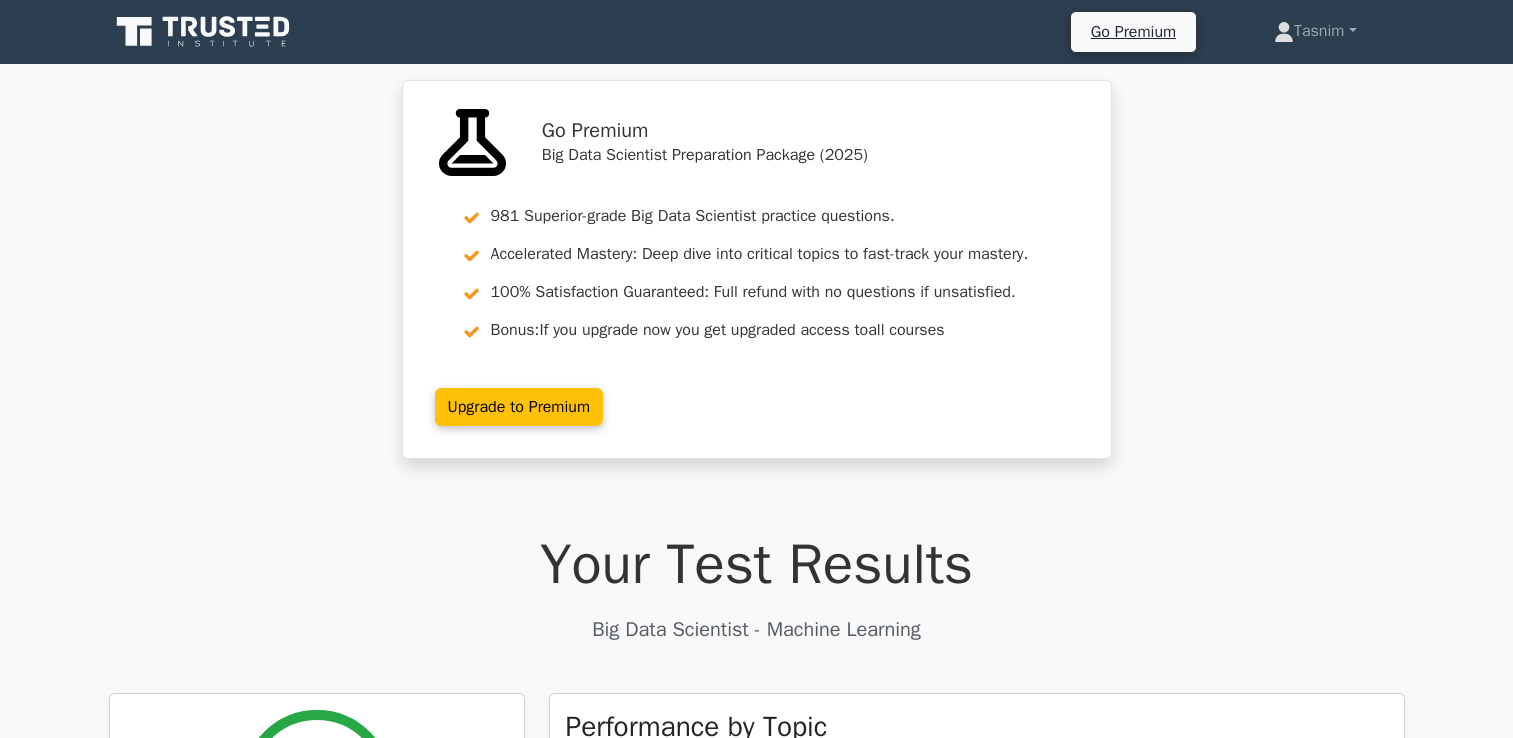 scroll, scrollTop: 0, scrollLeft: 0, axis: both 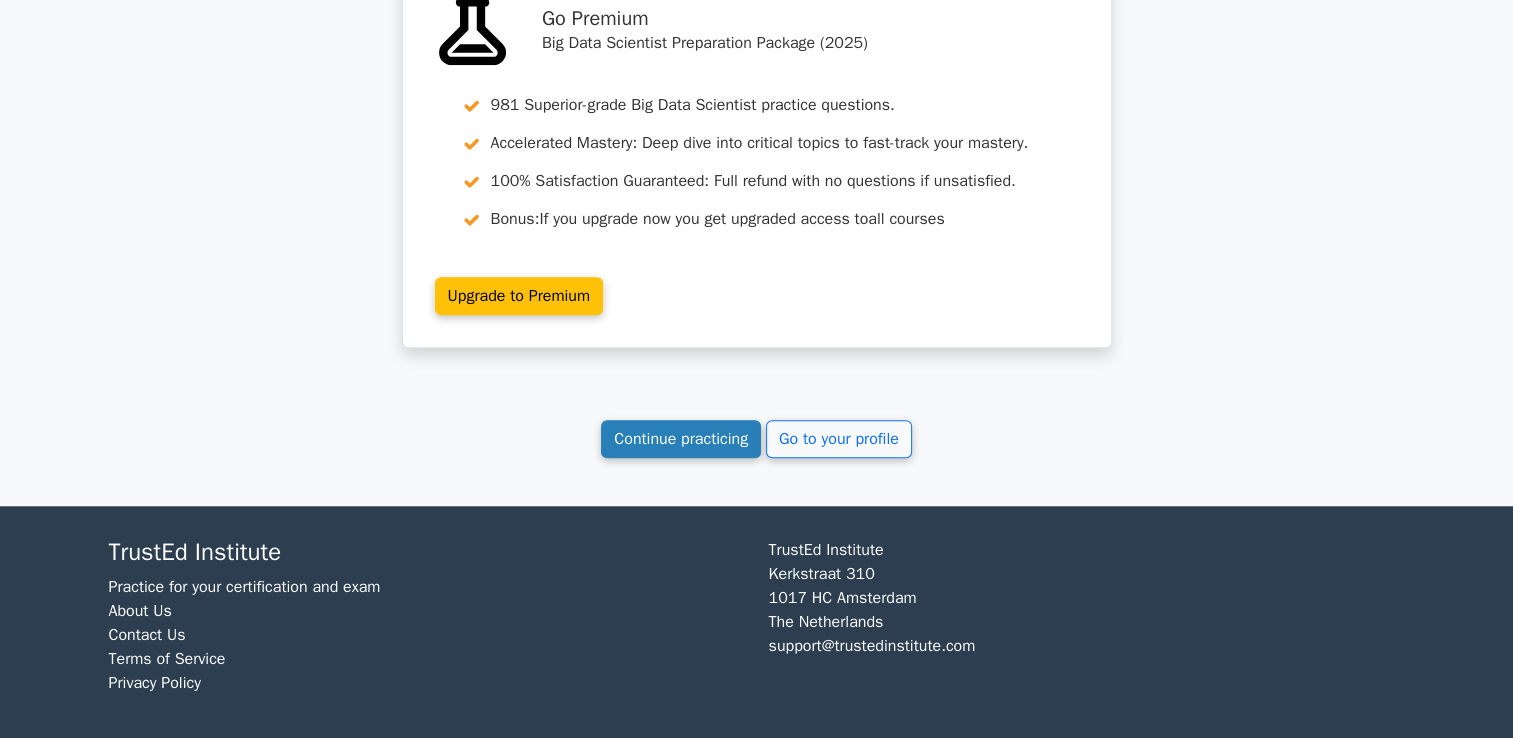 click on "Continue practicing" at bounding box center [681, 439] 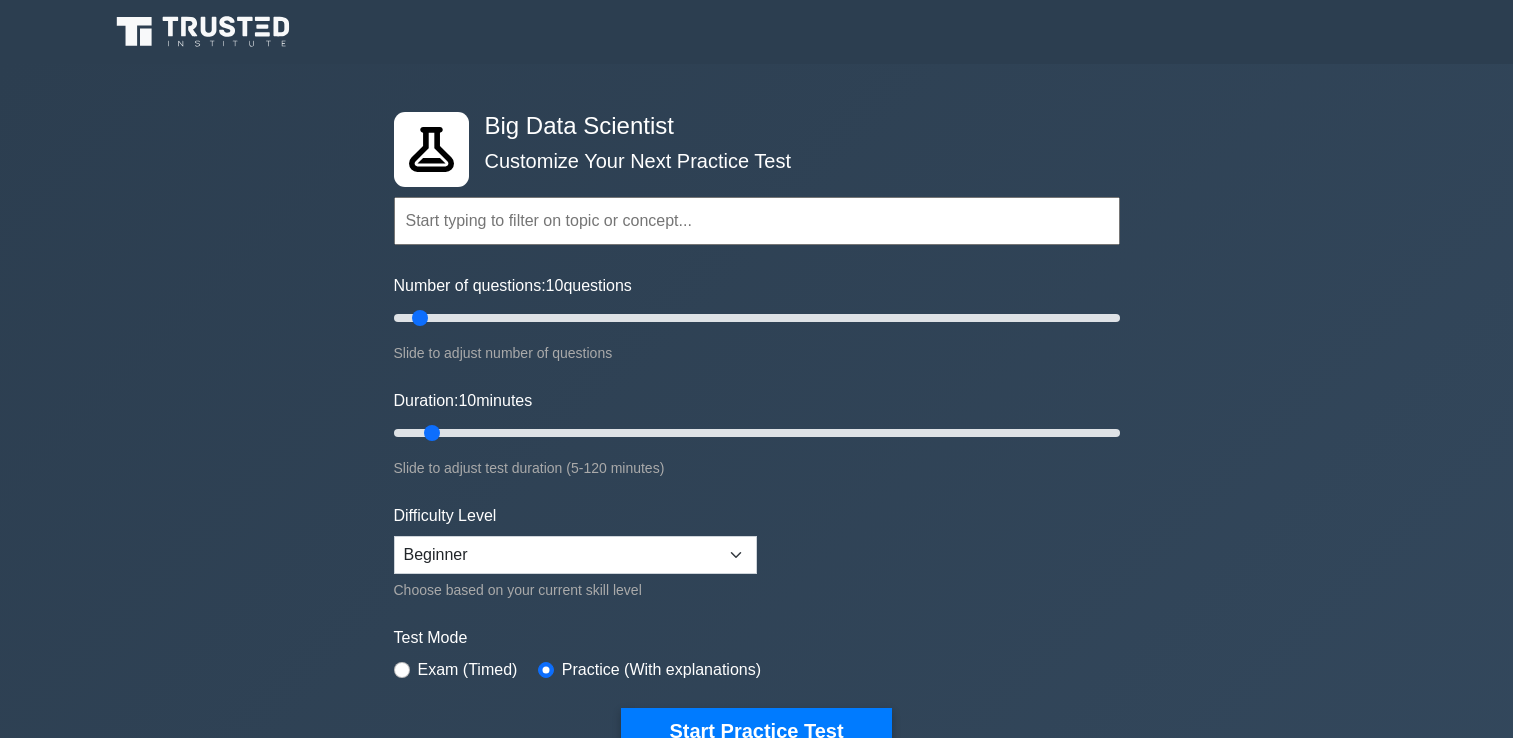 scroll, scrollTop: 0, scrollLeft: 0, axis: both 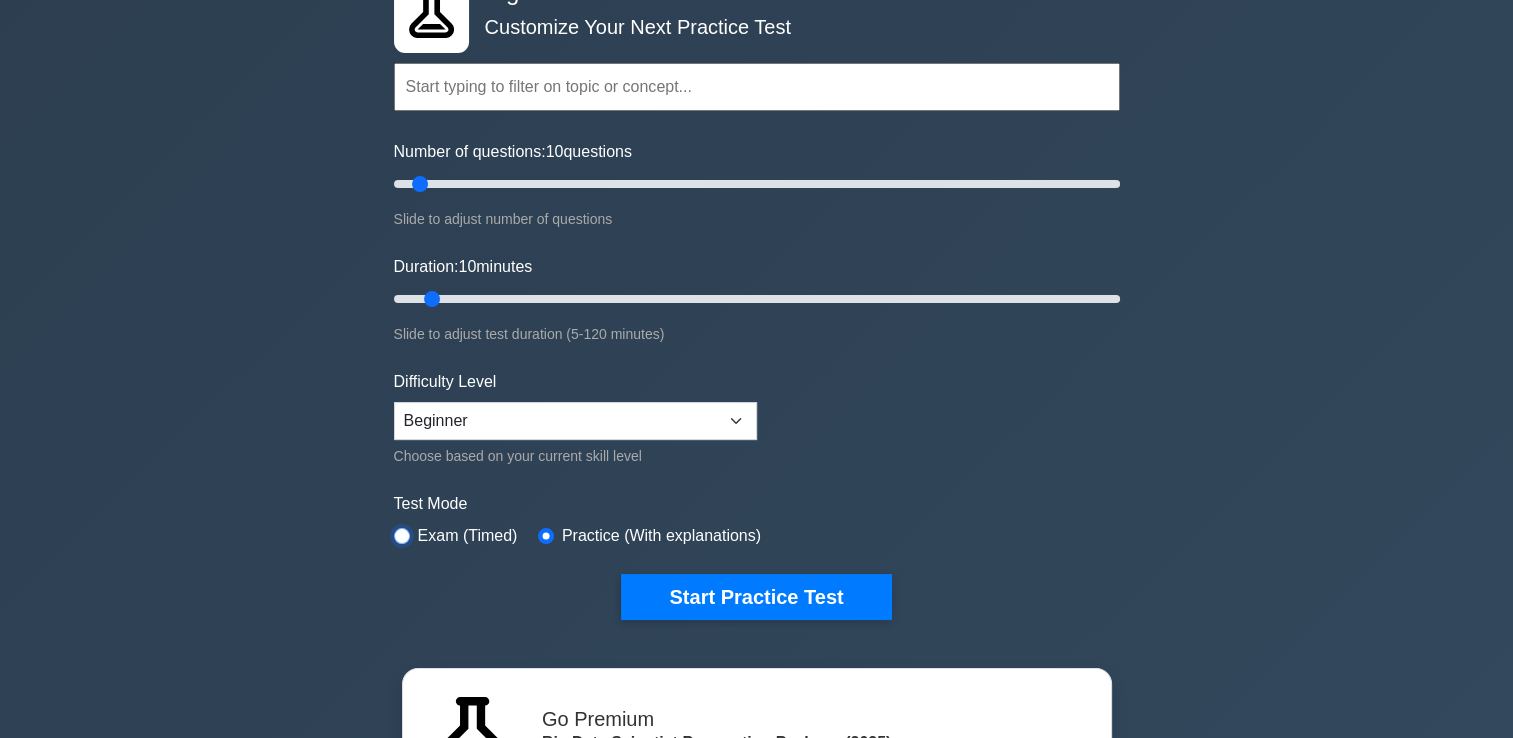 click at bounding box center [402, 536] 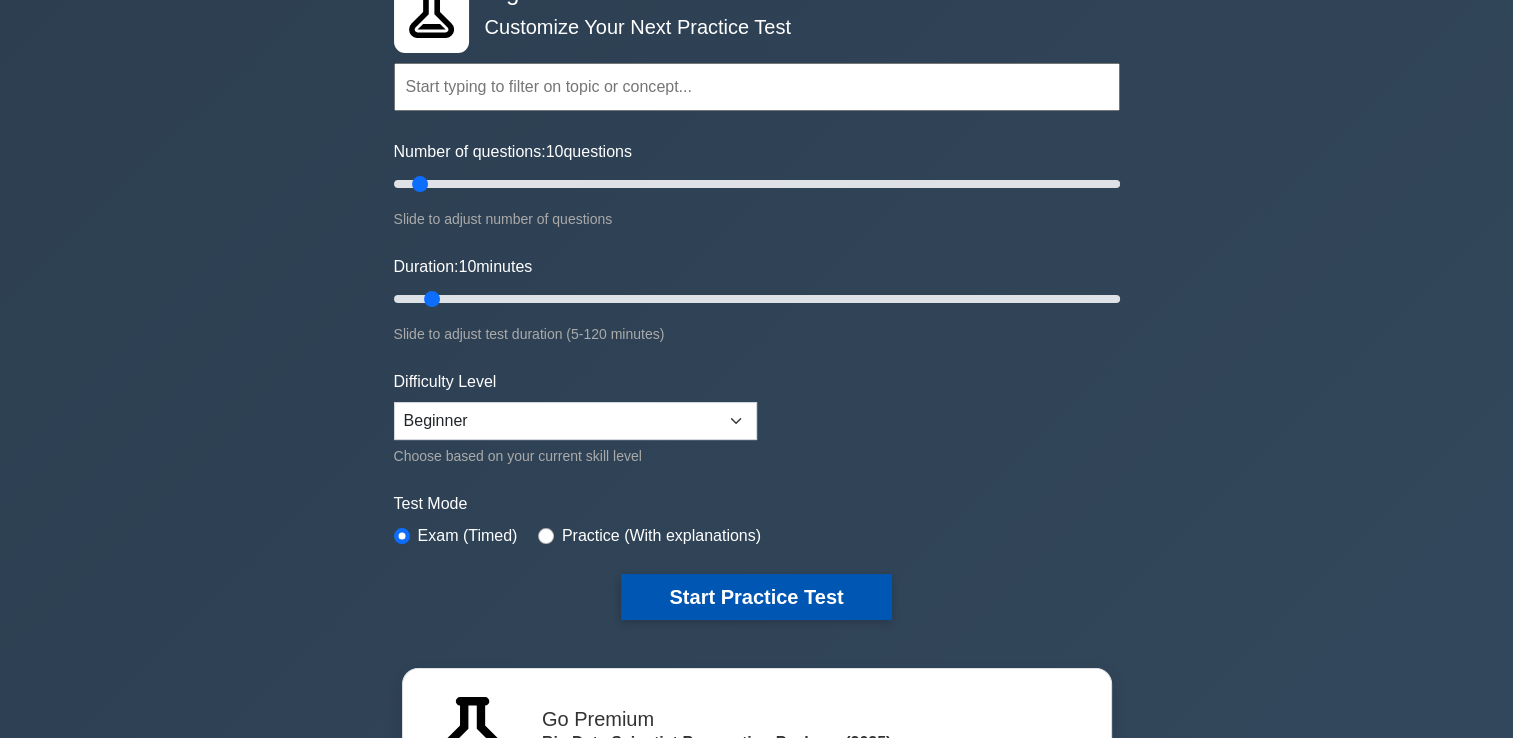 click on "Start Practice Test" at bounding box center (756, 597) 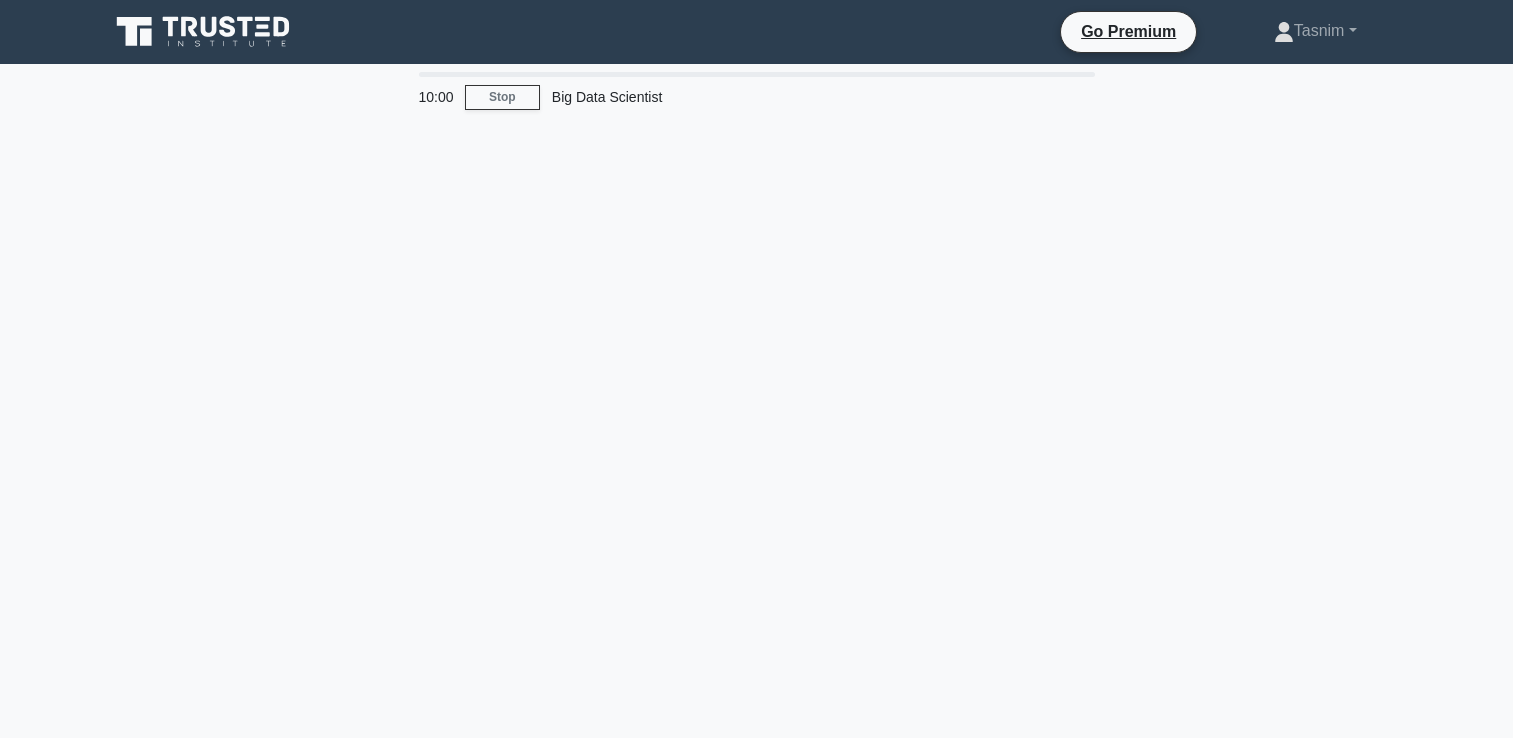scroll, scrollTop: 0, scrollLeft: 0, axis: both 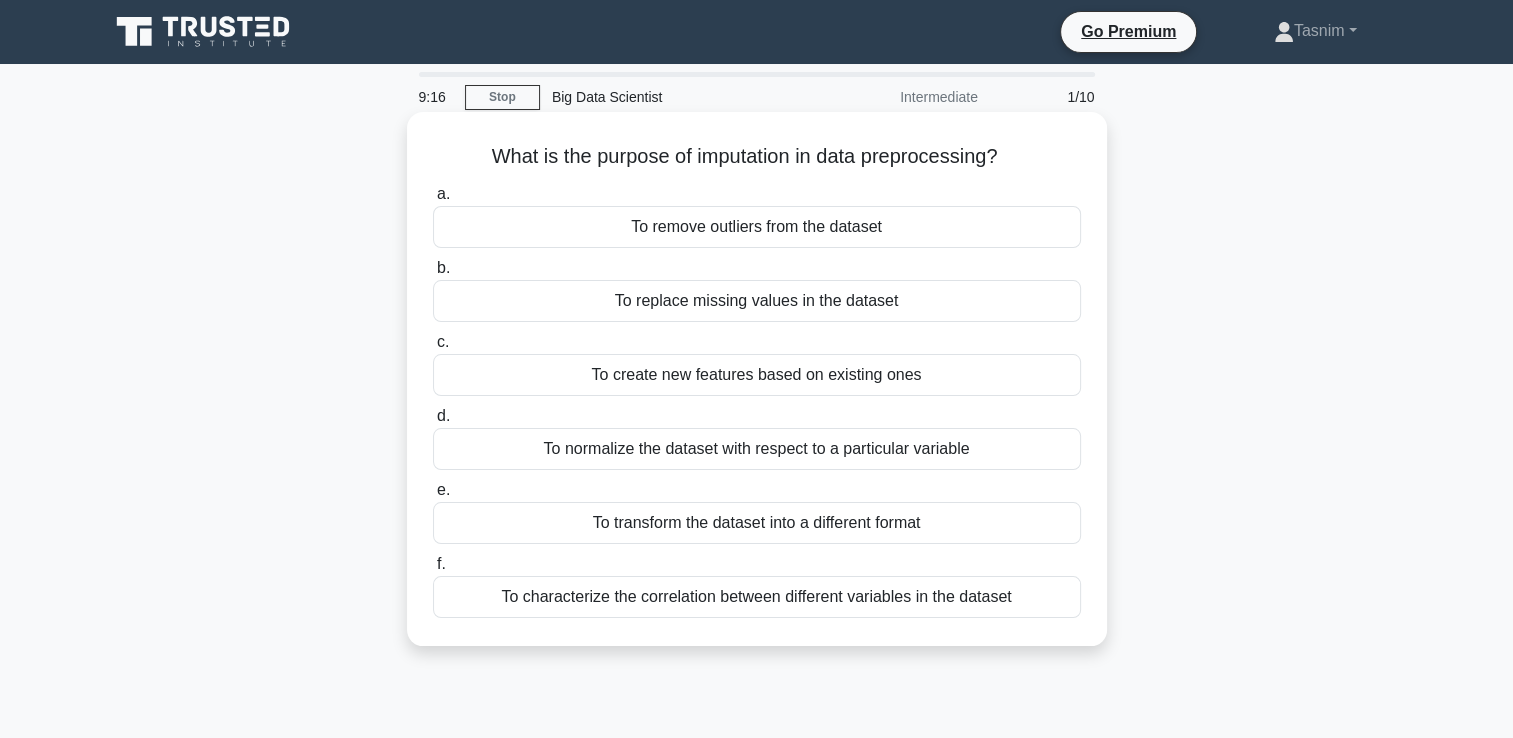 click on "To create new features based on existing ones" at bounding box center [757, 375] 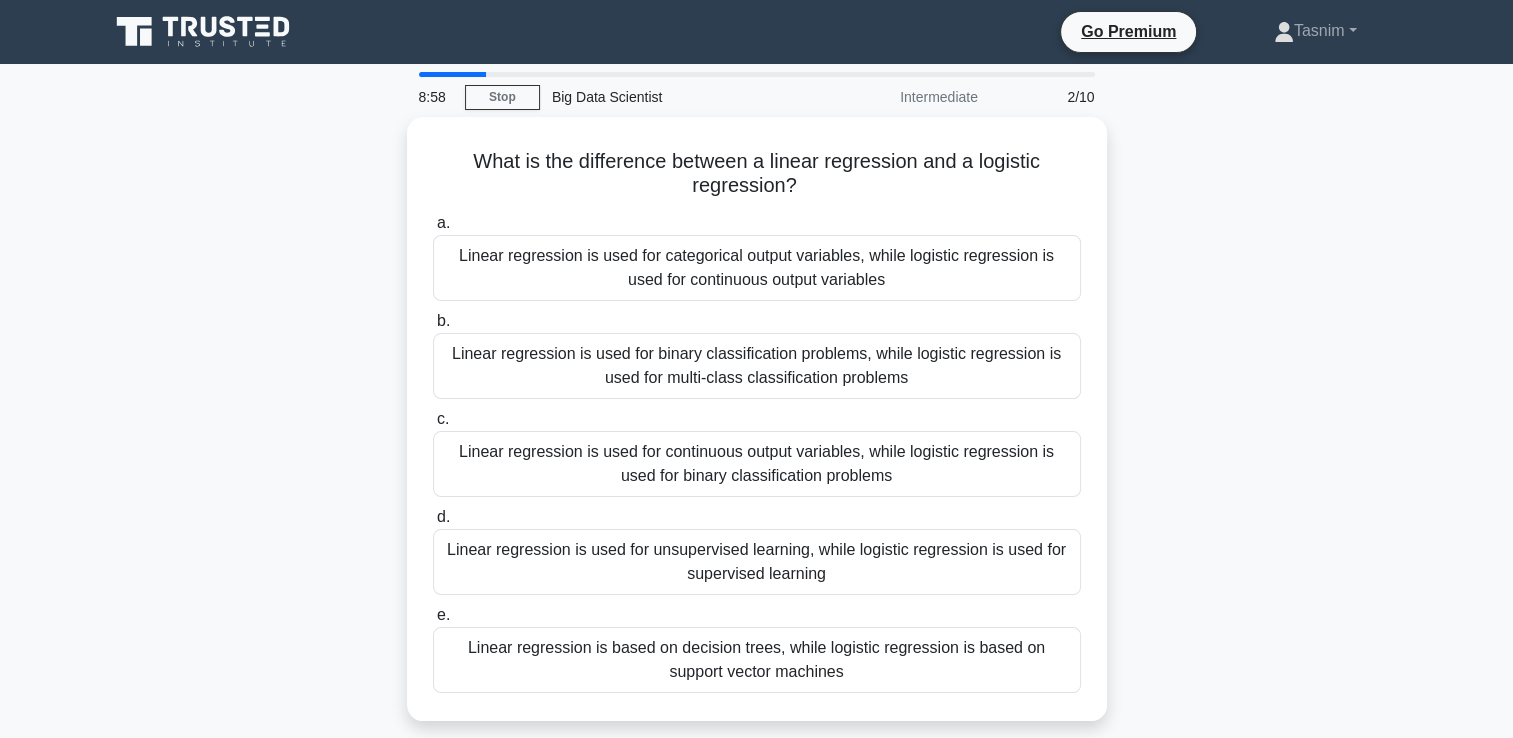 click on "Linear regression is used for binary classification problems, while logistic regression is used for multi-class classification problems" at bounding box center (757, 366) 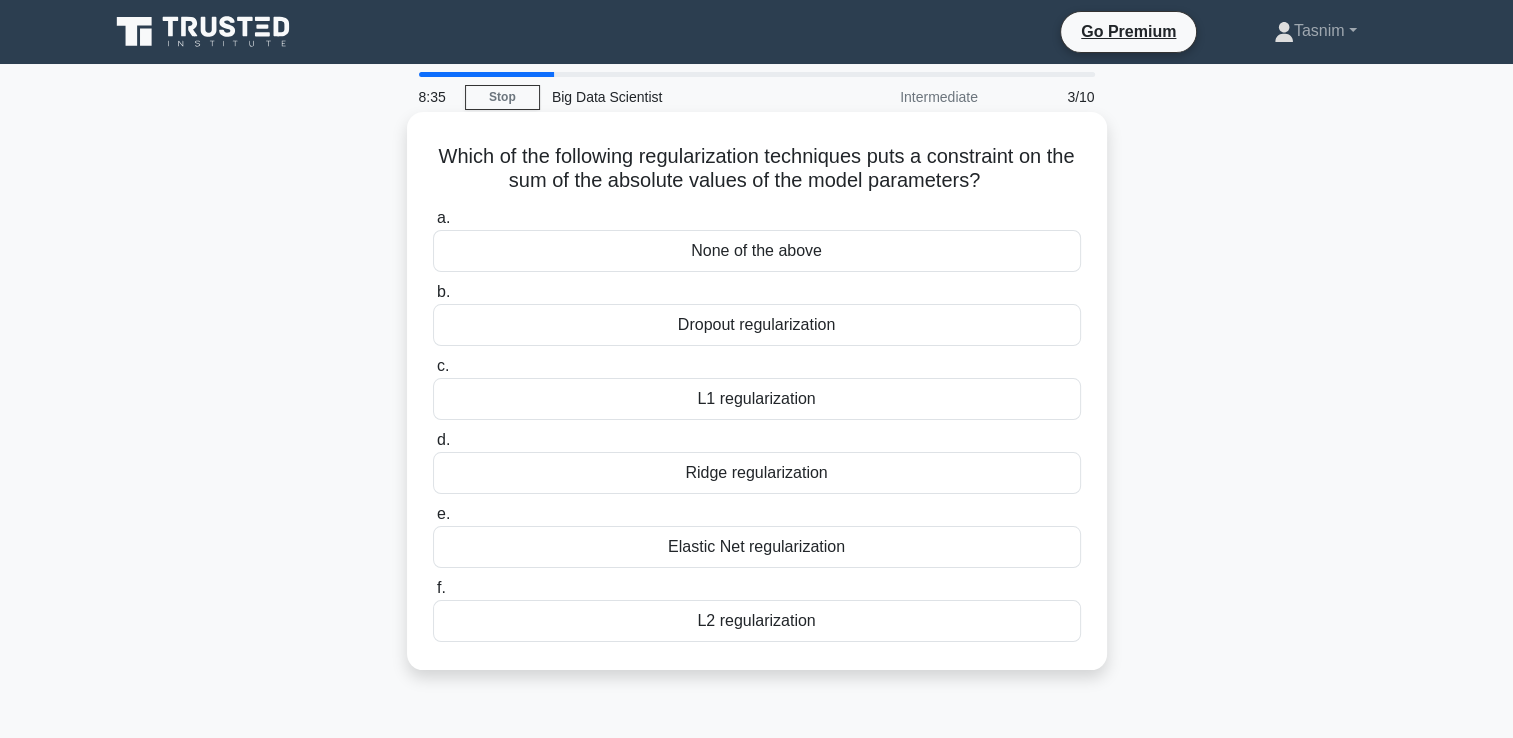 click on "Dropout regularization" at bounding box center (757, 325) 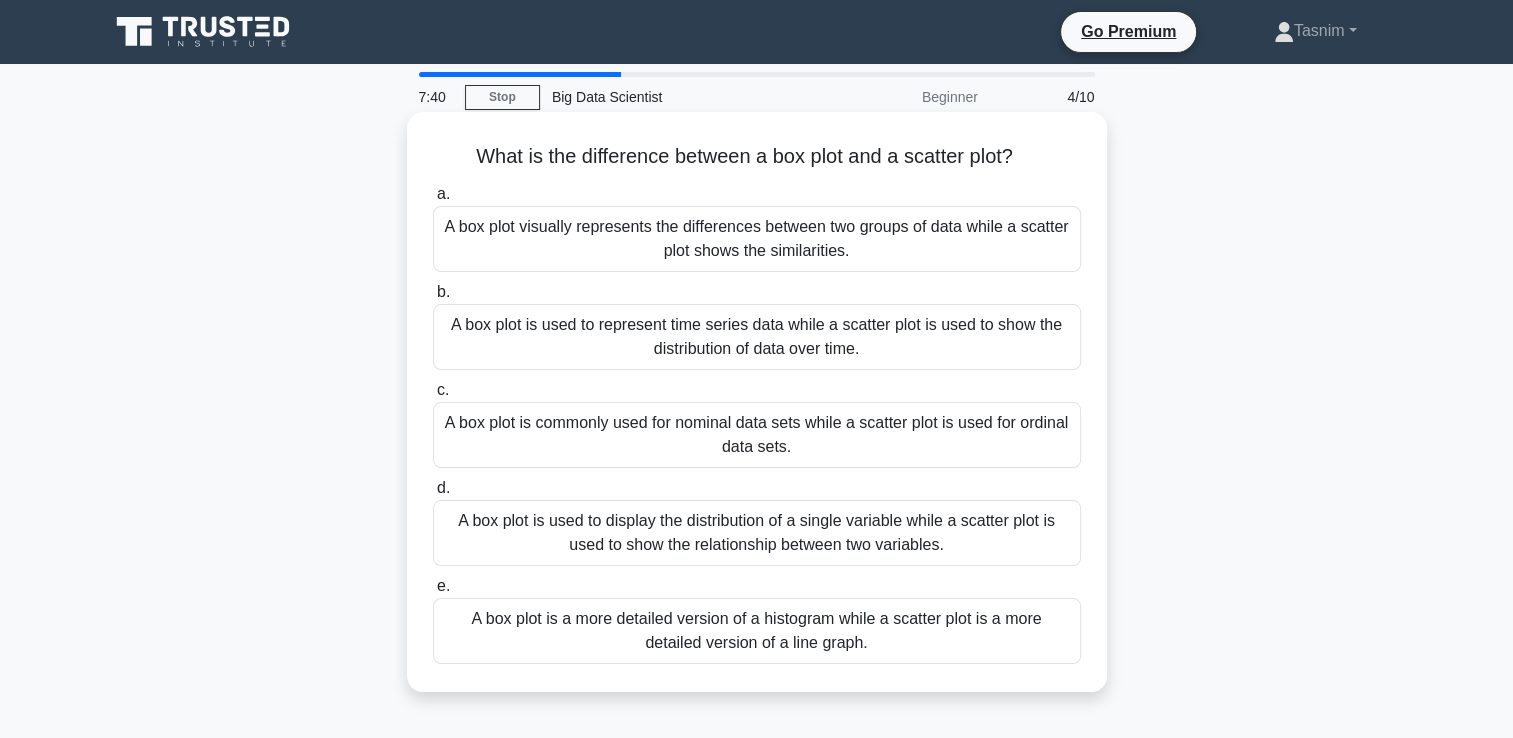 click on "A box plot visually represents the differences between two groups of data while a scatter plot shows the similarities." at bounding box center [757, 239] 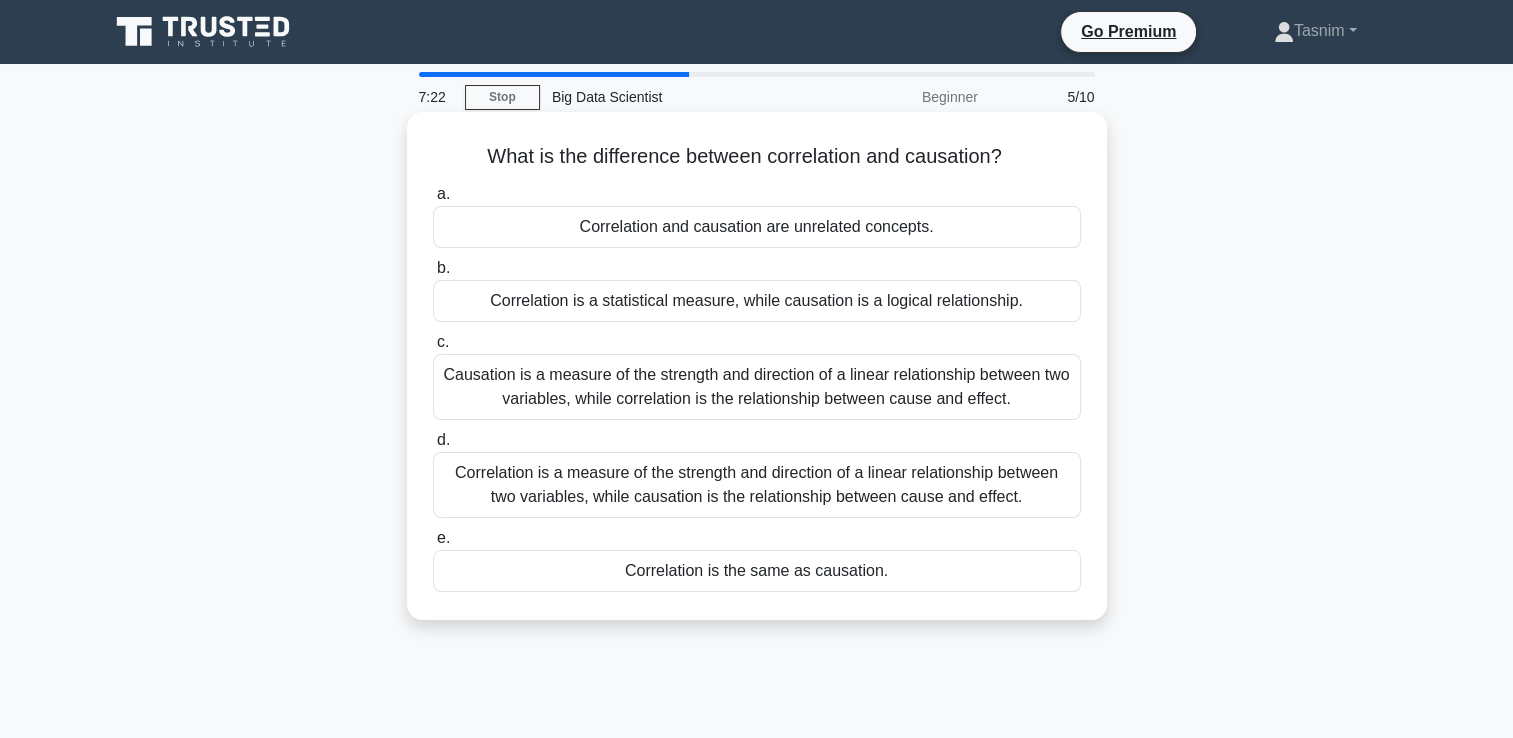click on "Correlation is a measure of the strength and direction of a linear relationship between two variables, while causation is the relationship between cause and effect." at bounding box center [757, 485] 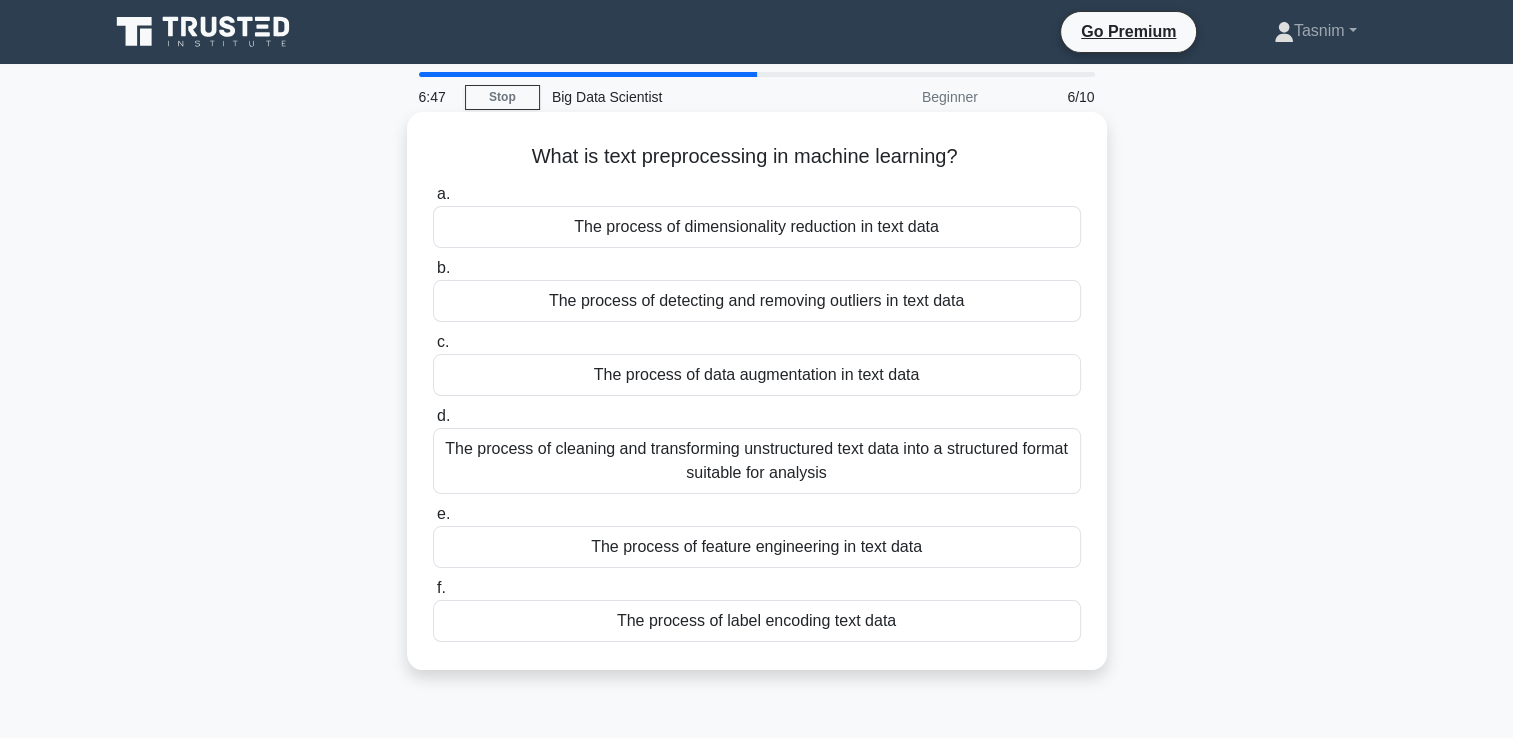 click on "The process of cleaning and transforming unstructured text data into a structured format suitable for analysis" at bounding box center [757, 461] 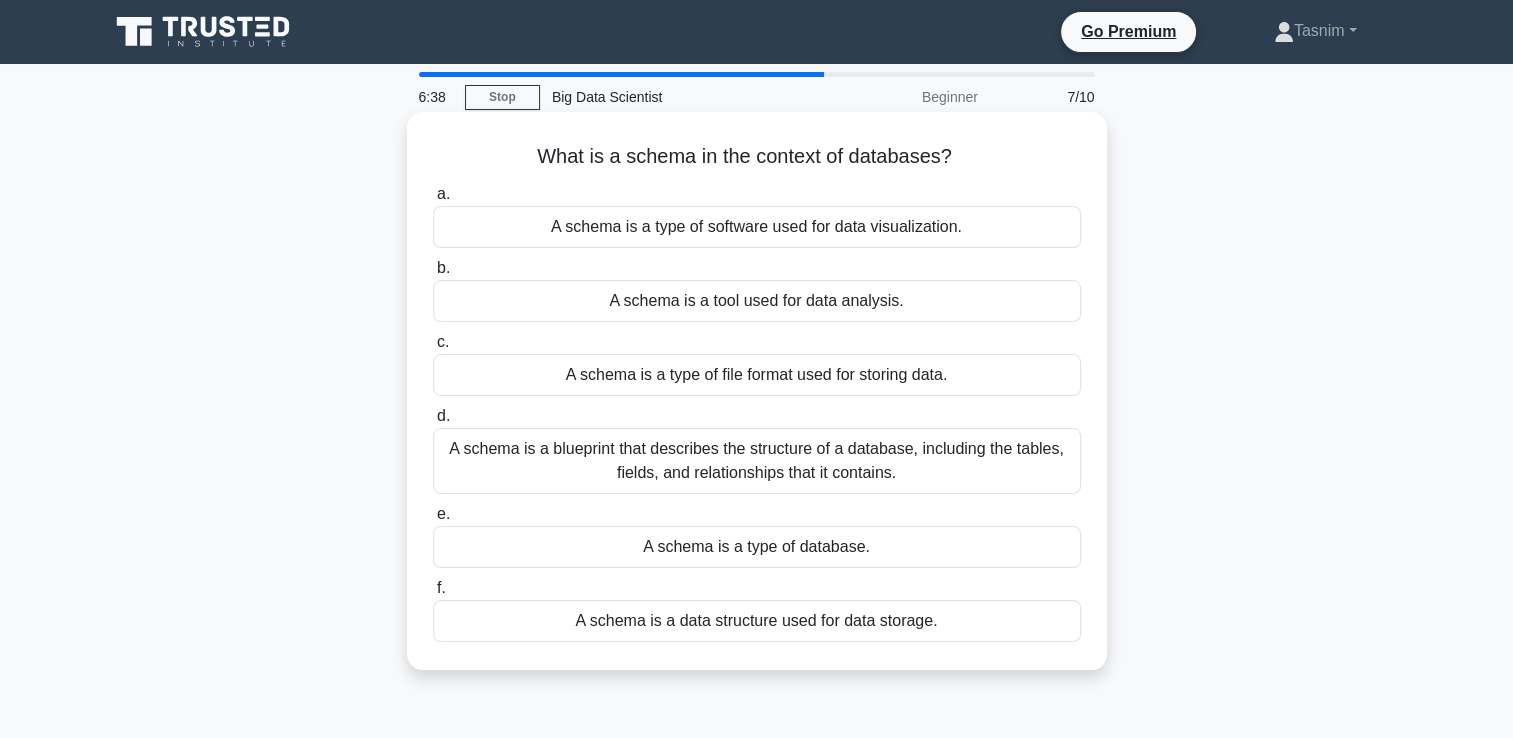 click on "A schema is a type of software used for data visualization." at bounding box center [757, 227] 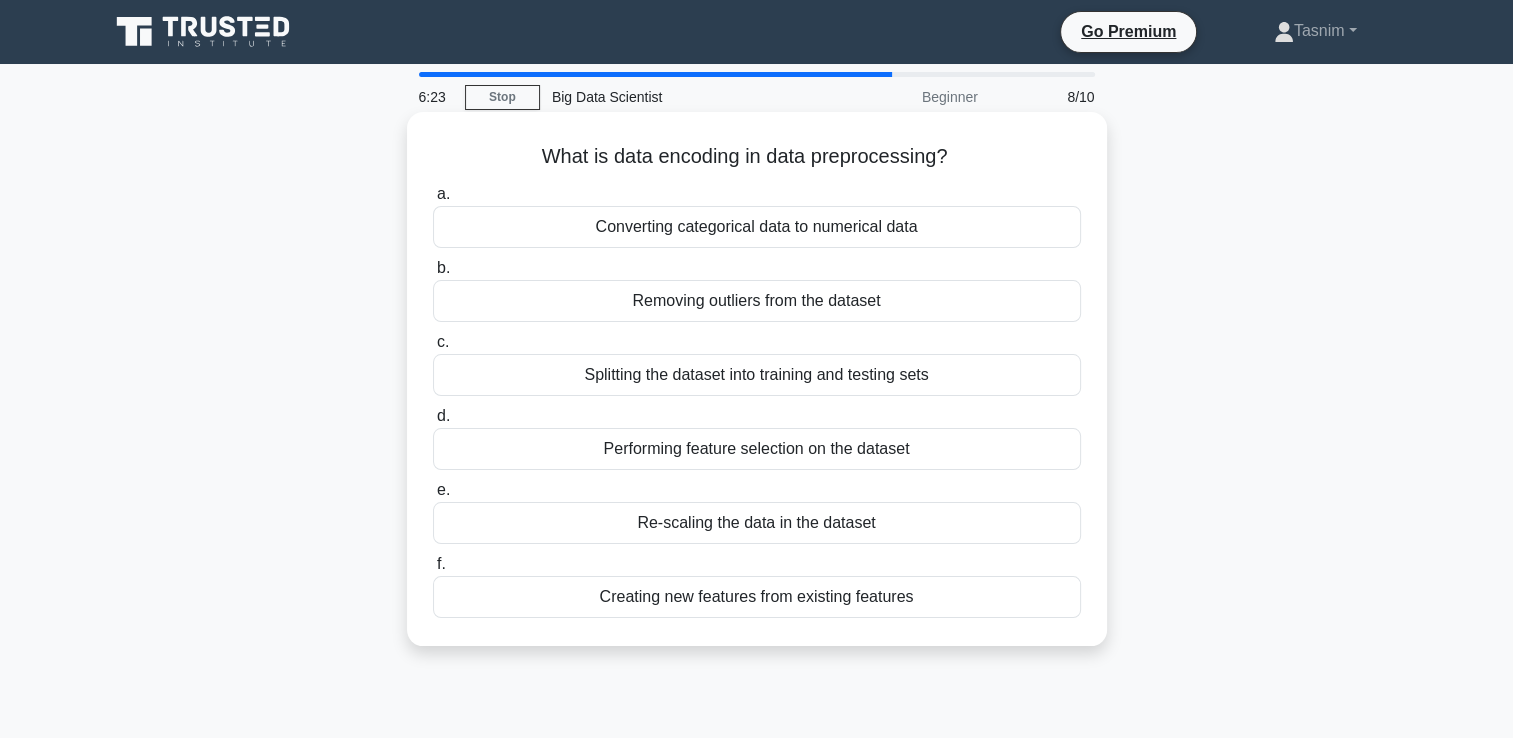 click on "Converting categorical data to numerical data" at bounding box center [757, 227] 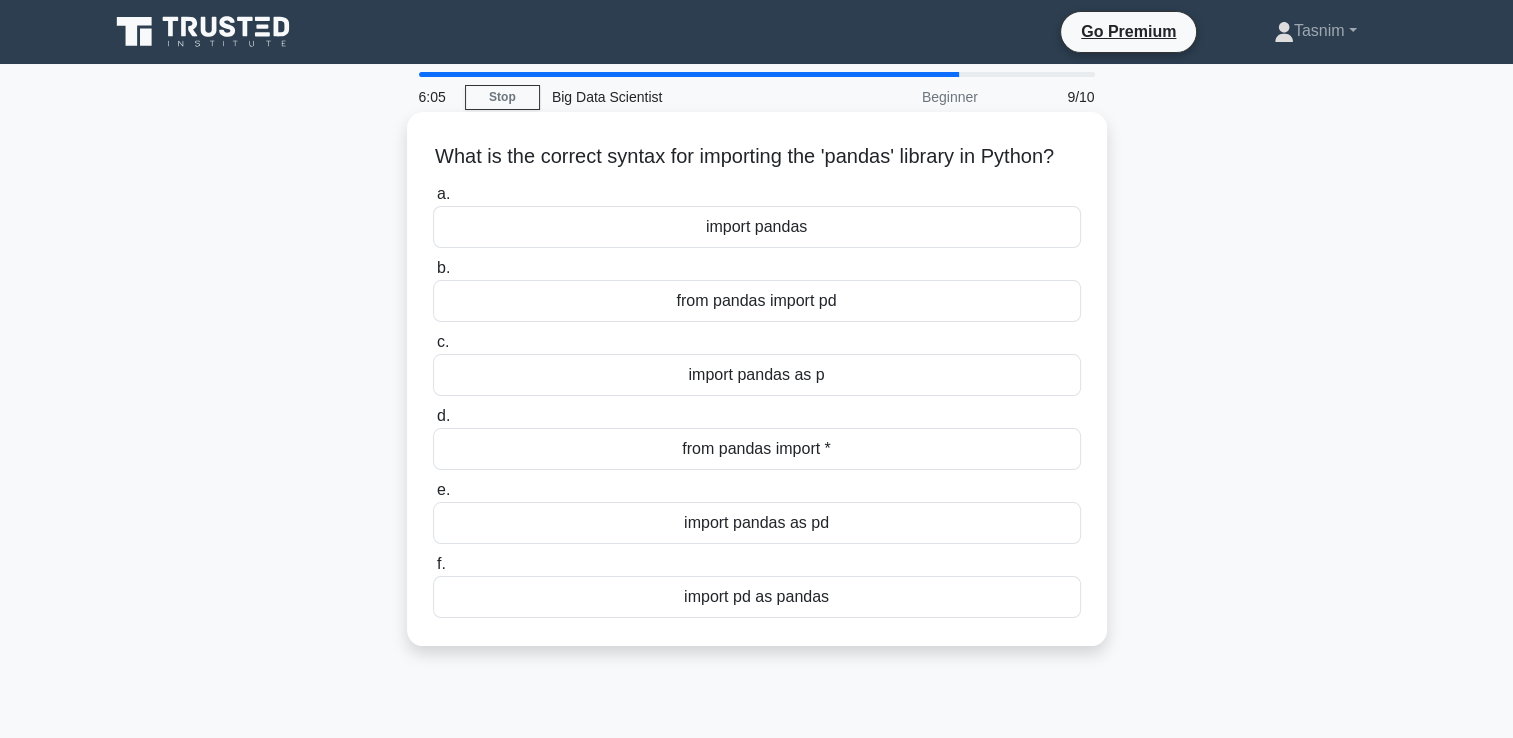click on "import pandas as pd" at bounding box center (757, 523) 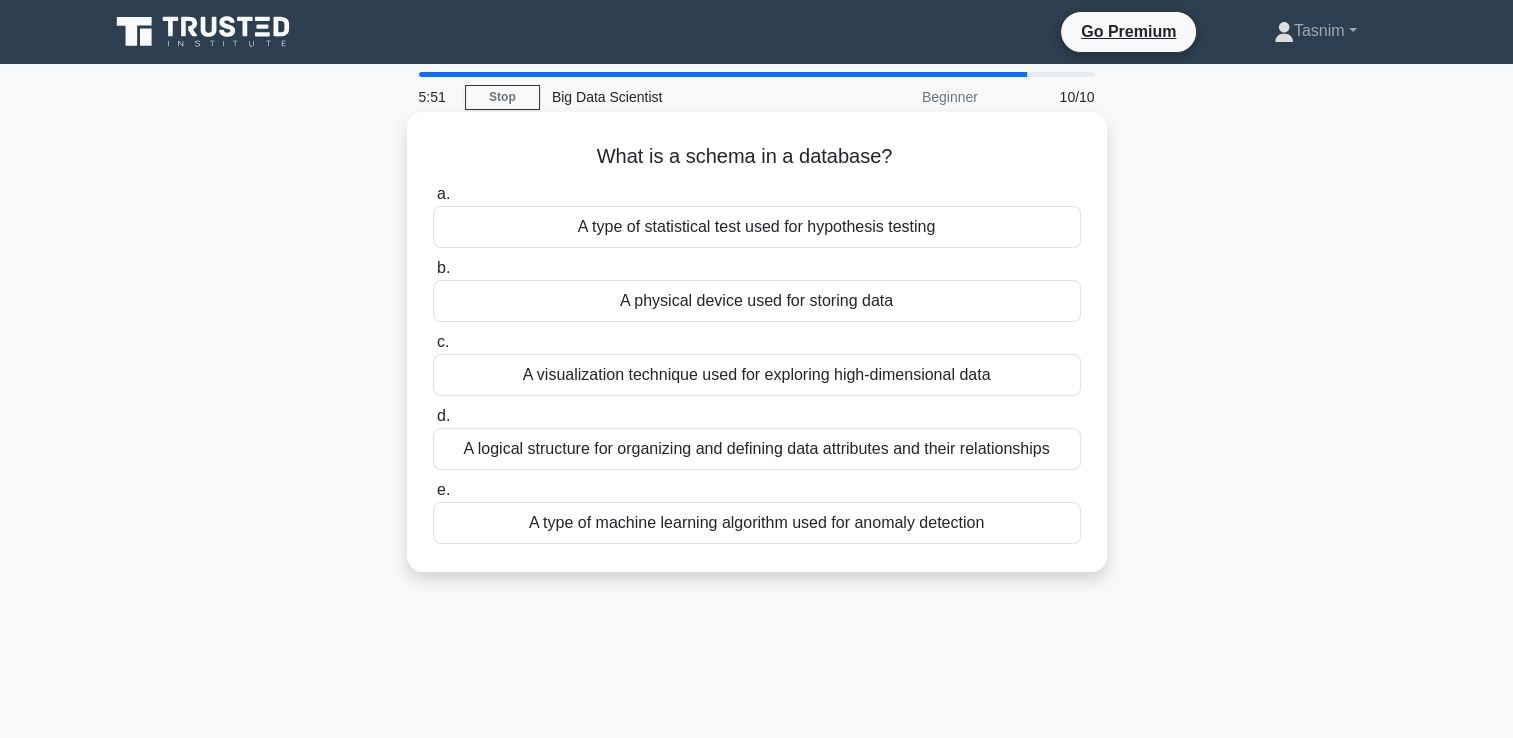 click on "A visualization technique used for exploring high-dimensional data" at bounding box center [757, 375] 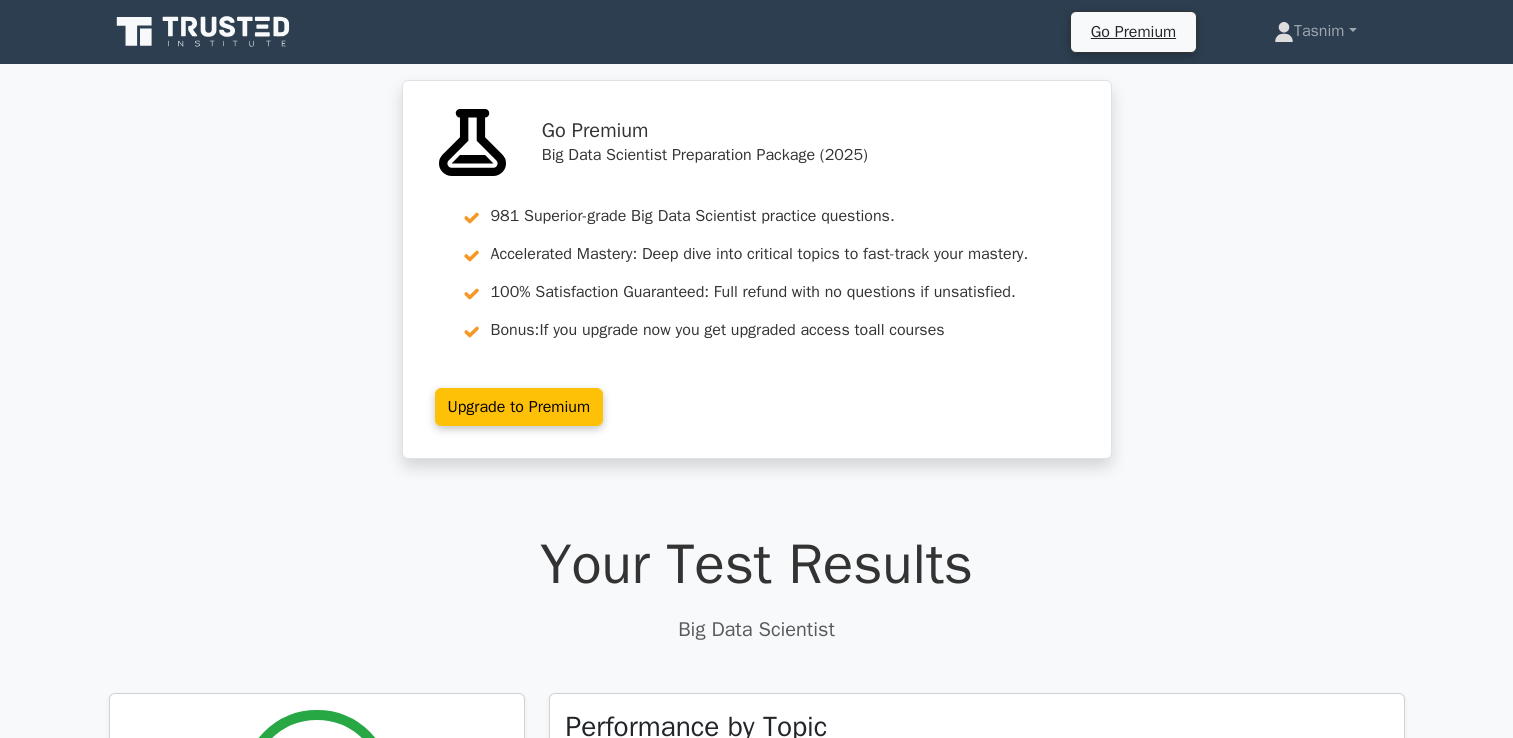 scroll, scrollTop: 0, scrollLeft: 0, axis: both 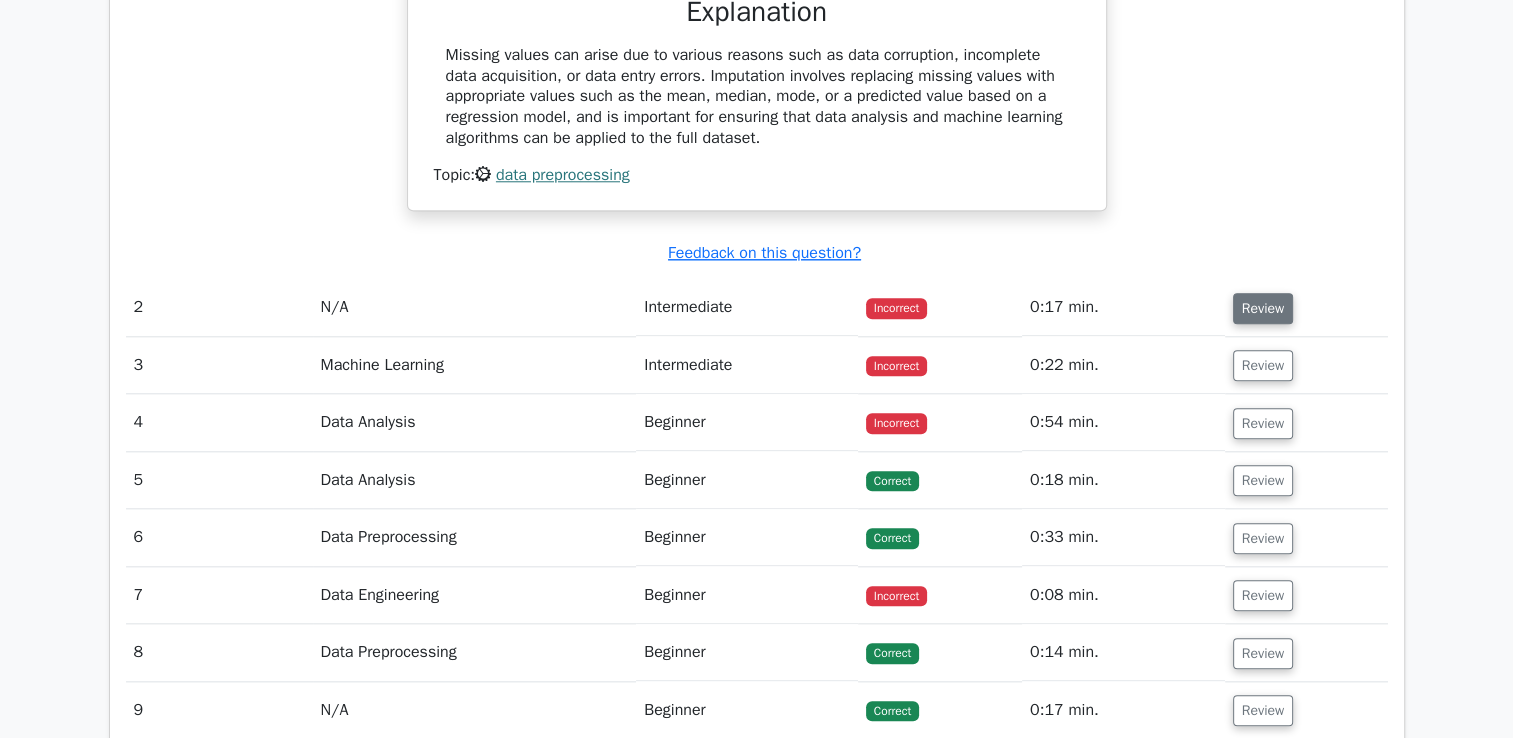 click on "Review" at bounding box center [1263, 308] 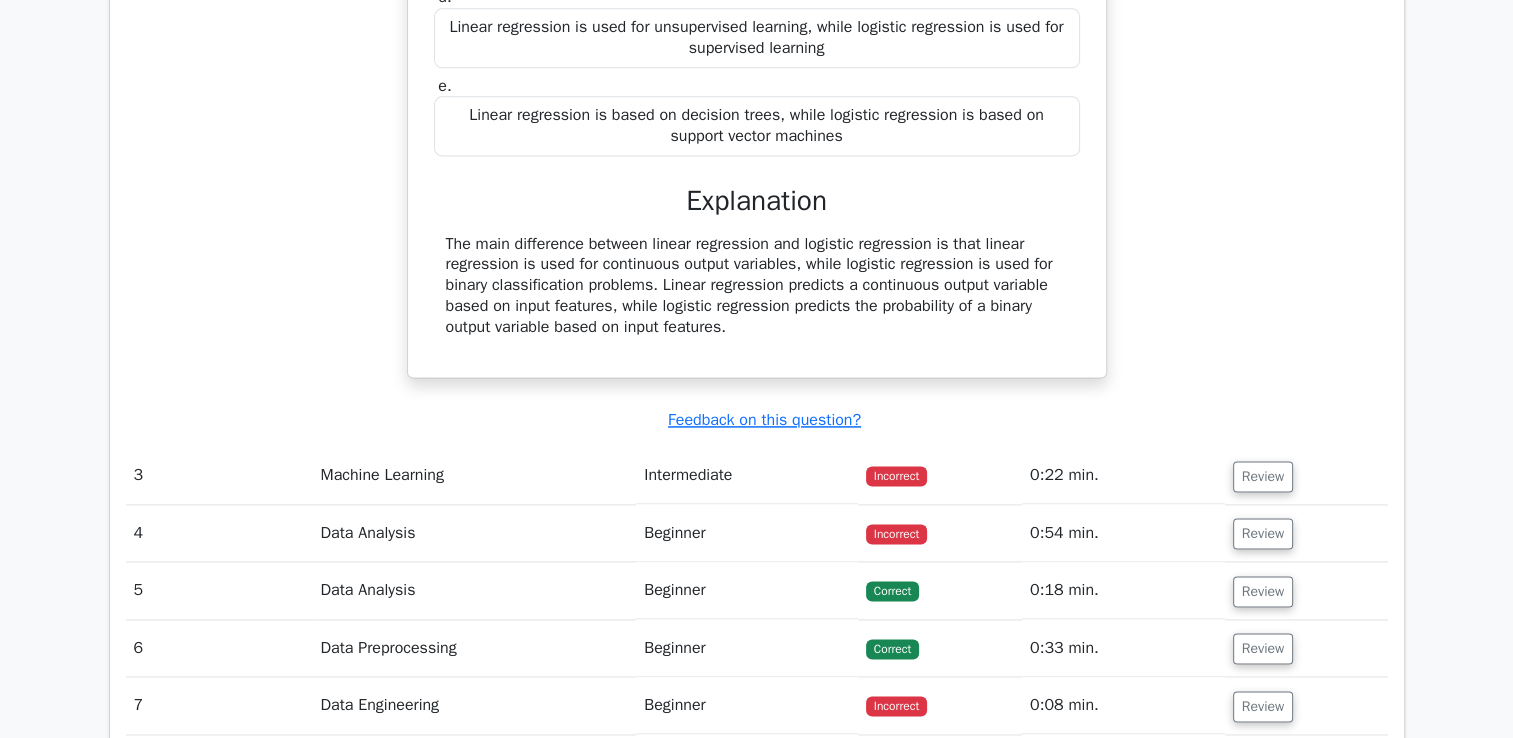 scroll, scrollTop: 2700, scrollLeft: 0, axis: vertical 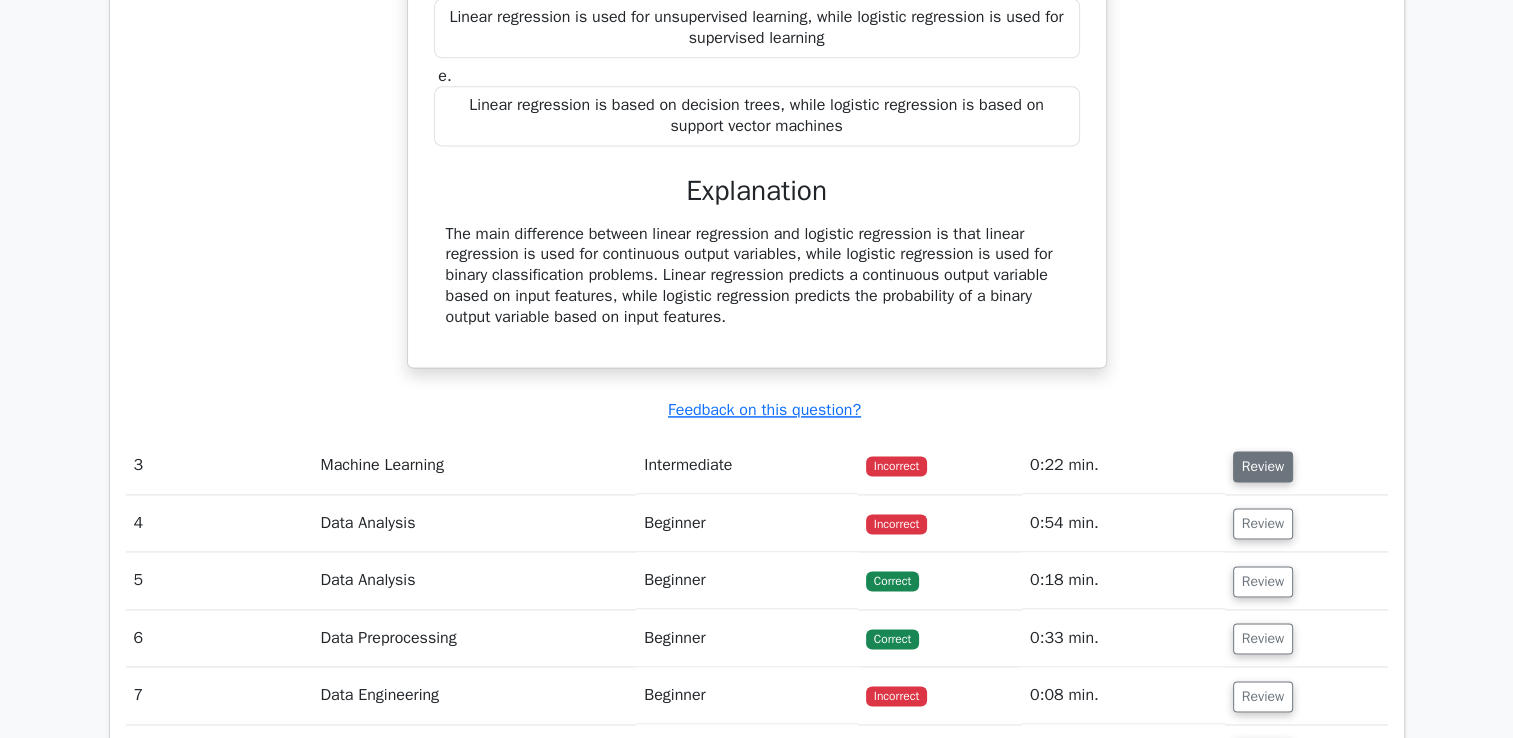 click on "Review" at bounding box center [1263, 466] 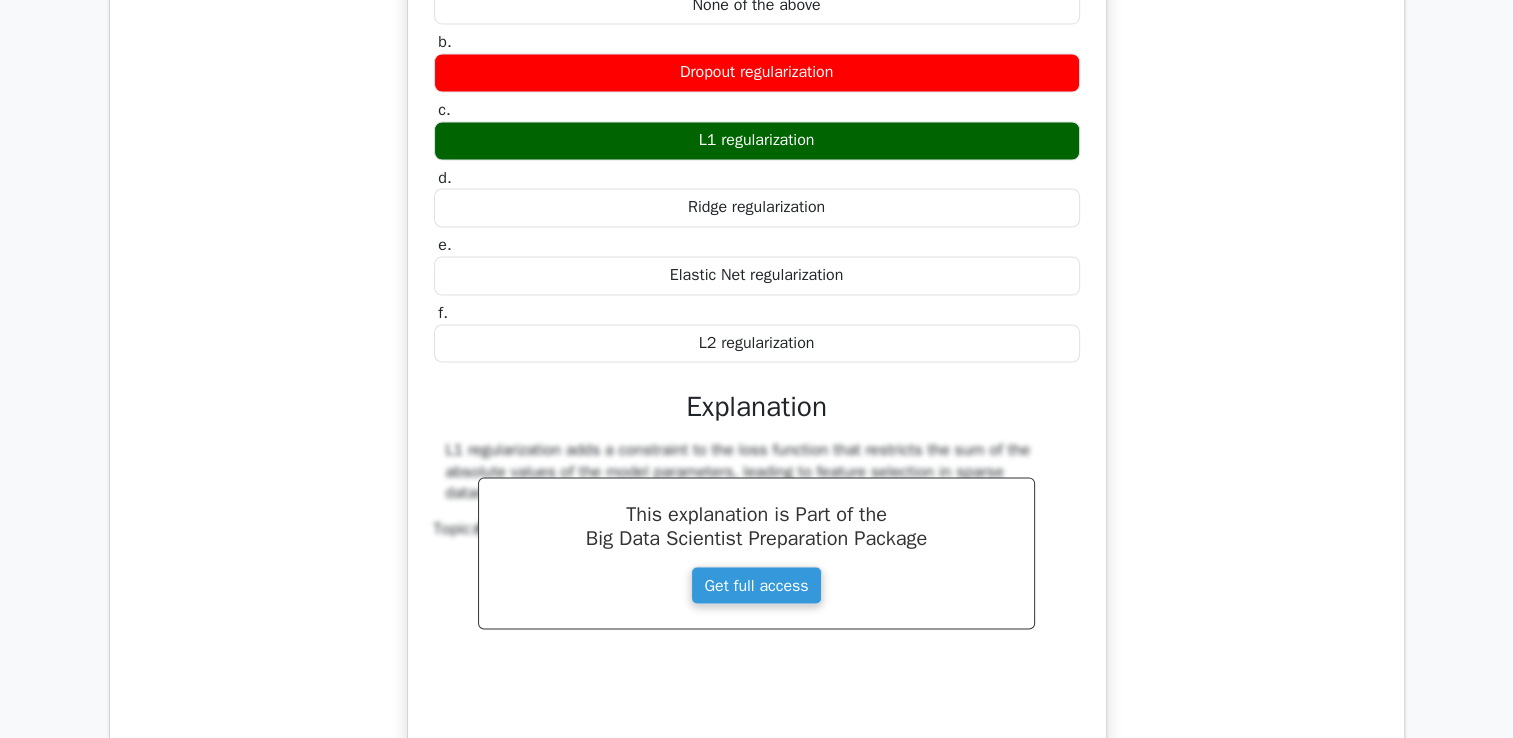 scroll, scrollTop: 3326, scrollLeft: 0, axis: vertical 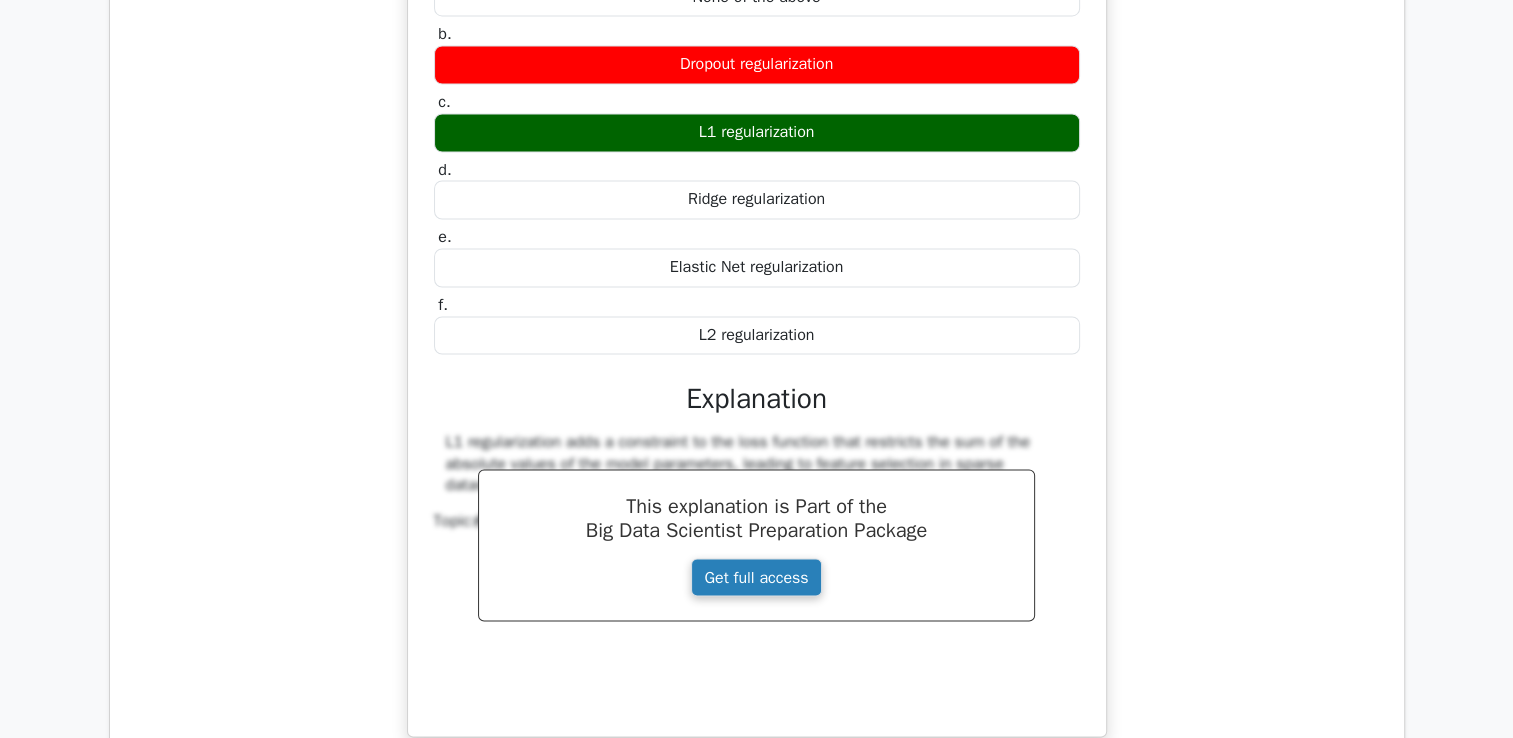click on "Get full access" at bounding box center (756, 577) 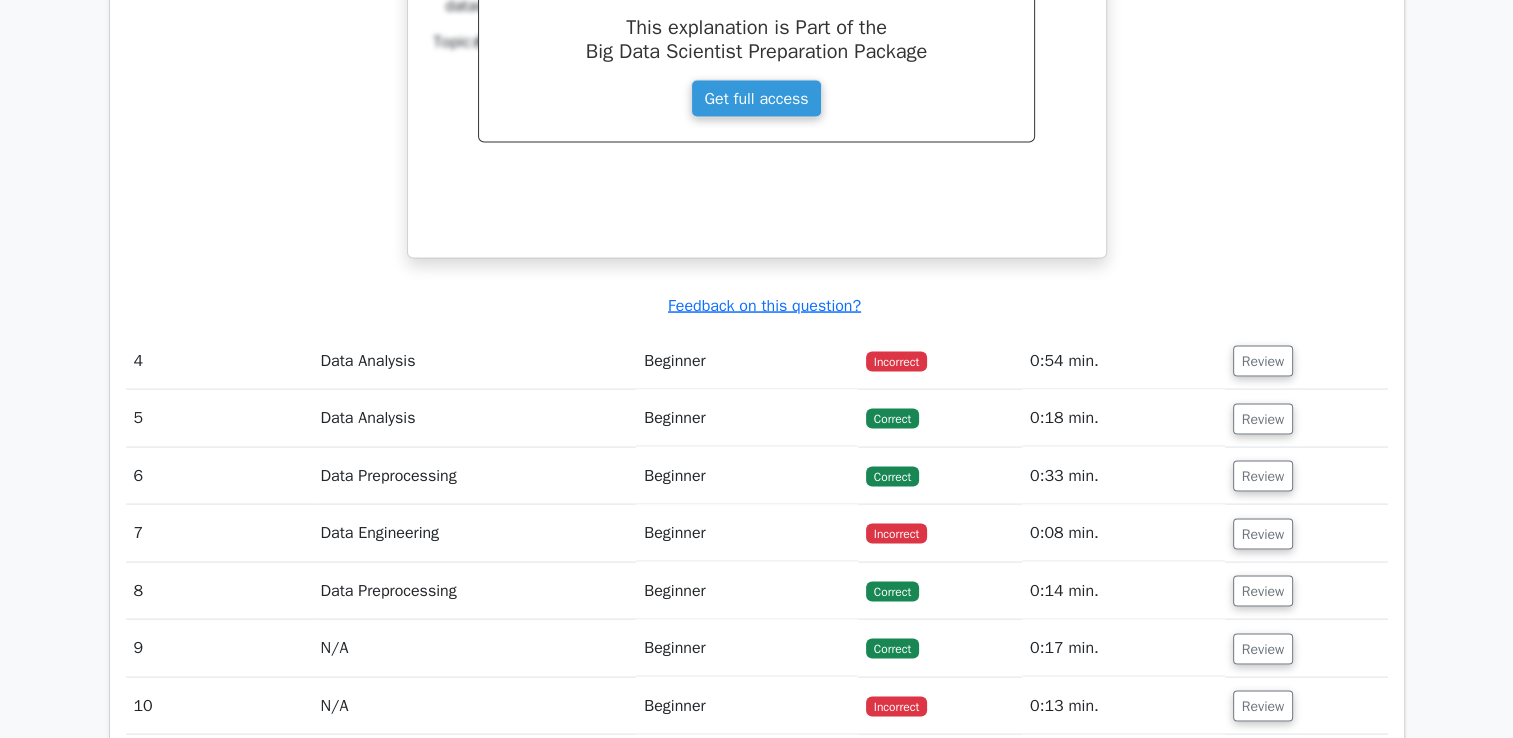 scroll, scrollTop: 3806, scrollLeft: 0, axis: vertical 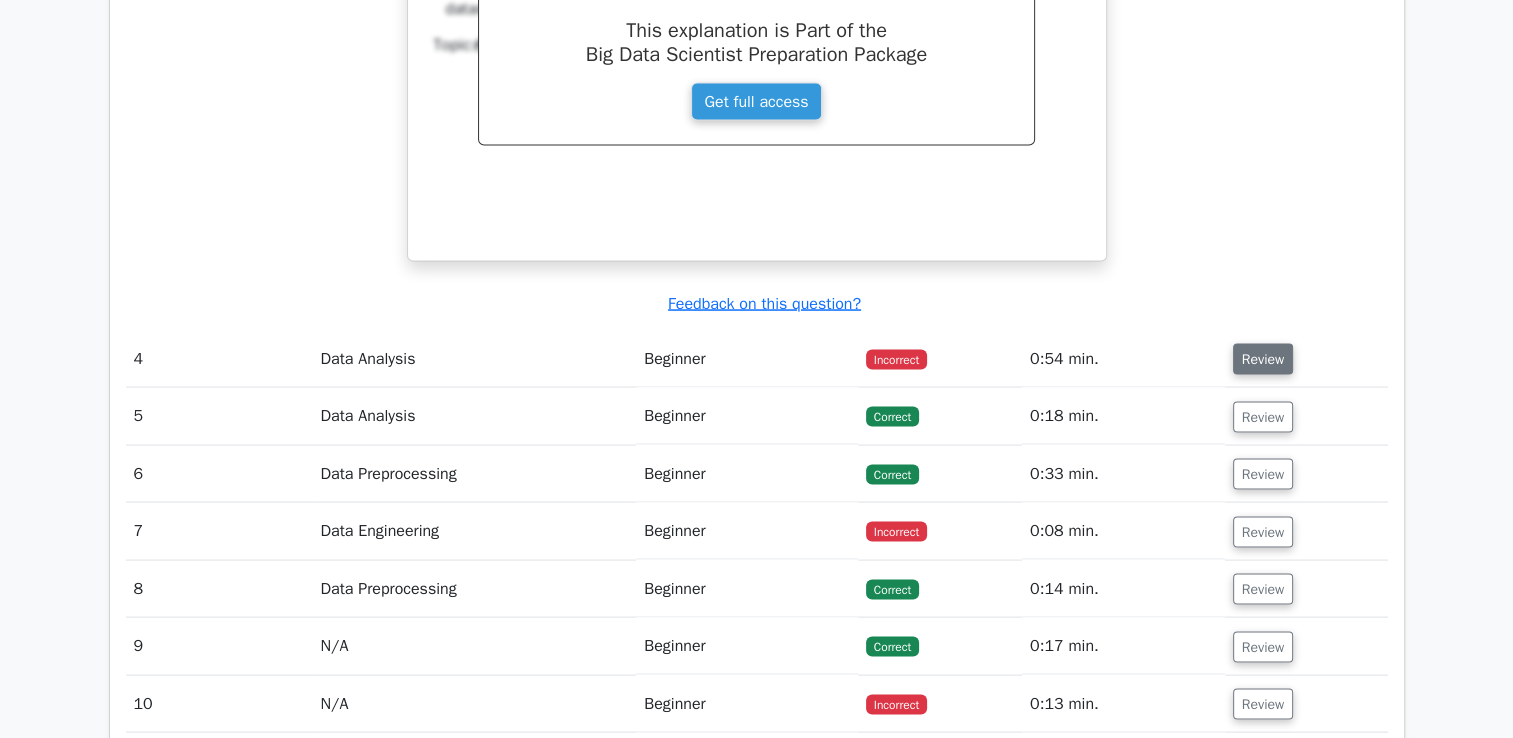 click on "Review" at bounding box center (1263, 359) 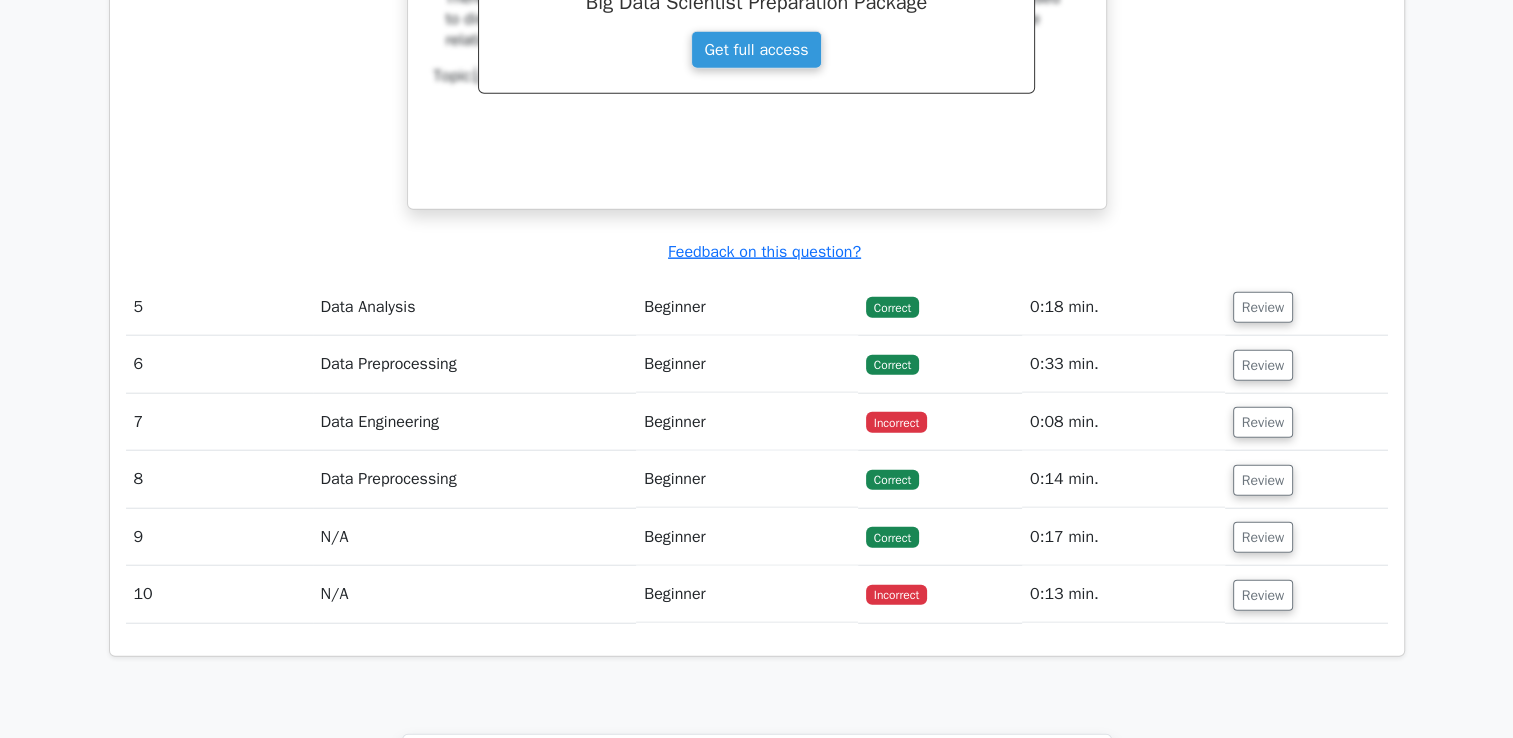 scroll, scrollTop: 4879, scrollLeft: 0, axis: vertical 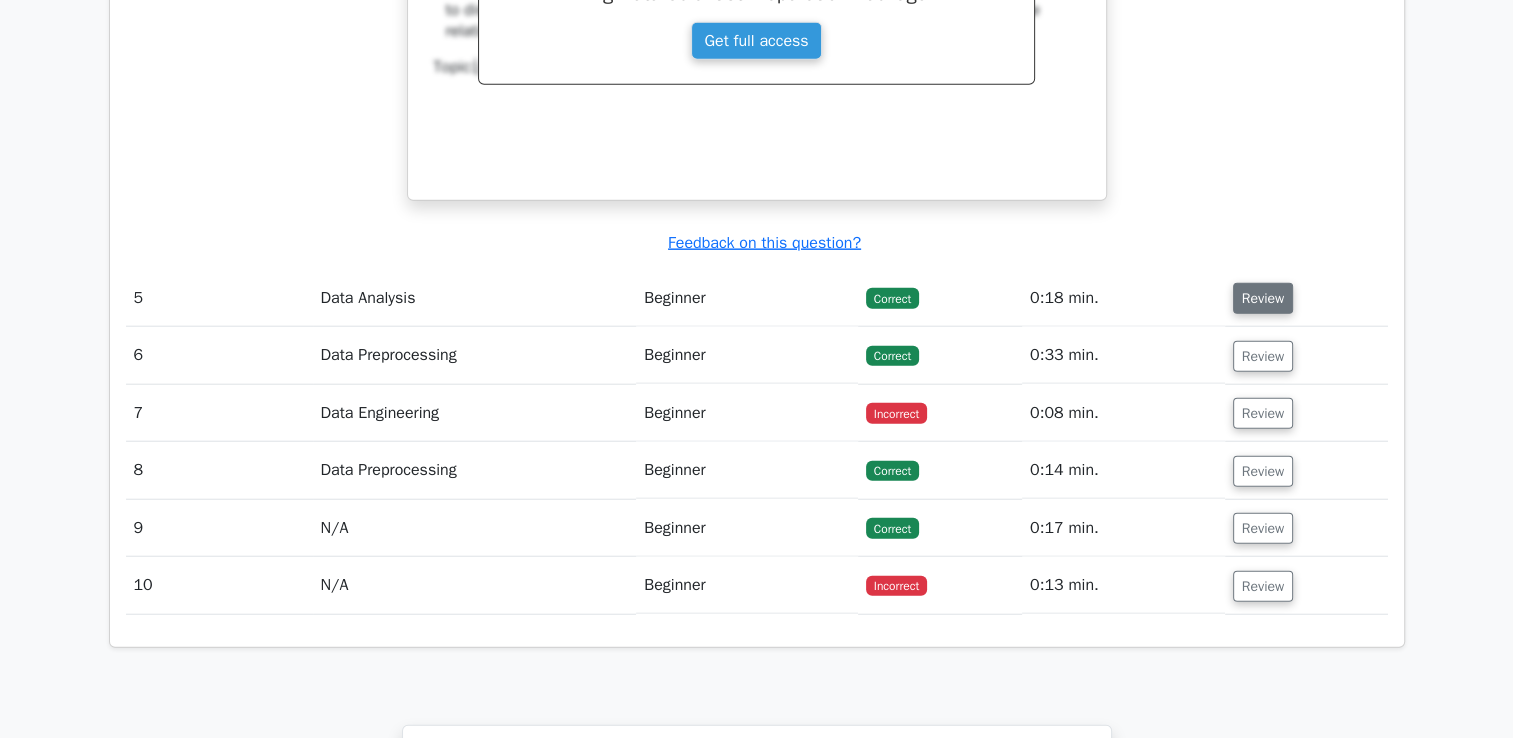 click on "Review" at bounding box center (1263, 298) 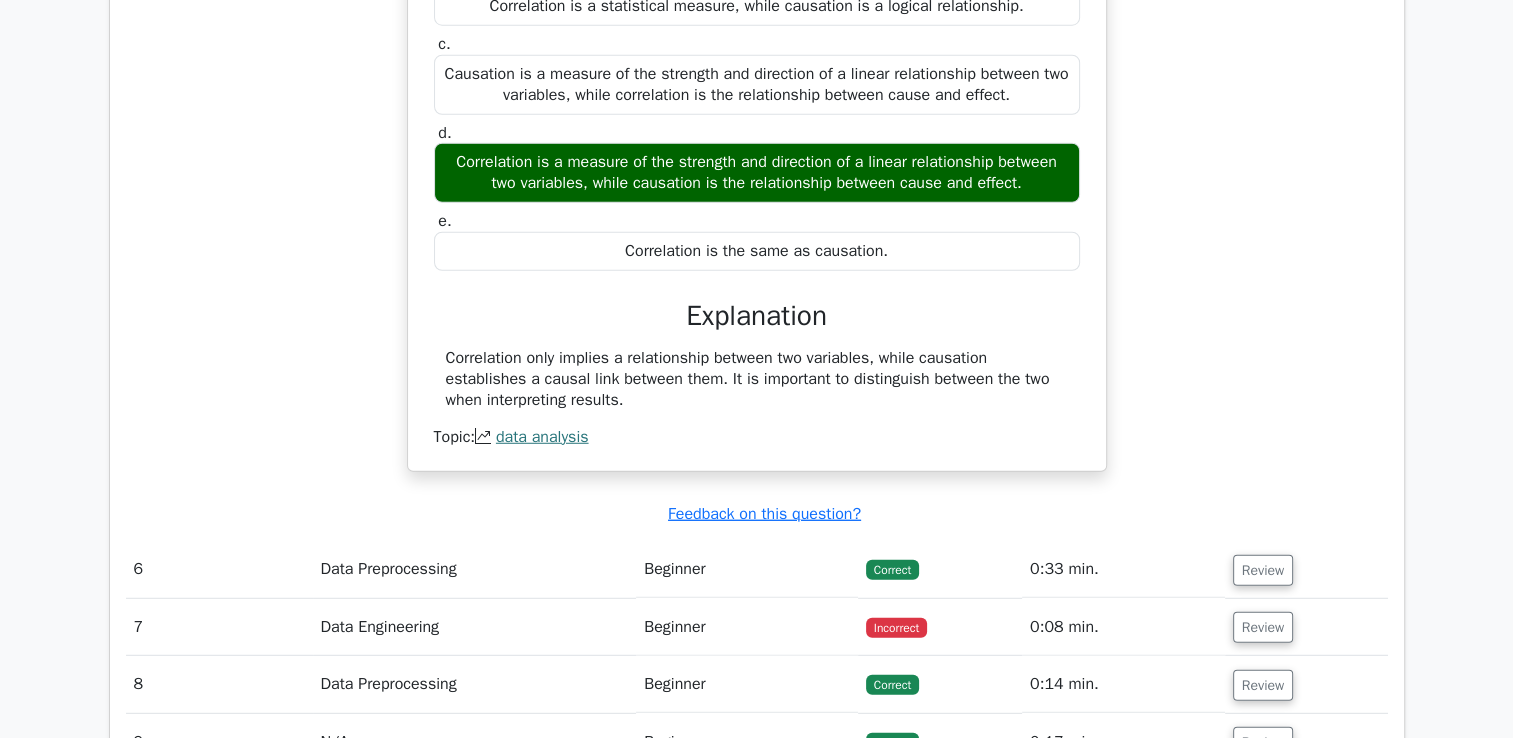 scroll, scrollTop: 5380, scrollLeft: 0, axis: vertical 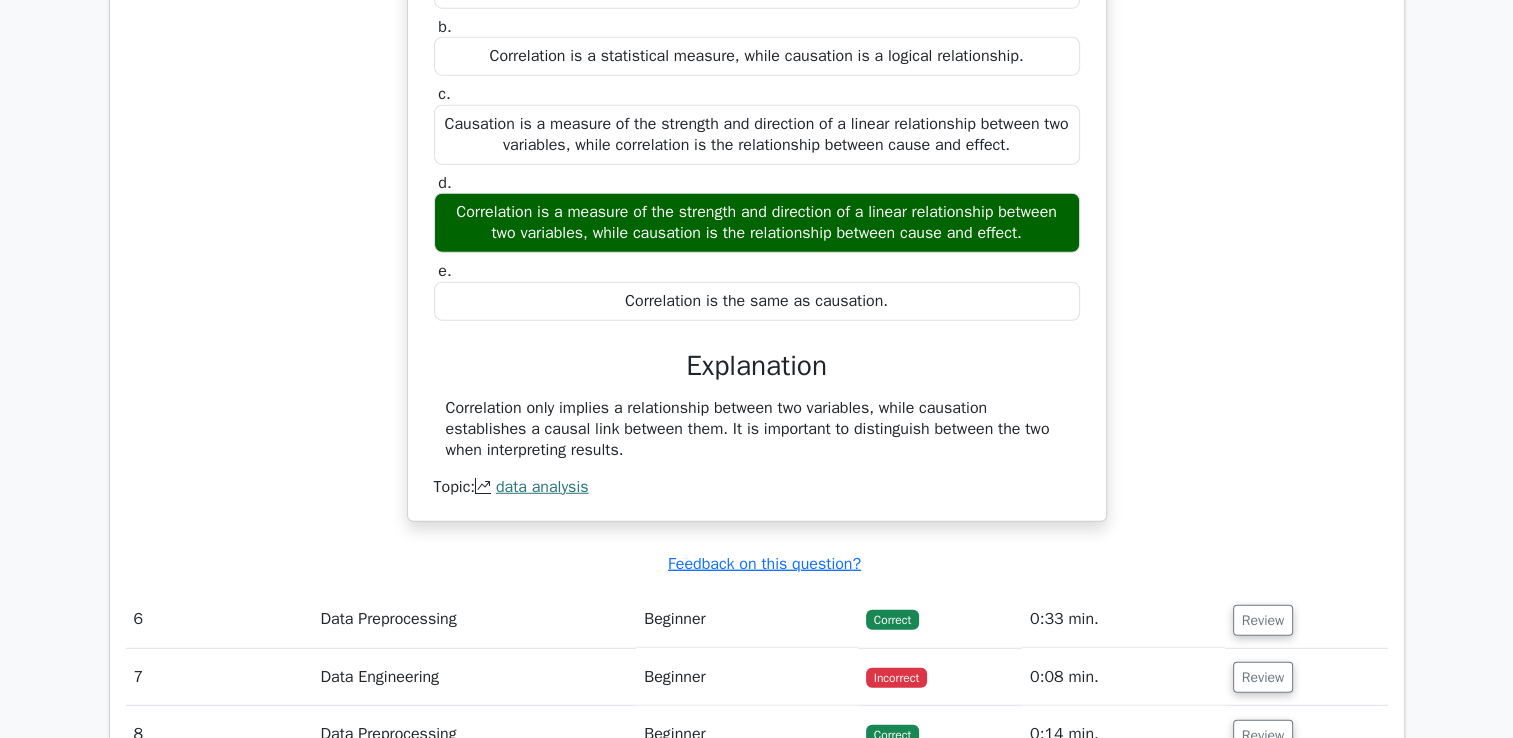click on "Correlation only implies a relationship between two variables, while causation establishes a causal link between them. It is important to distinguish between the two when interpreting results." at bounding box center [757, 429] 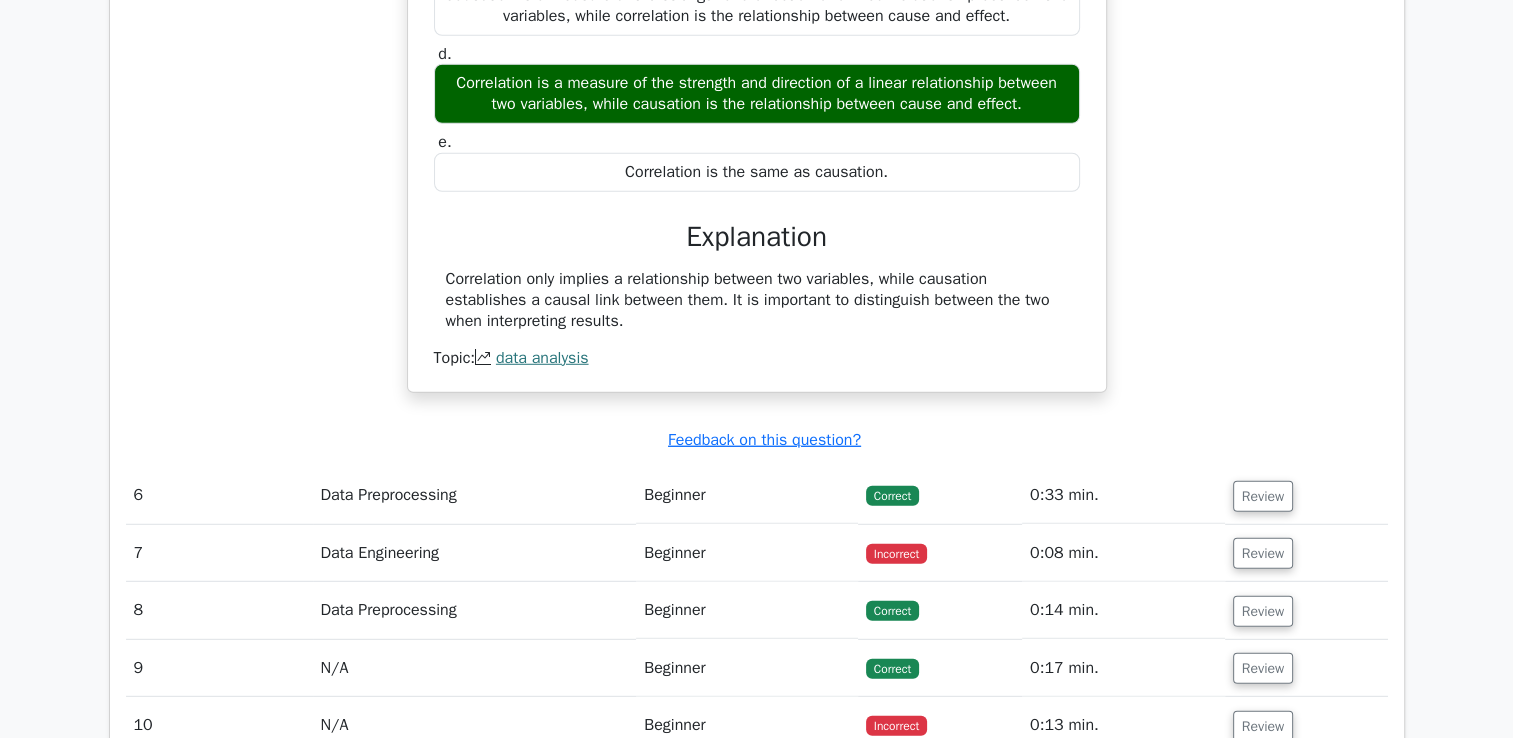 scroll, scrollTop: 5452, scrollLeft: 0, axis: vertical 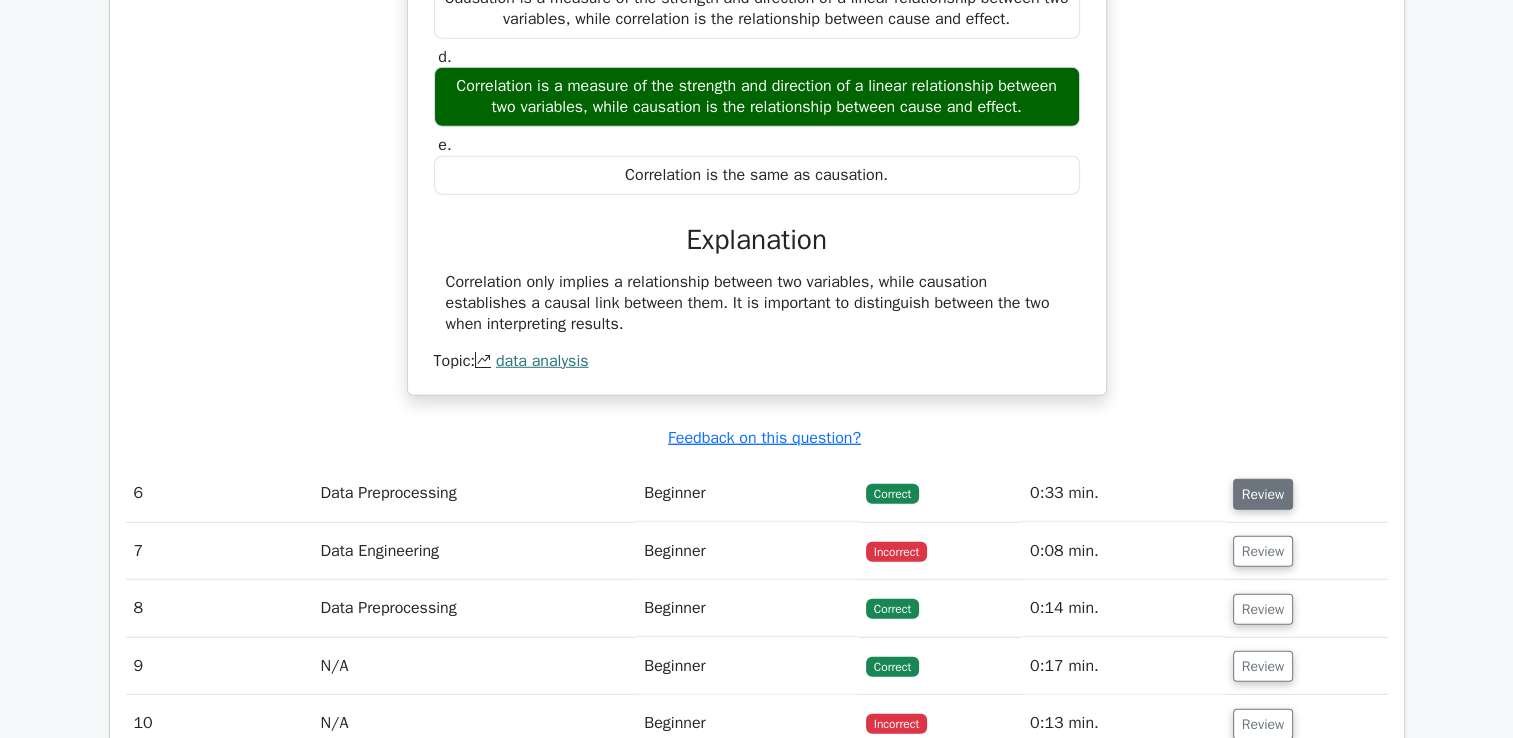 click on "Review" at bounding box center (1263, 494) 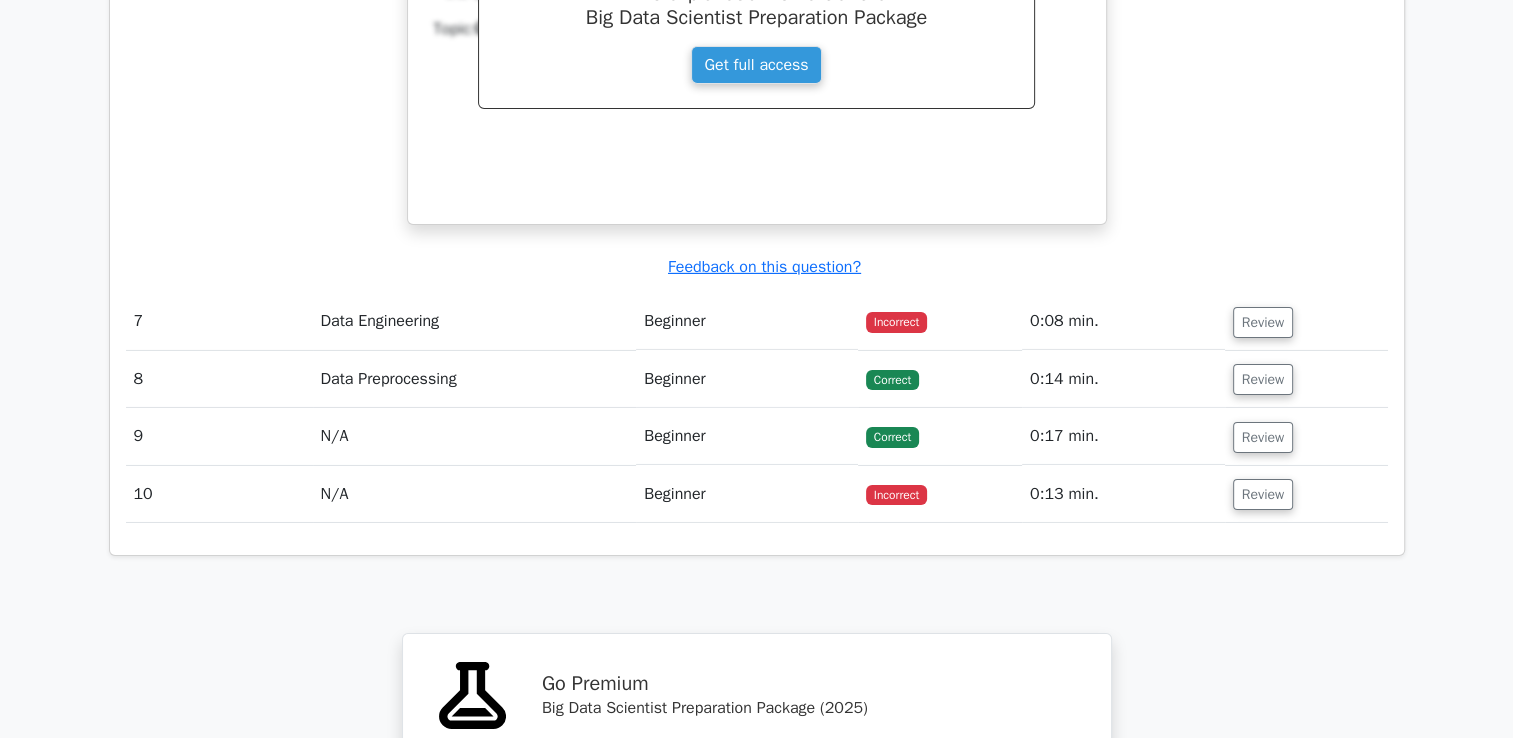 scroll, scrollTop: 6623, scrollLeft: 0, axis: vertical 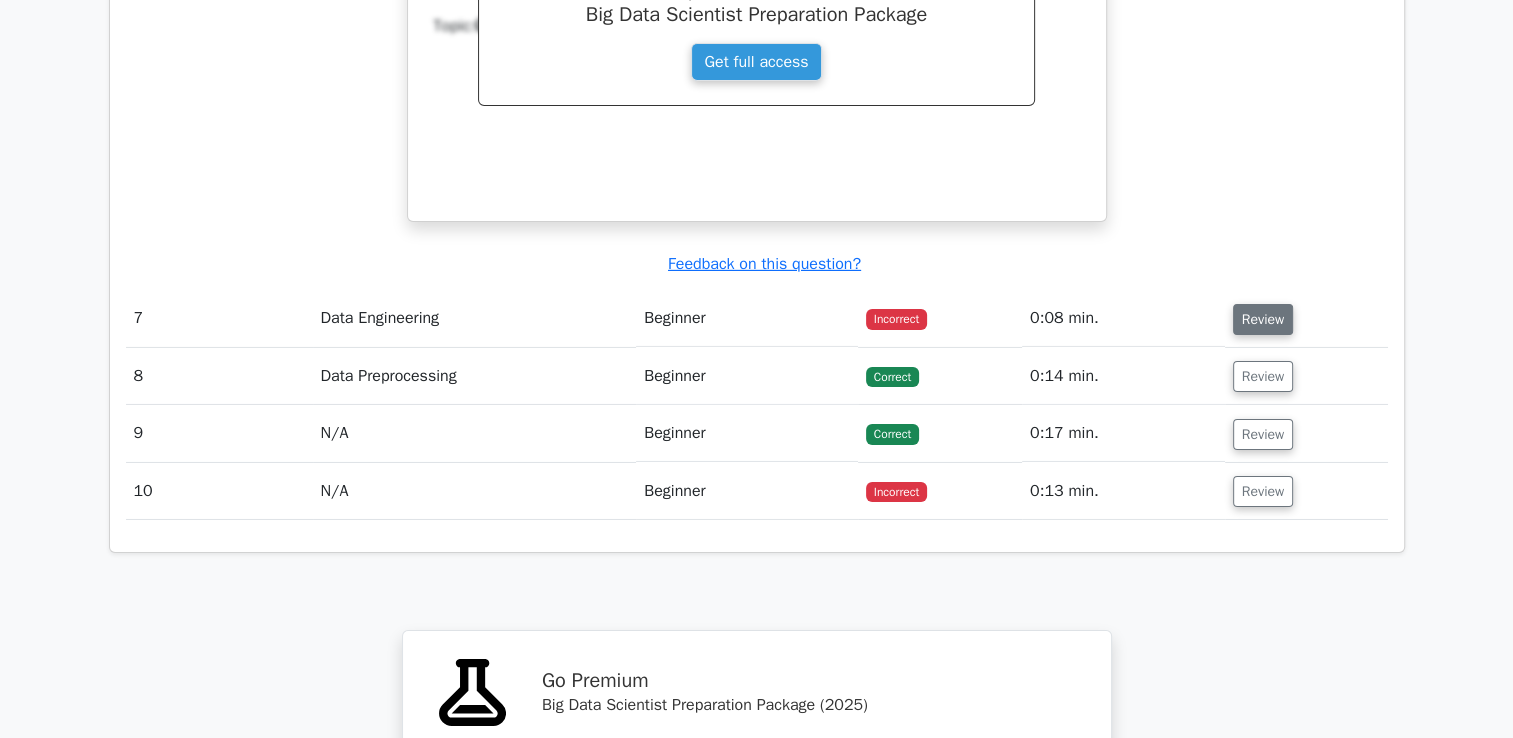 click on "Review" at bounding box center (1263, 319) 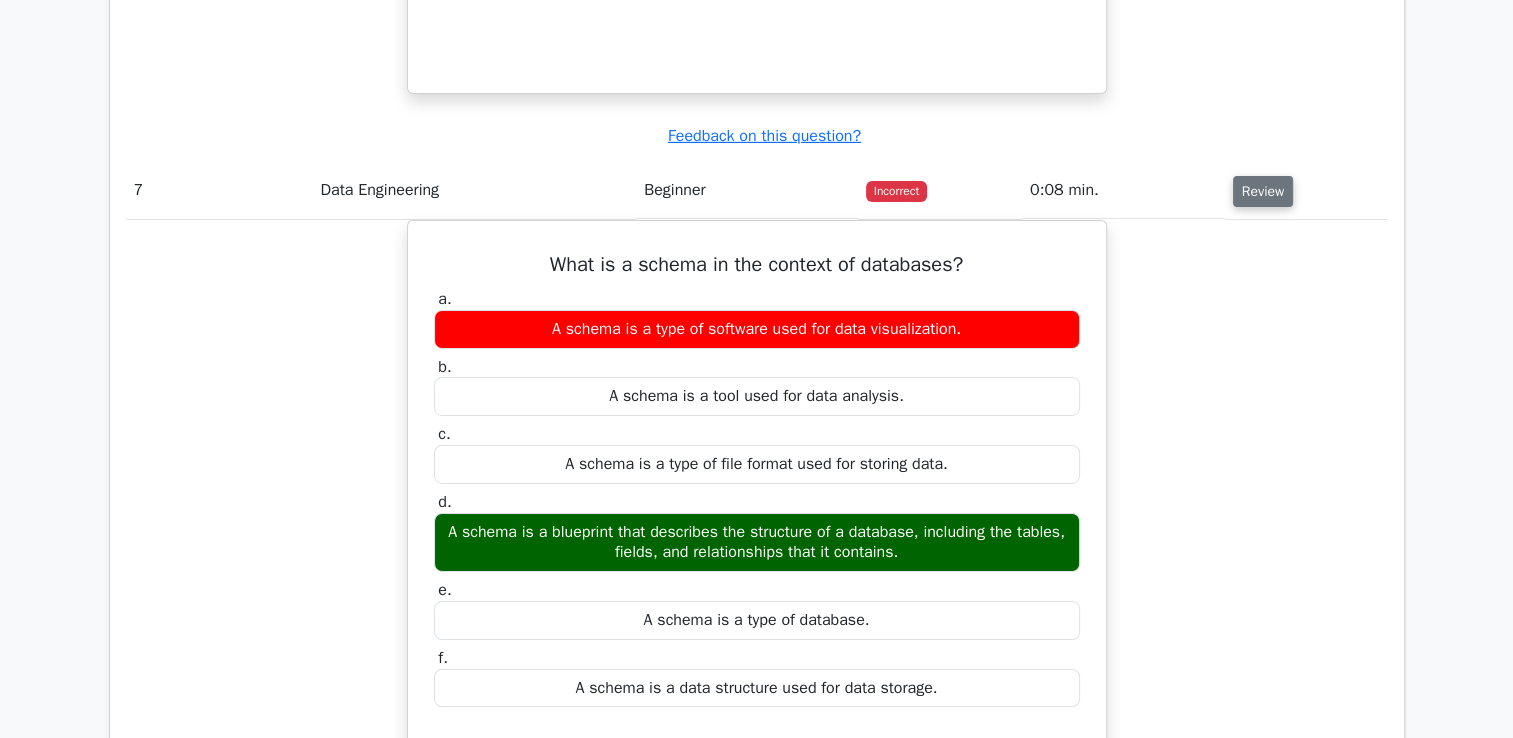 scroll, scrollTop: 6739, scrollLeft: 0, axis: vertical 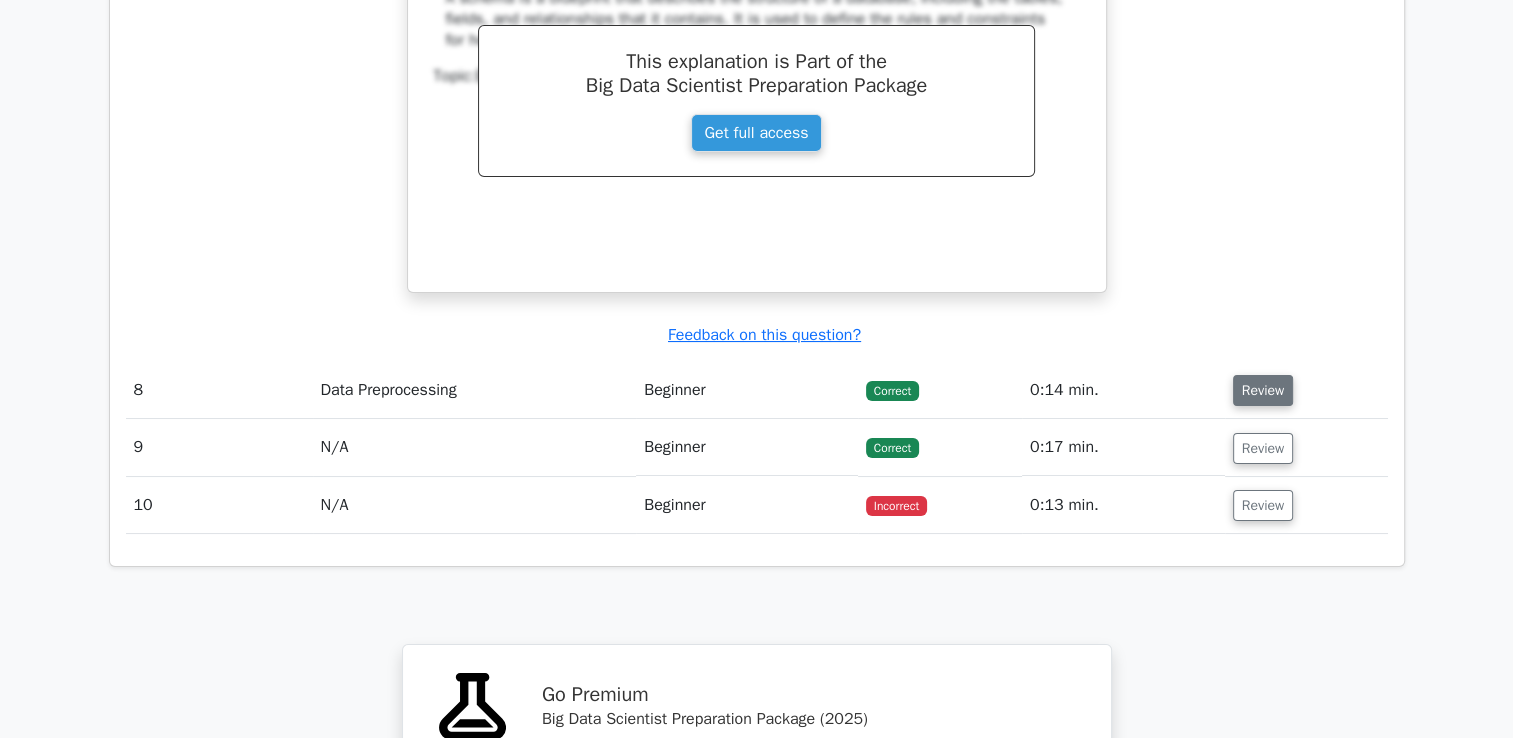 click on "Review" at bounding box center [1263, 390] 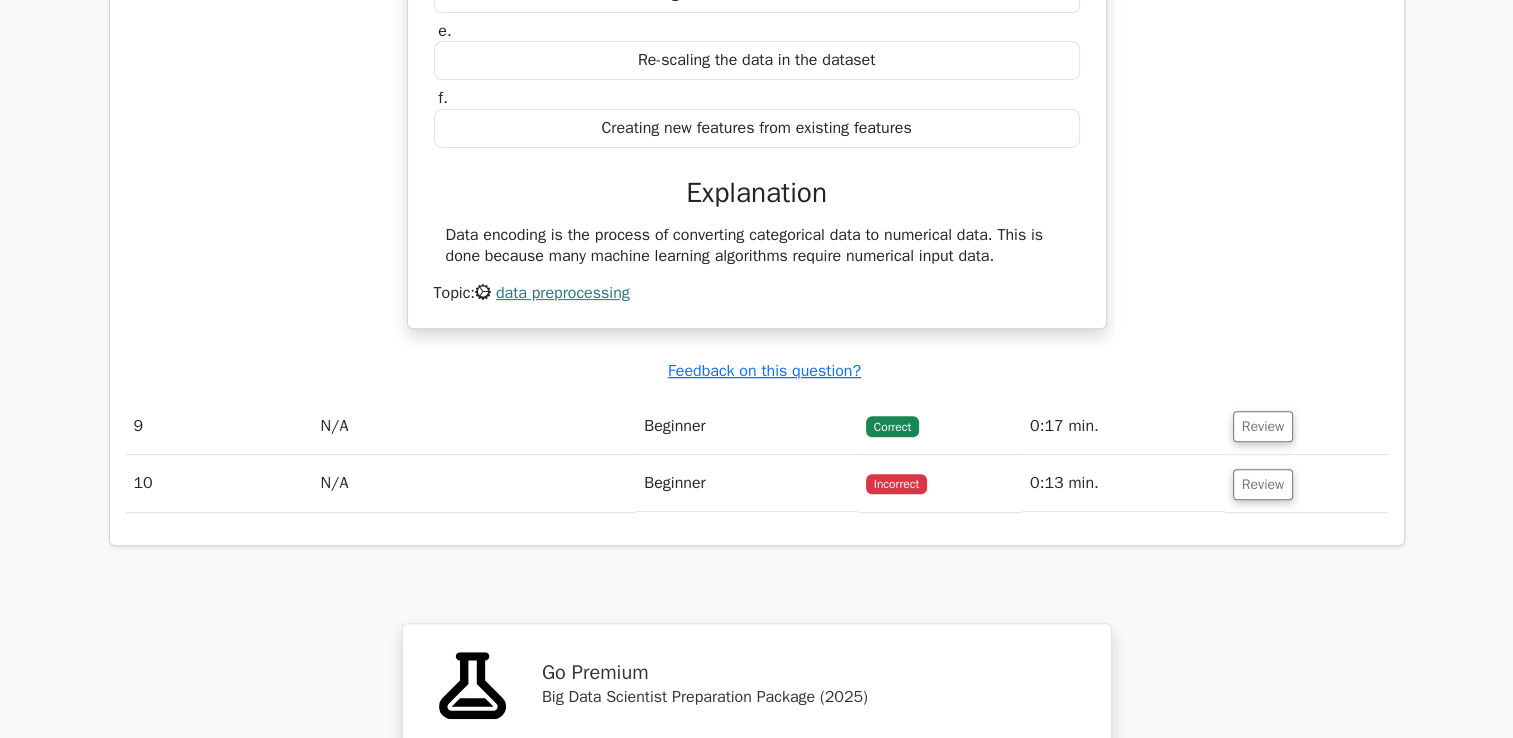 scroll, scrollTop: 8287, scrollLeft: 0, axis: vertical 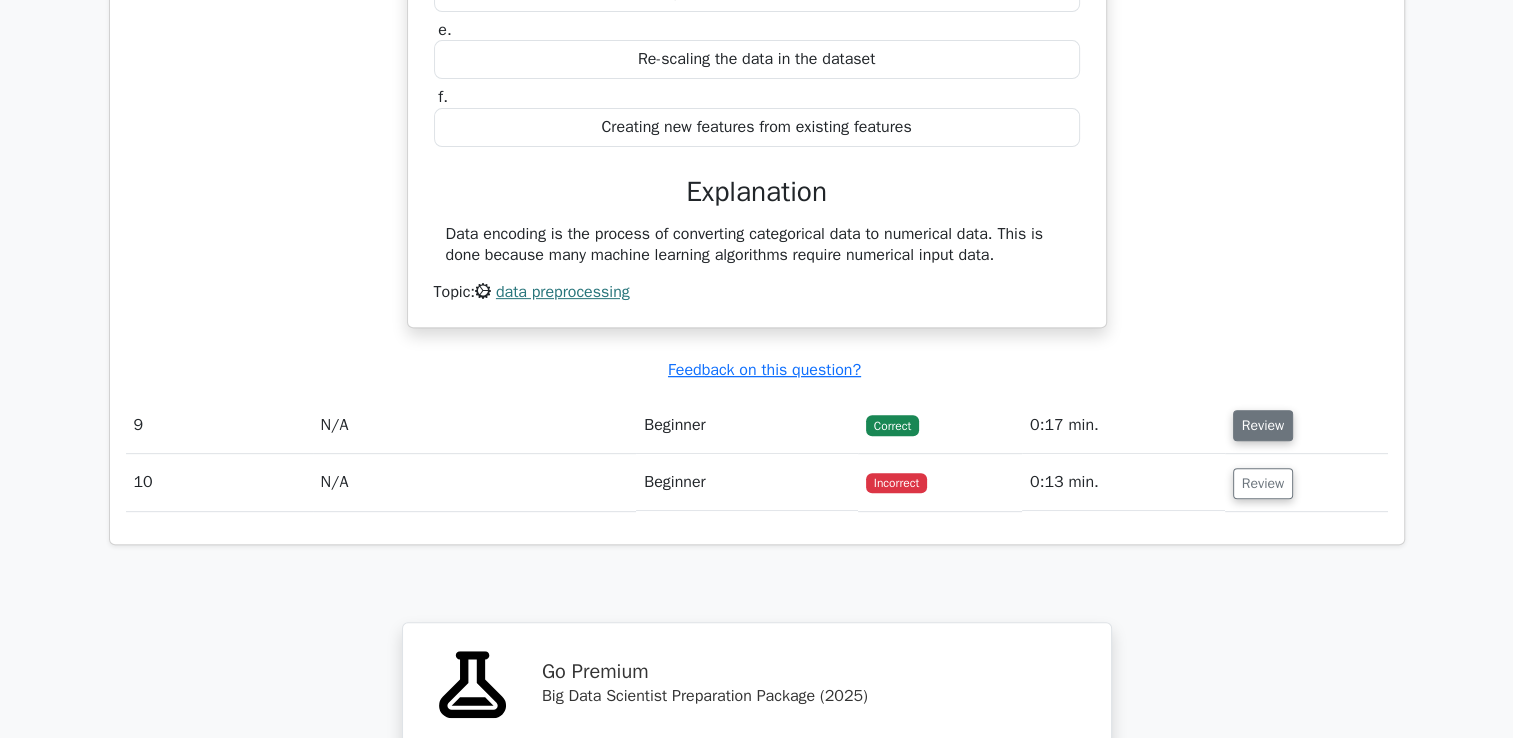 click on "Review" at bounding box center [1263, 425] 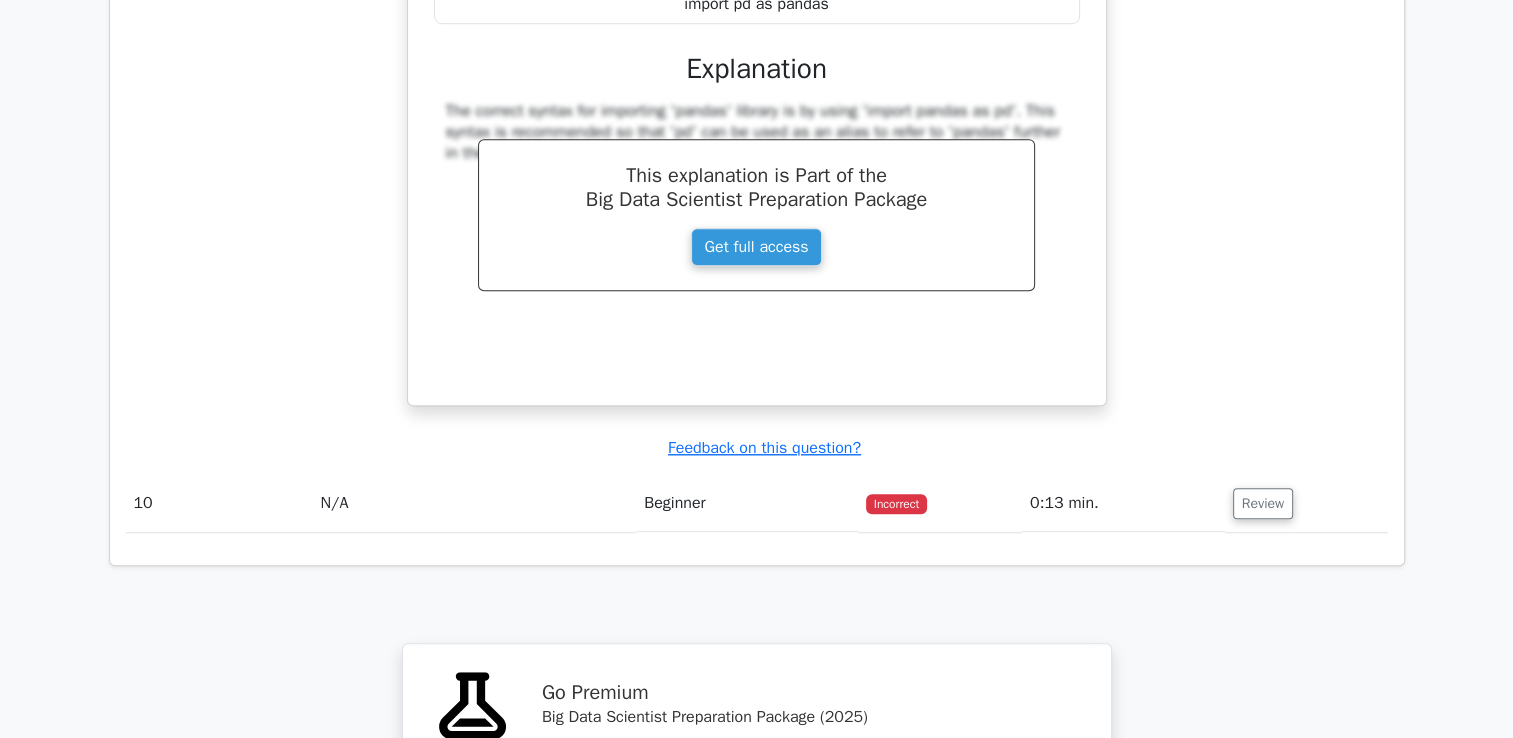 scroll, scrollTop: 9184, scrollLeft: 0, axis: vertical 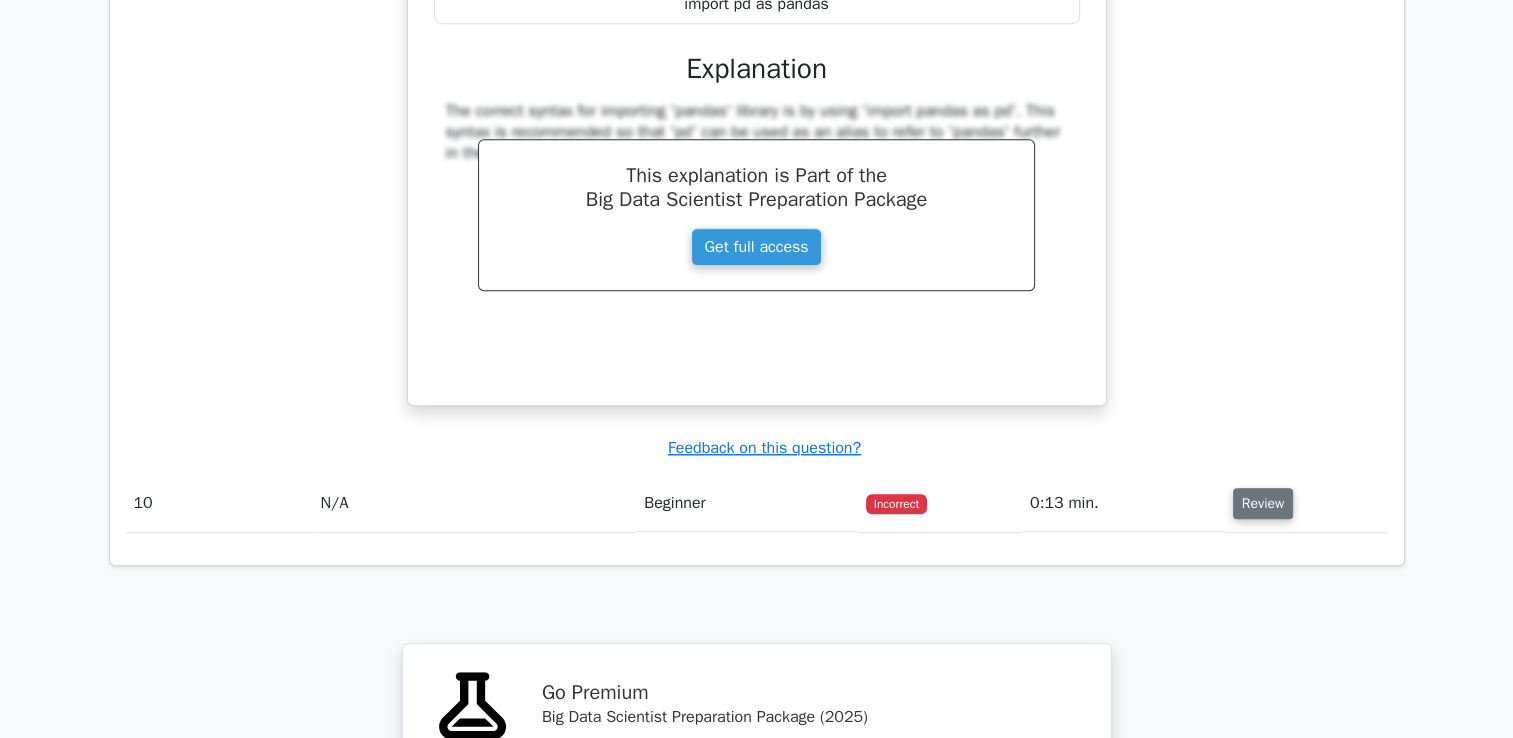 click on "Review" at bounding box center [1263, 503] 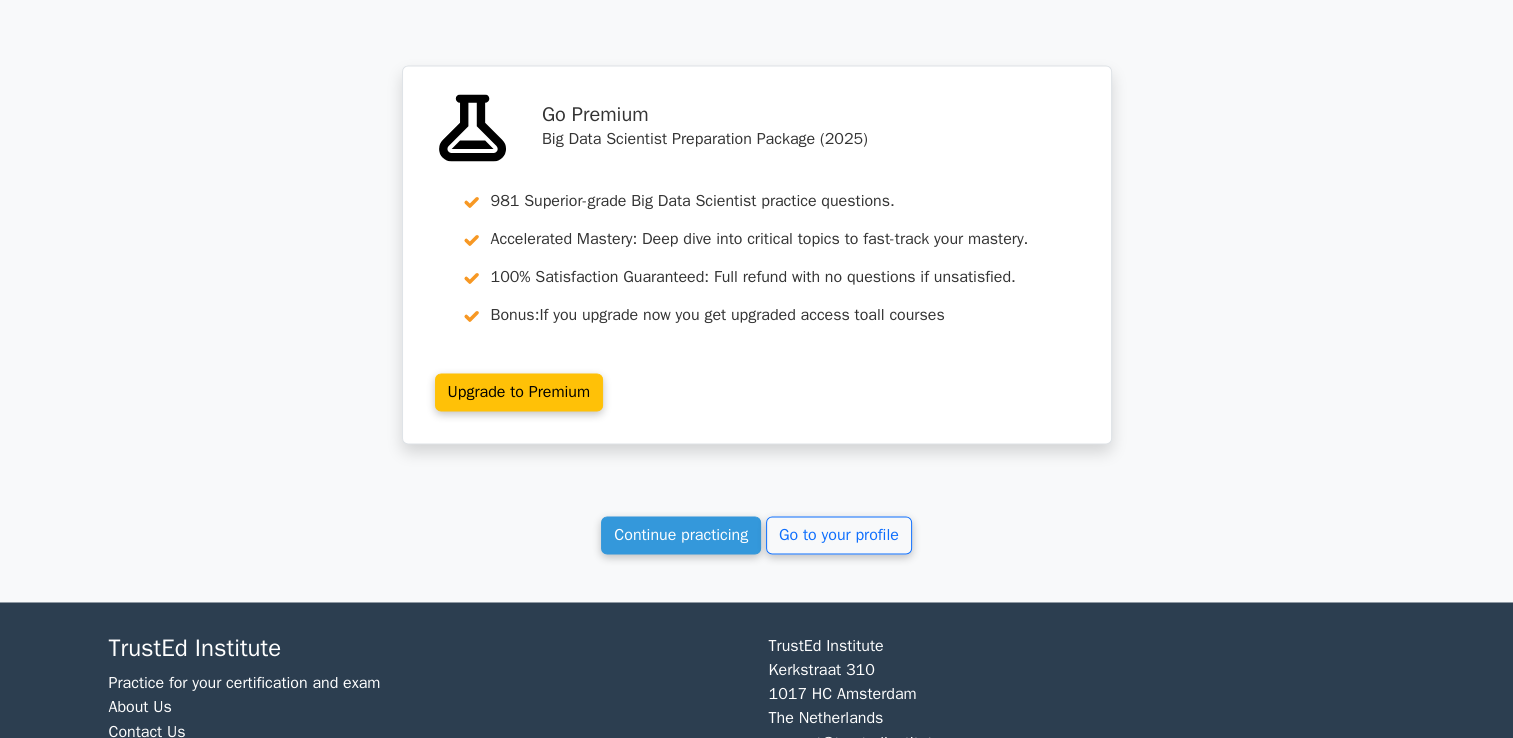 scroll, scrollTop: 10694, scrollLeft: 0, axis: vertical 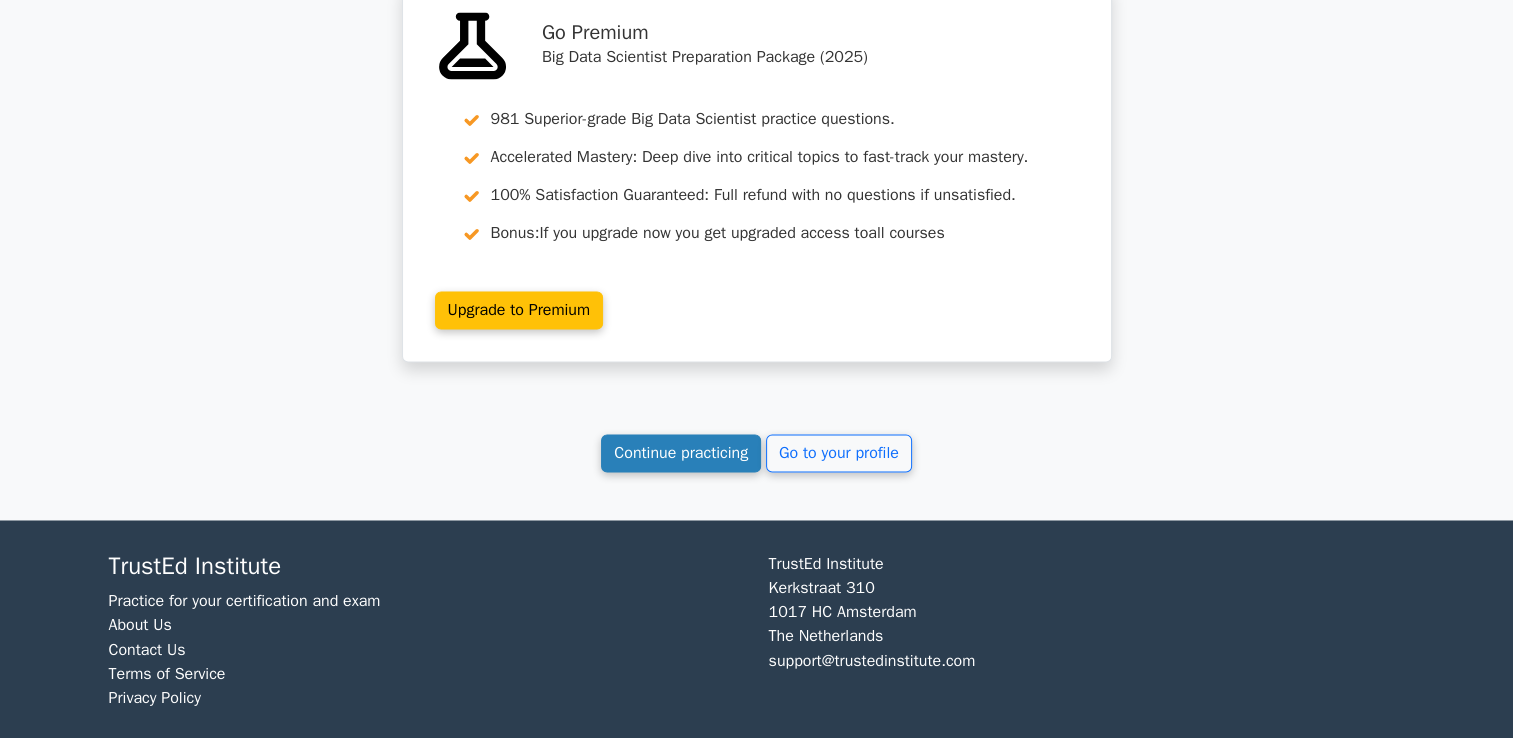 click on "Continue practicing" at bounding box center [681, 453] 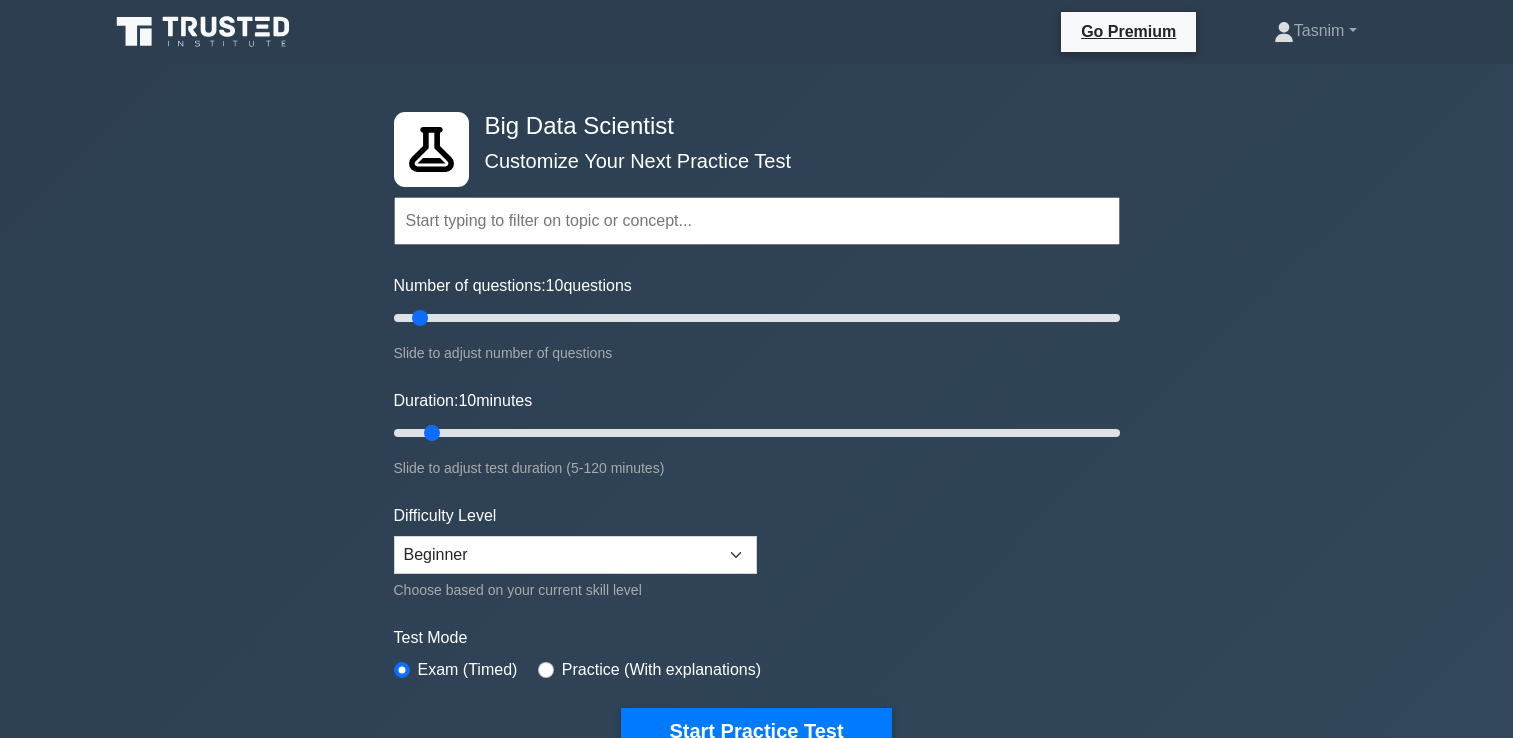 scroll, scrollTop: 0, scrollLeft: 0, axis: both 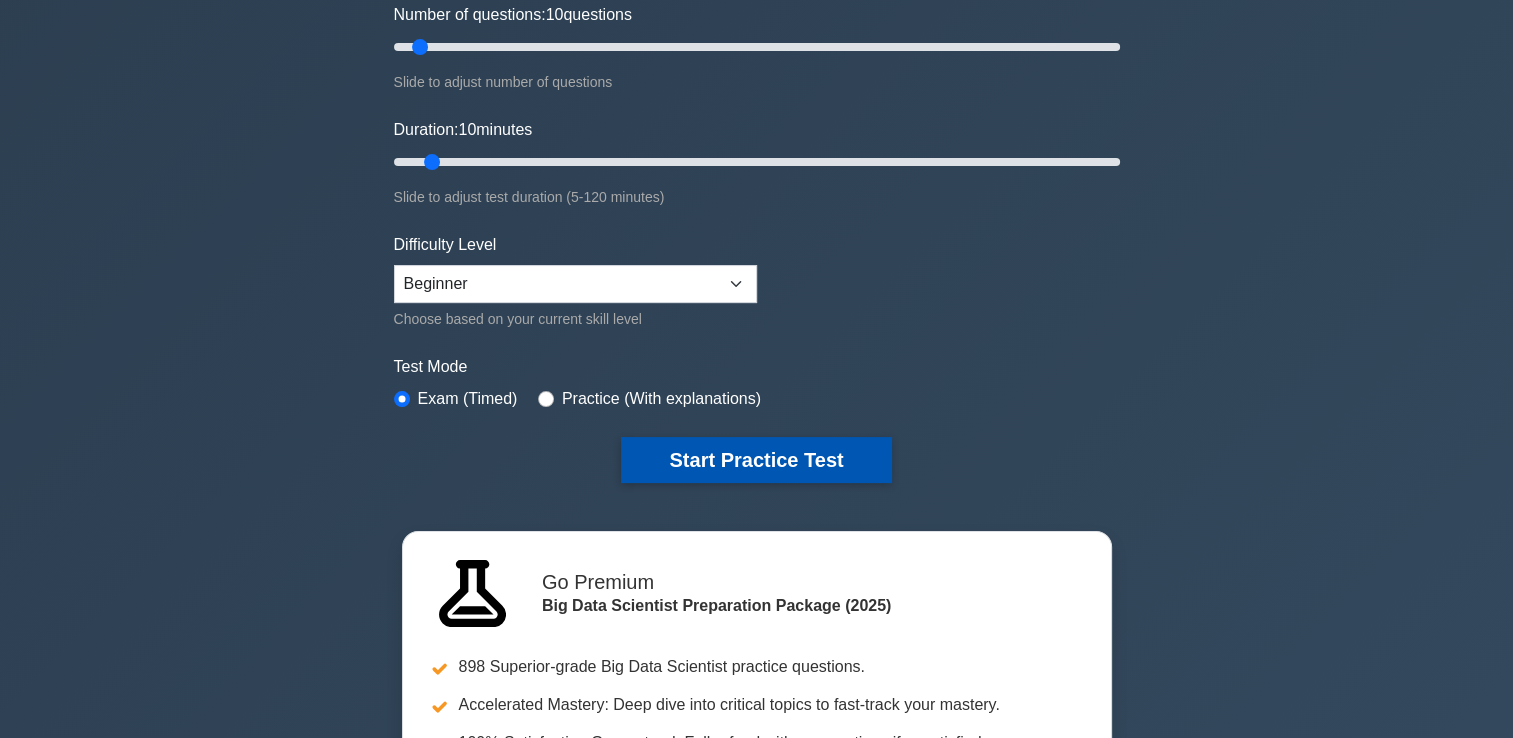 click on "Start Practice Test" at bounding box center (756, 460) 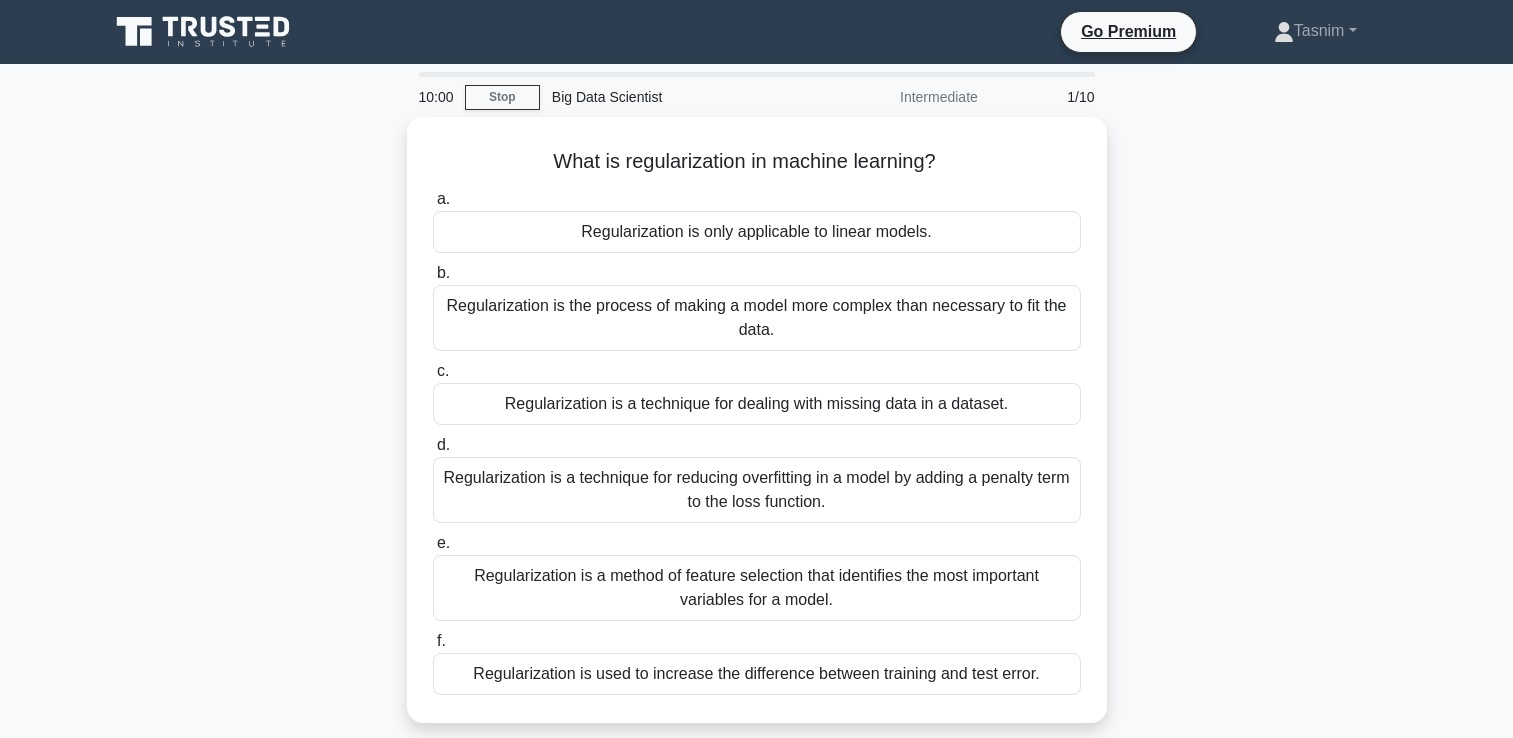 scroll, scrollTop: 0, scrollLeft: 0, axis: both 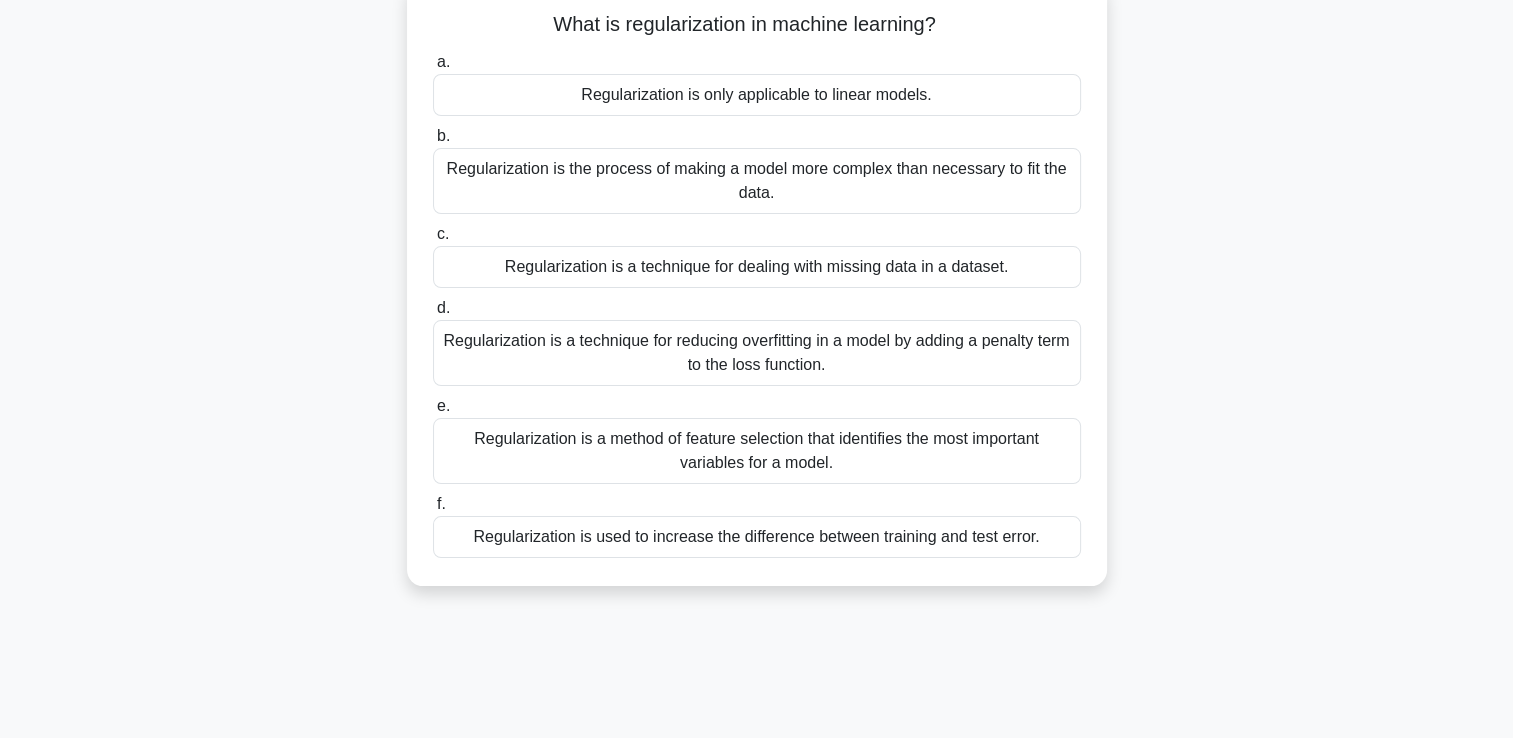 click on "Regularization is a method of feature selection that identifies the most important variables for a model." at bounding box center [757, 451] 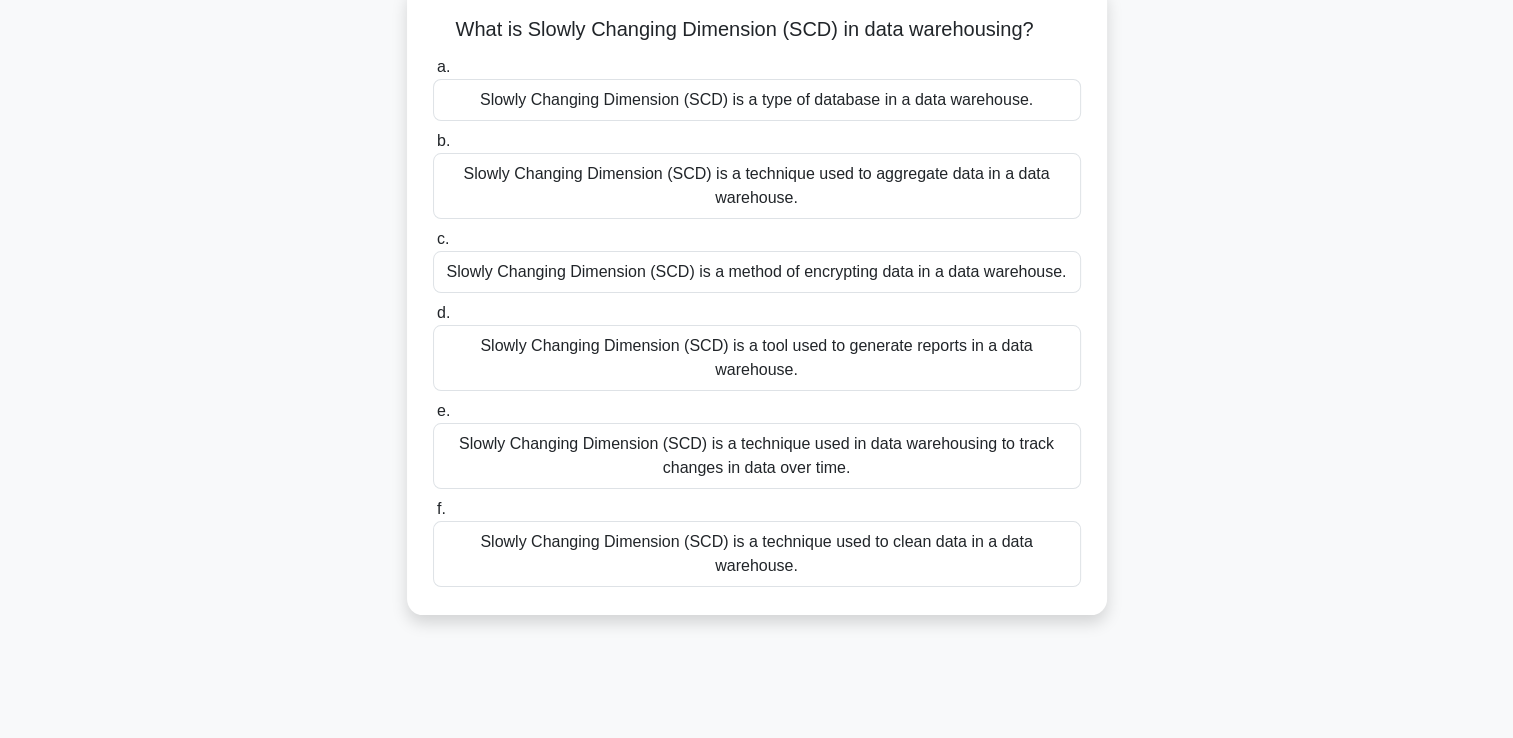 scroll, scrollTop: 0, scrollLeft: 0, axis: both 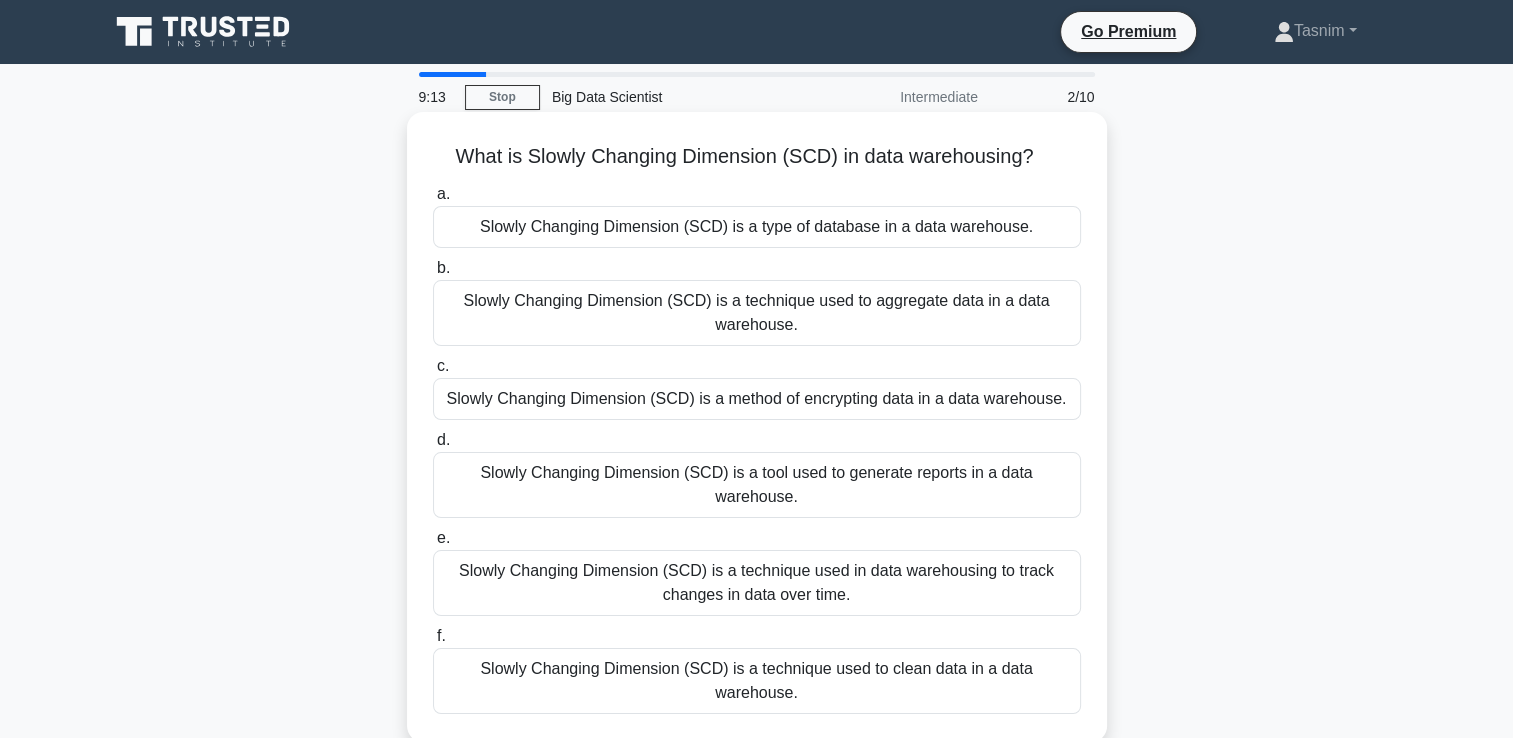 click on "Slowly Changing Dimension (SCD) is a technique used in data warehousing to track changes in data over time." at bounding box center (757, 583) 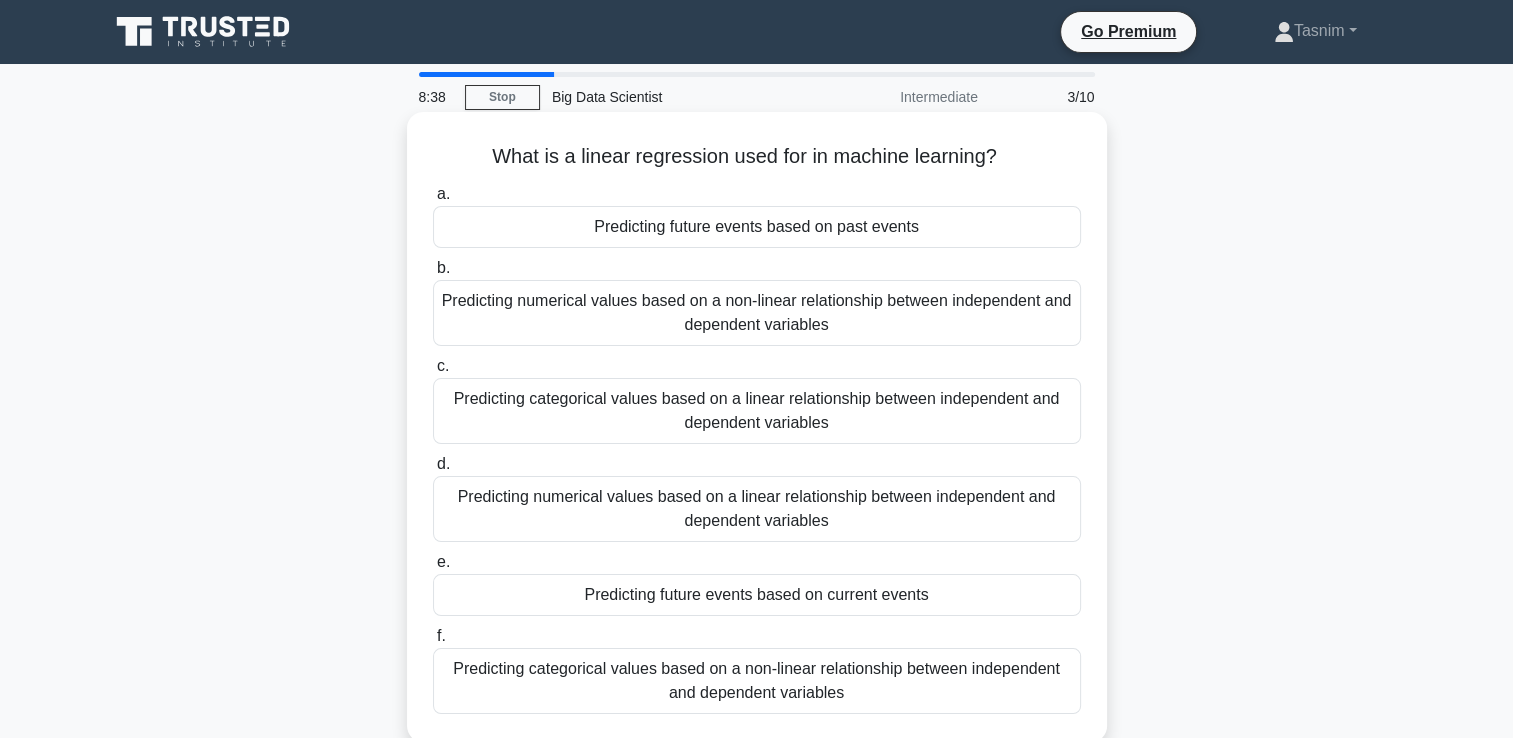 click on "Predicting future events based on past events" at bounding box center (757, 227) 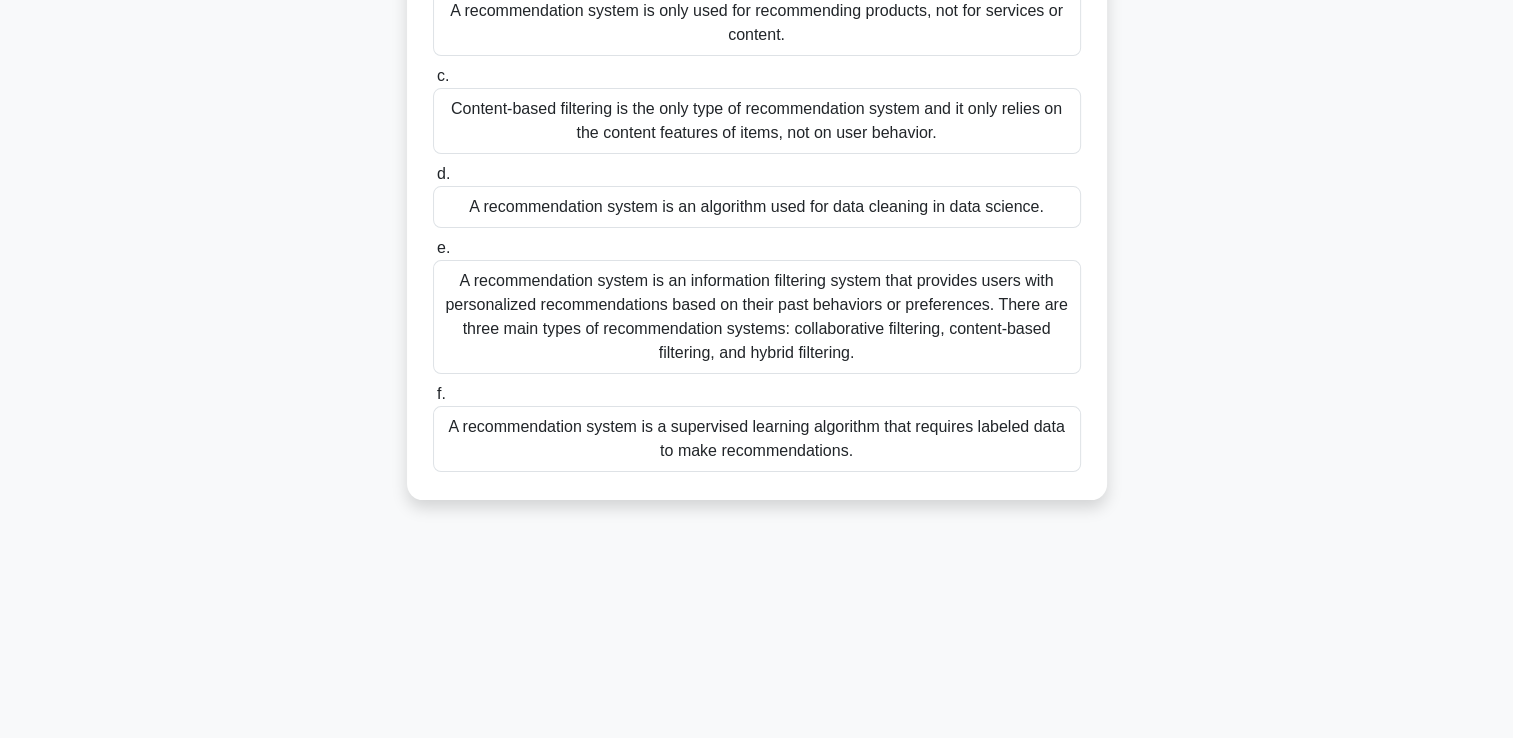 scroll, scrollTop: 342, scrollLeft: 0, axis: vertical 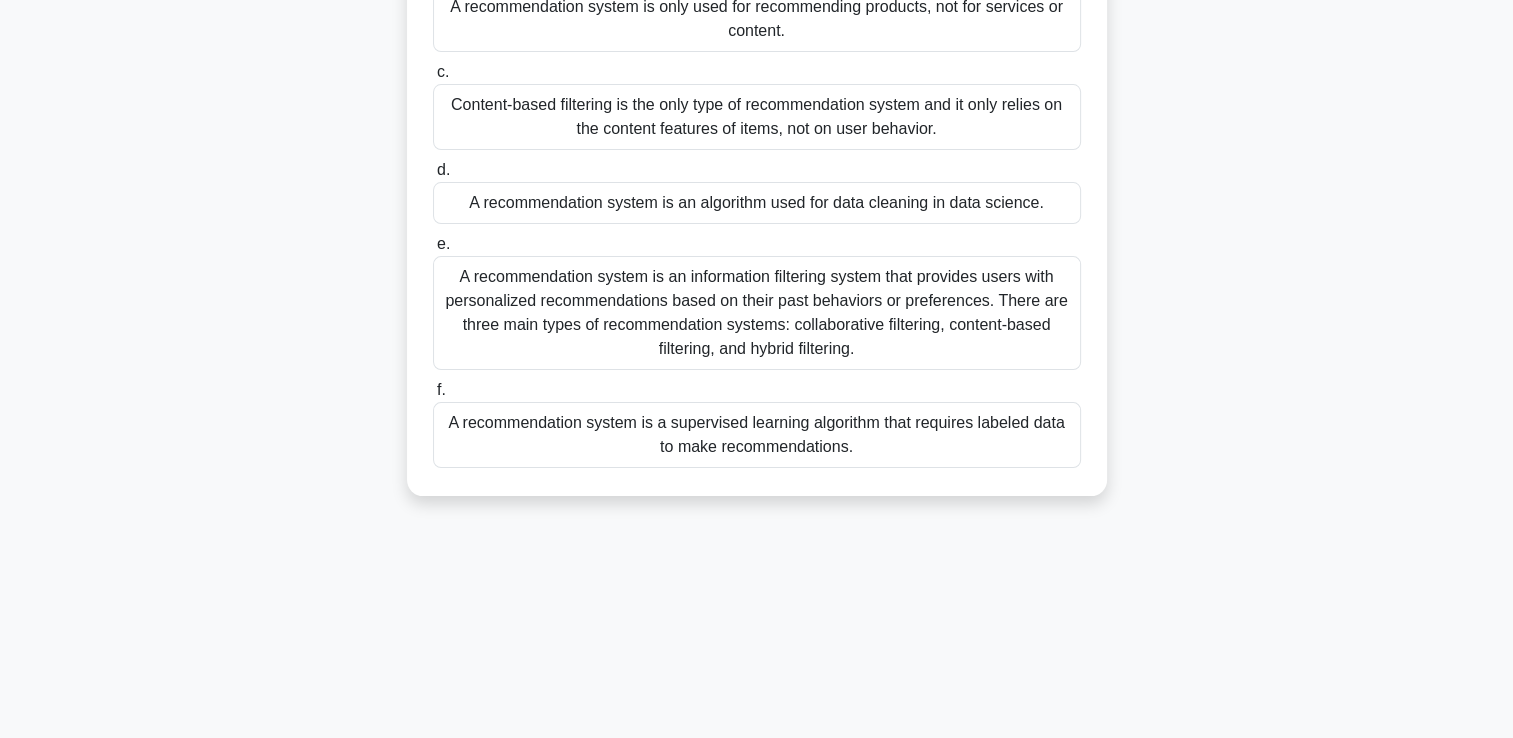 click on "A recommendation system is an information filtering system that provides users with personalized recommendations based on their past behaviors or preferences. There are three main types of recommendation systems: collaborative filtering, content-based filtering, and hybrid filtering." at bounding box center [757, 313] 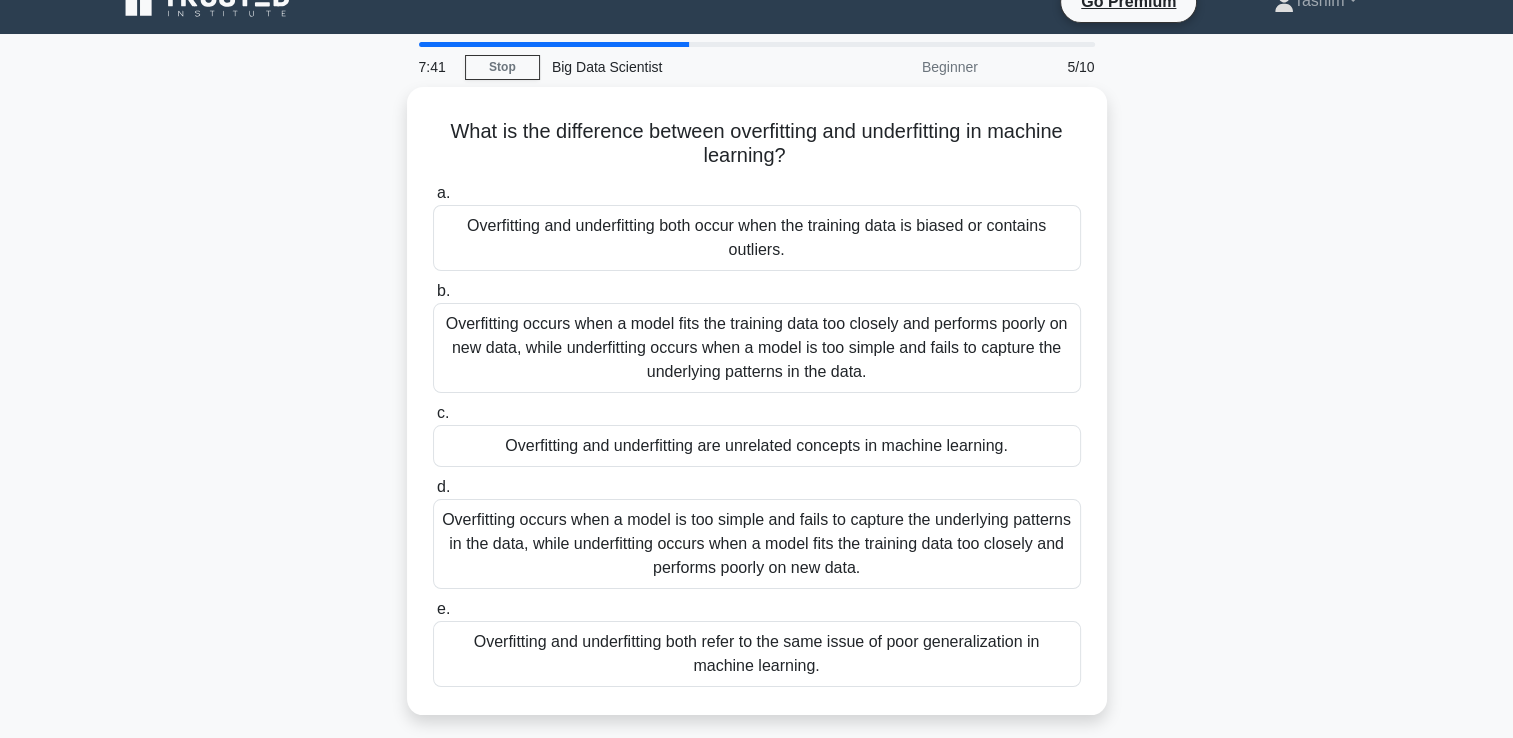 scroll, scrollTop: 26, scrollLeft: 0, axis: vertical 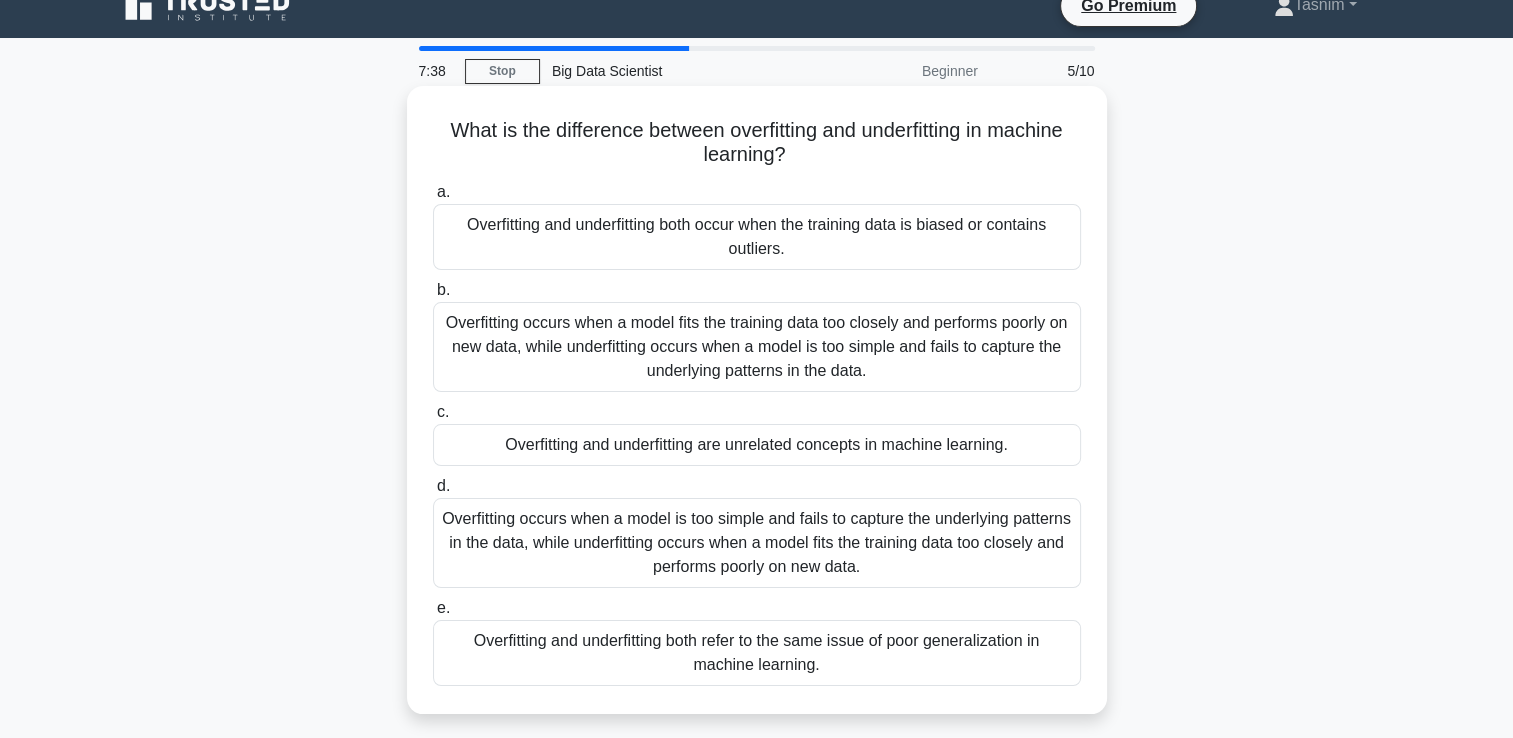 click on "Overfitting occurs when a model fits the training data too closely and performs poorly on new data, while underfitting occurs when a model is too simple and fails to capture the underlying patterns in the data." at bounding box center (757, 347) 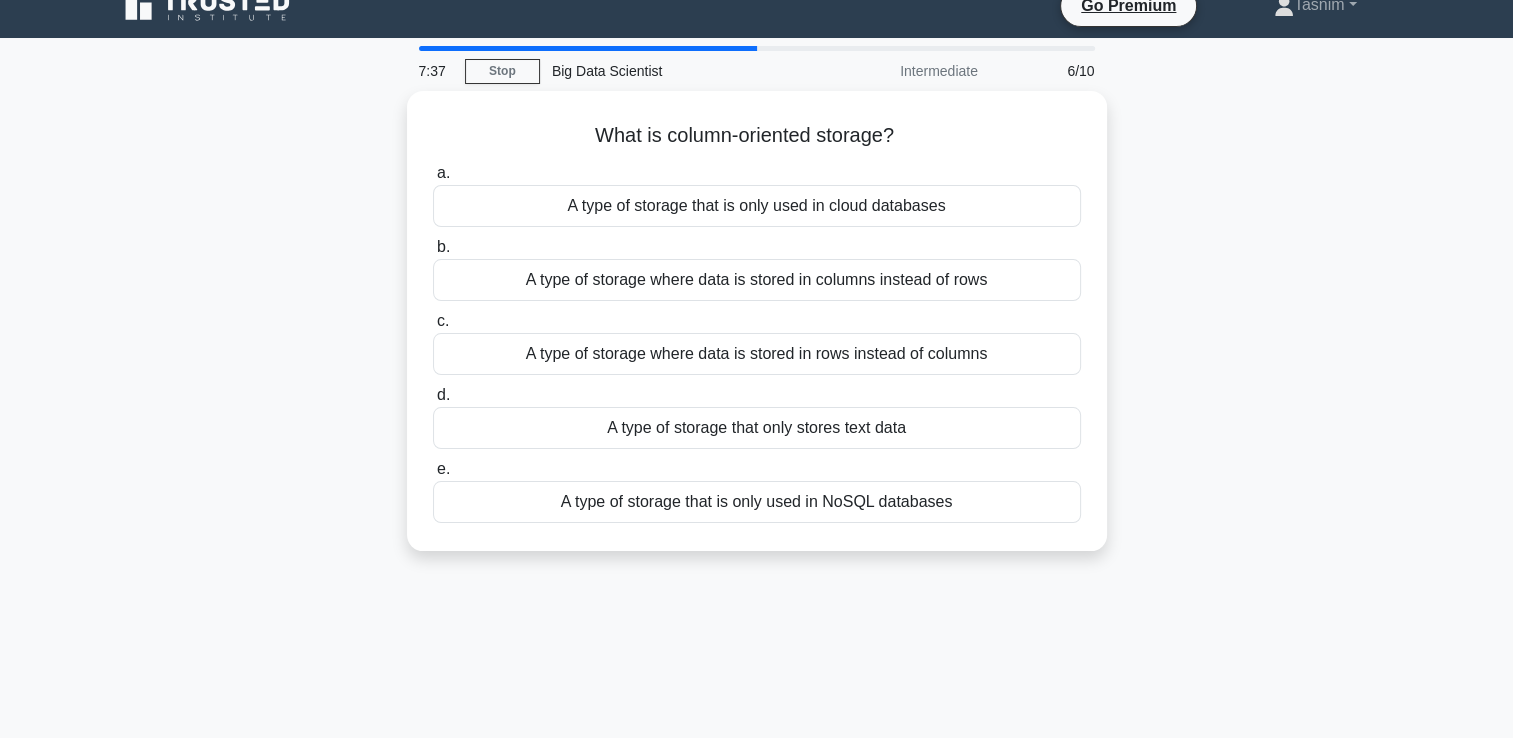 scroll, scrollTop: 0, scrollLeft: 0, axis: both 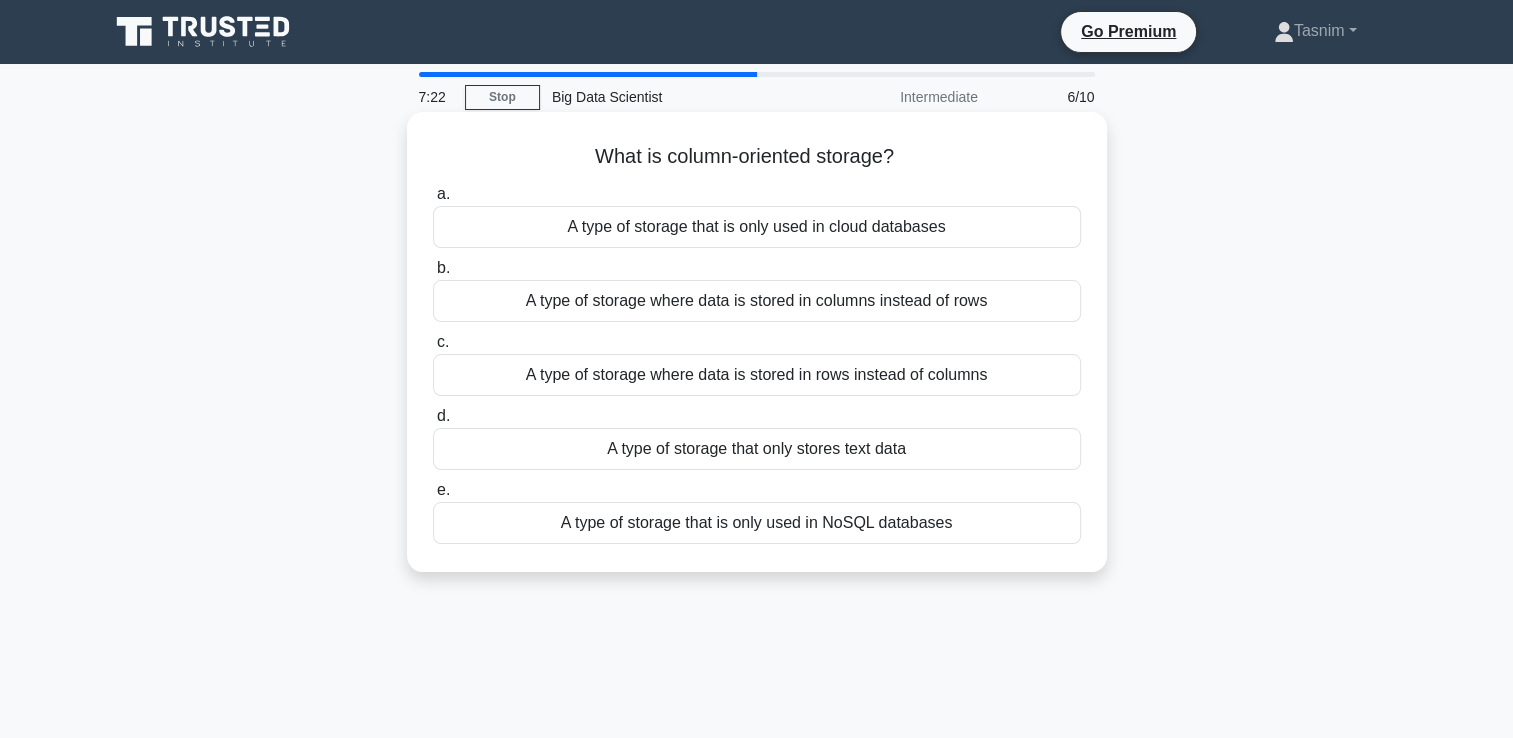 click on "A type of storage where data is stored in columns instead of rows" at bounding box center (757, 301) 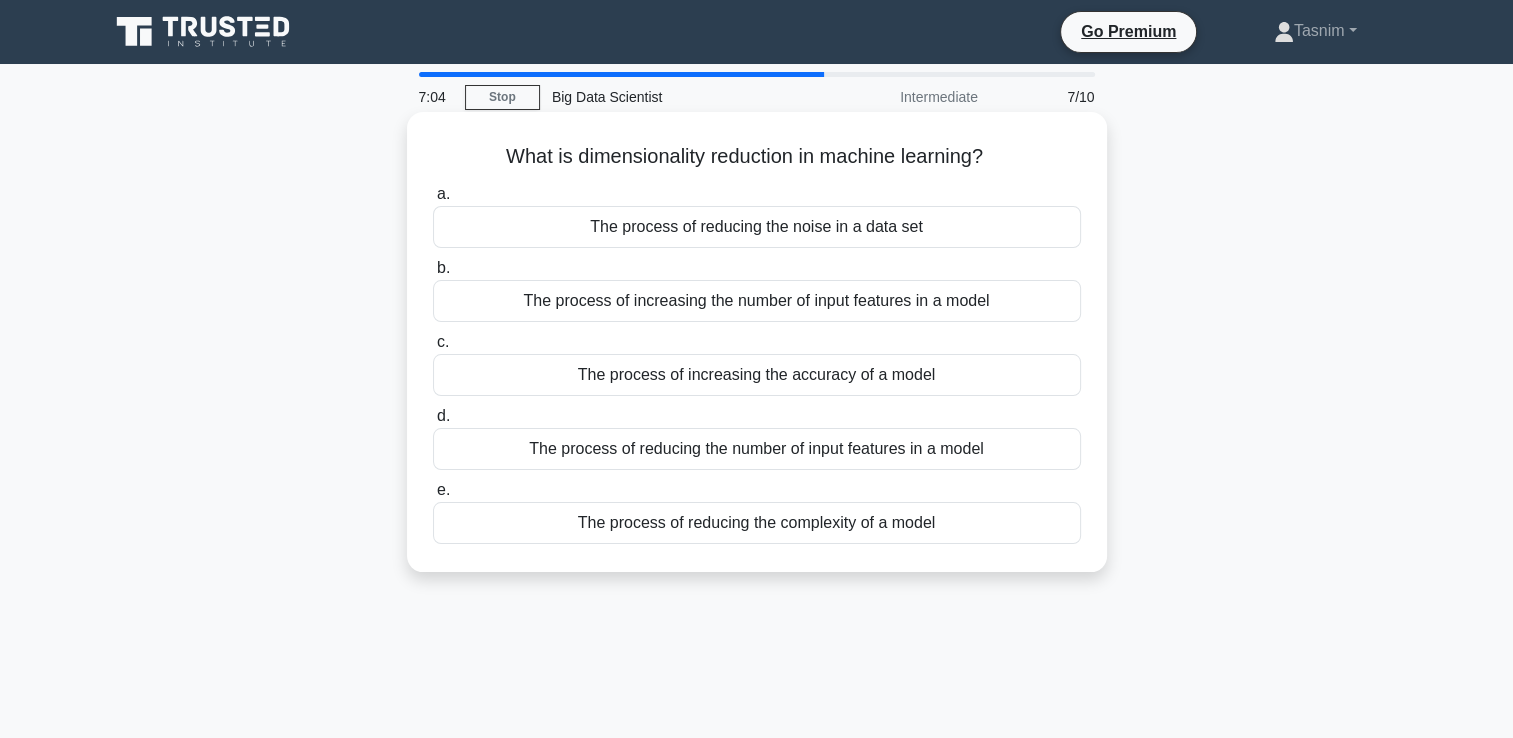 click on "The process of reducing the complexity of a model" at bounding box center (757, 523) 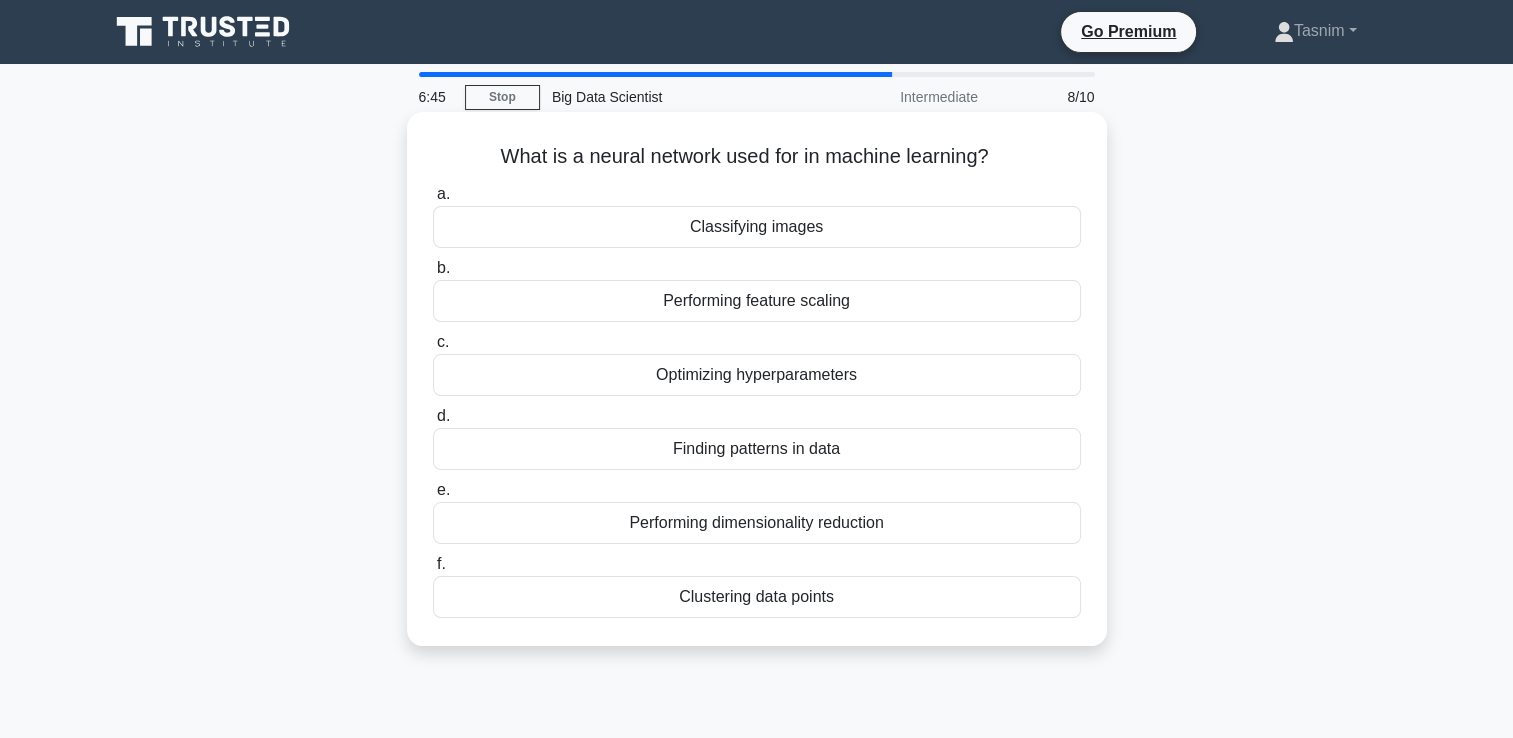 click on "Performing feature scaling" at bounding box center [757, 301] 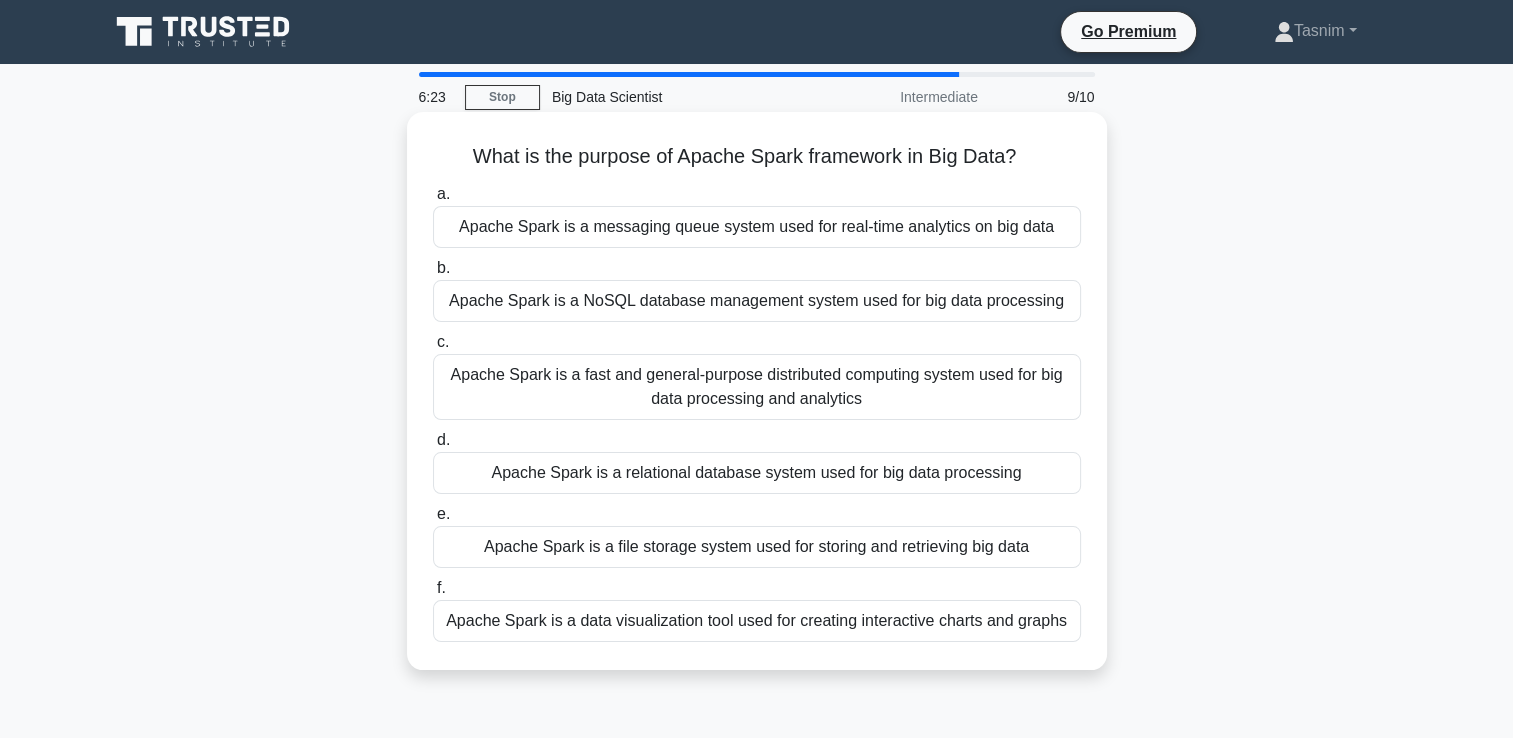 click on "Apache Spark is a data visualization tool used for creating interactive charts and graphs" at bounding box center [757, 621] 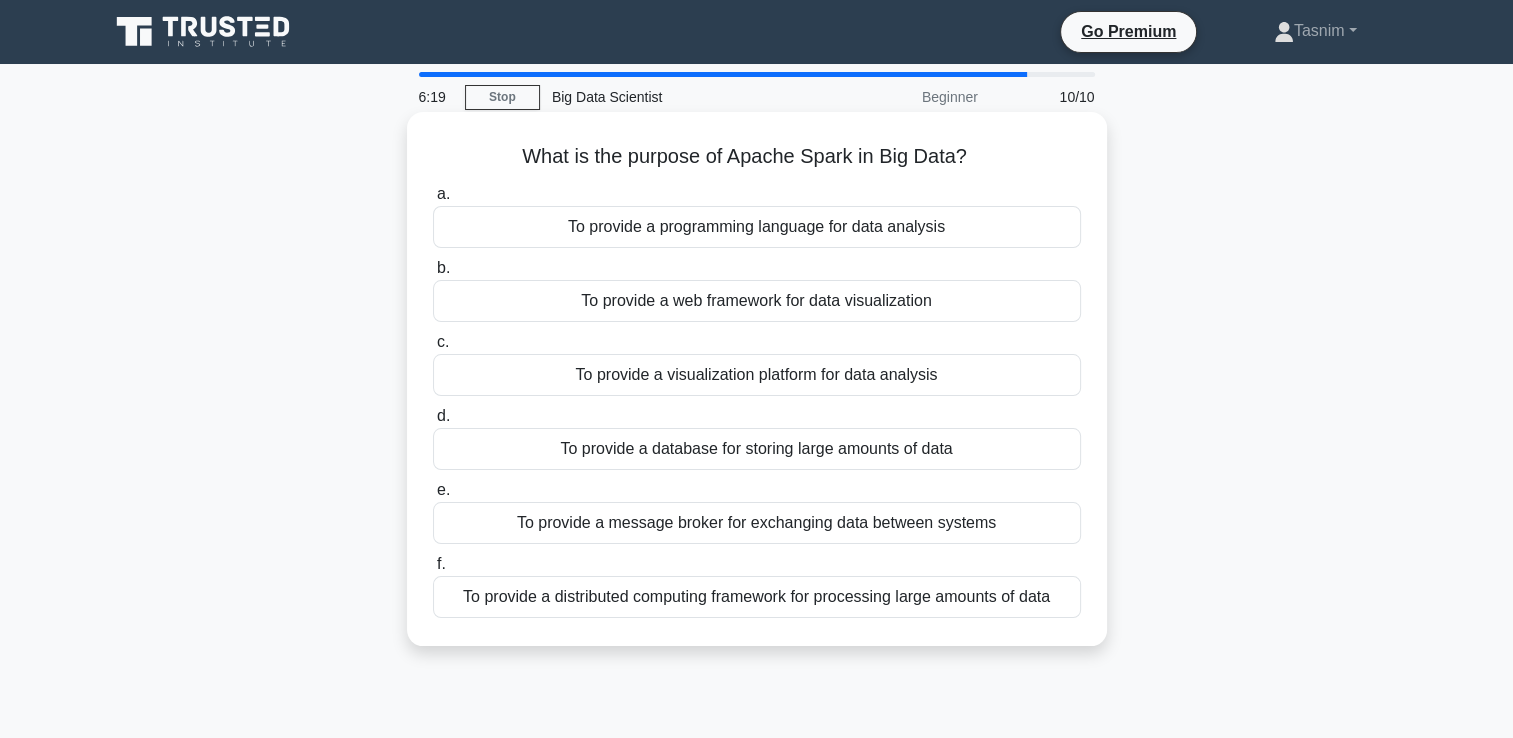 click on "To provide a visualization platform for data analysis" at bounding box center [757, 375] 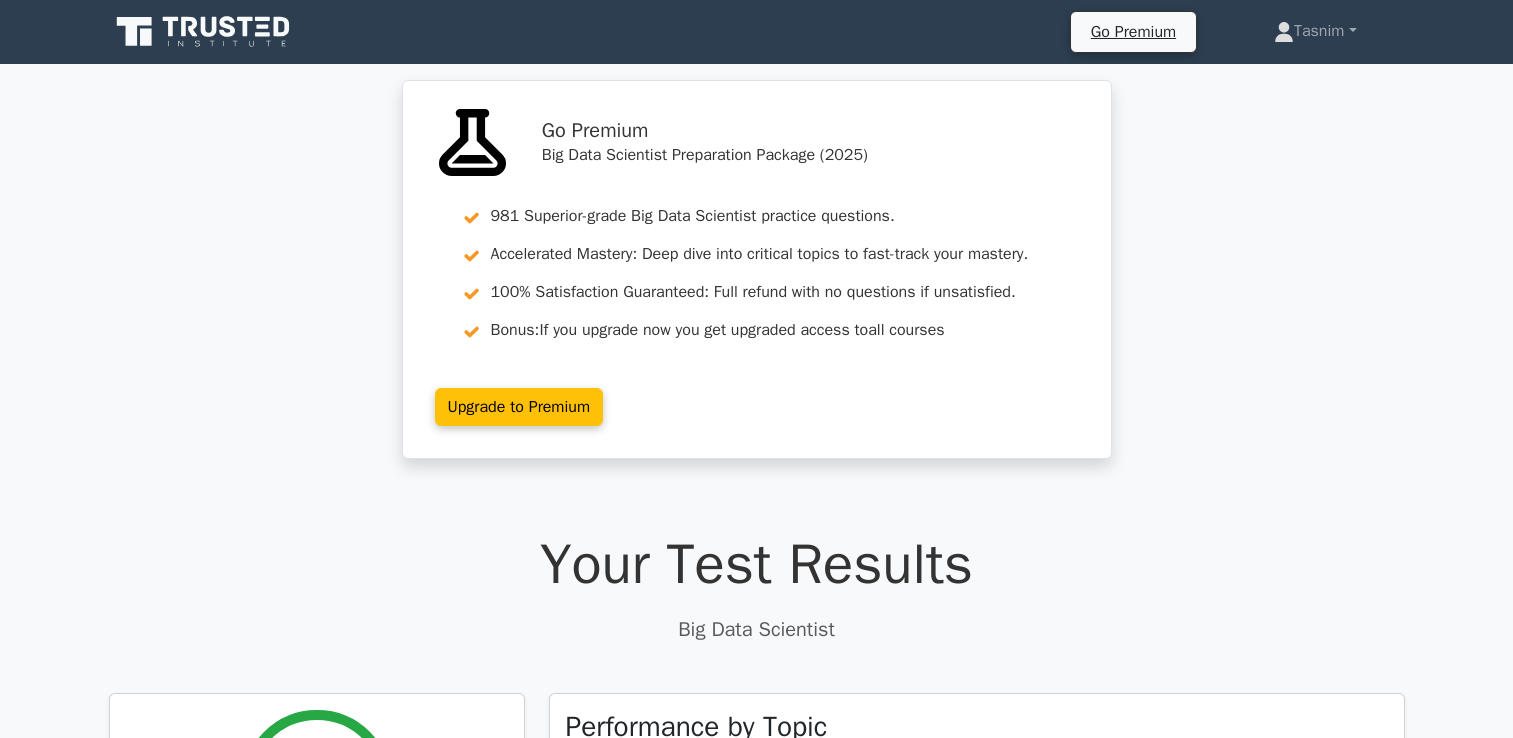 scroll, scrollTop: 0, scrollLeft: 0, axis: both 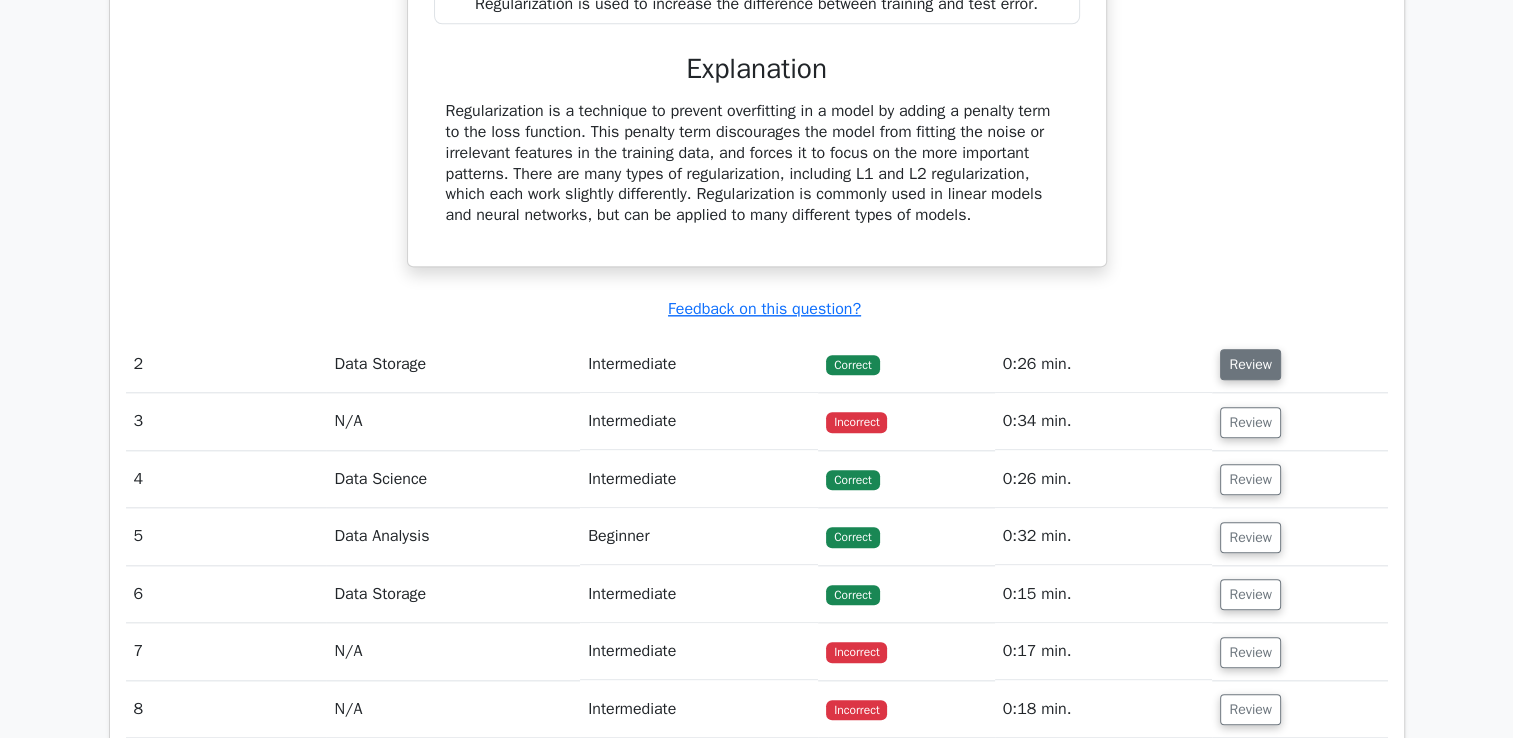 click on "Review" at bounding box center [1250, 364] 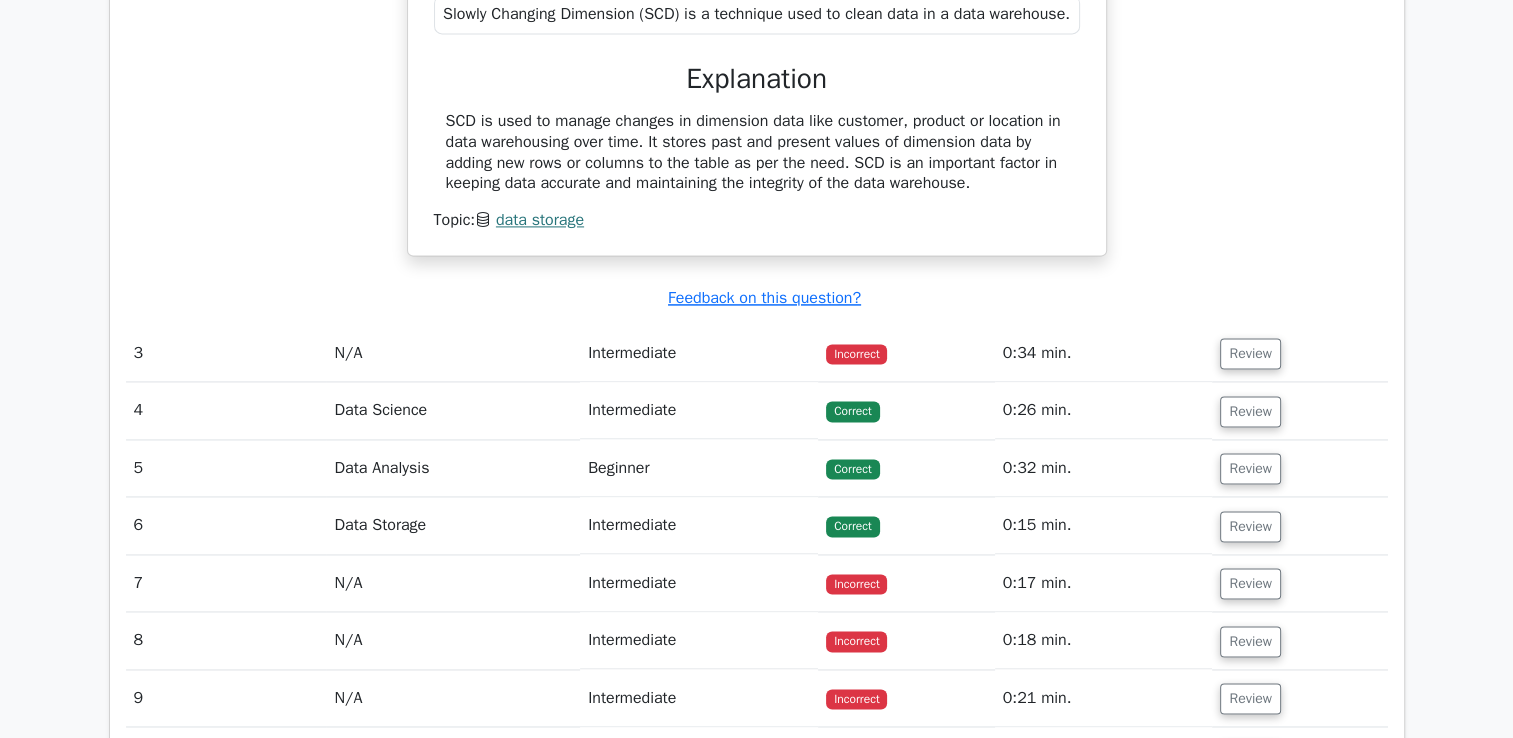 scroll, scrollTop: 2866, scrollLeft: 0, axis: vertical 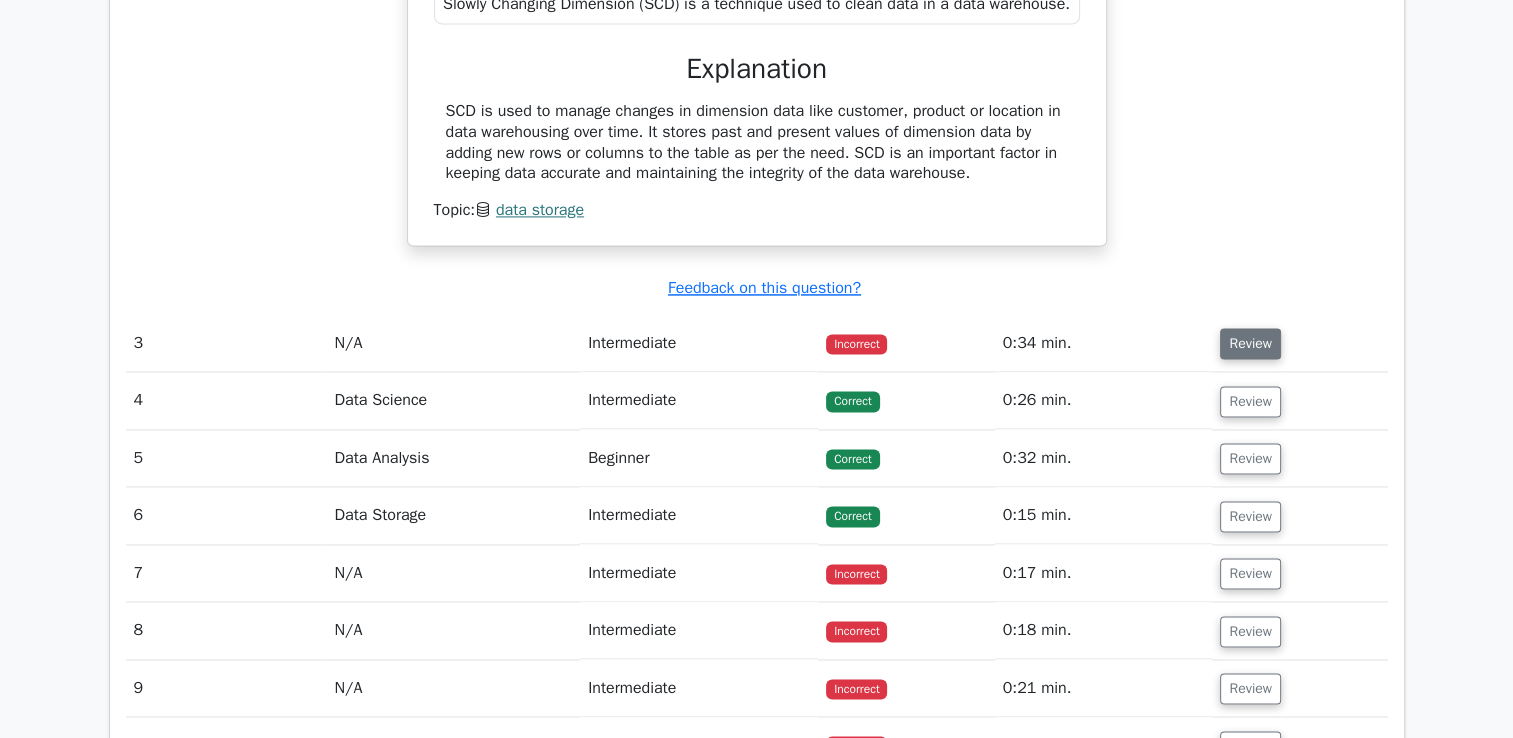 click on "Review" at bounding box center (1250, 343) 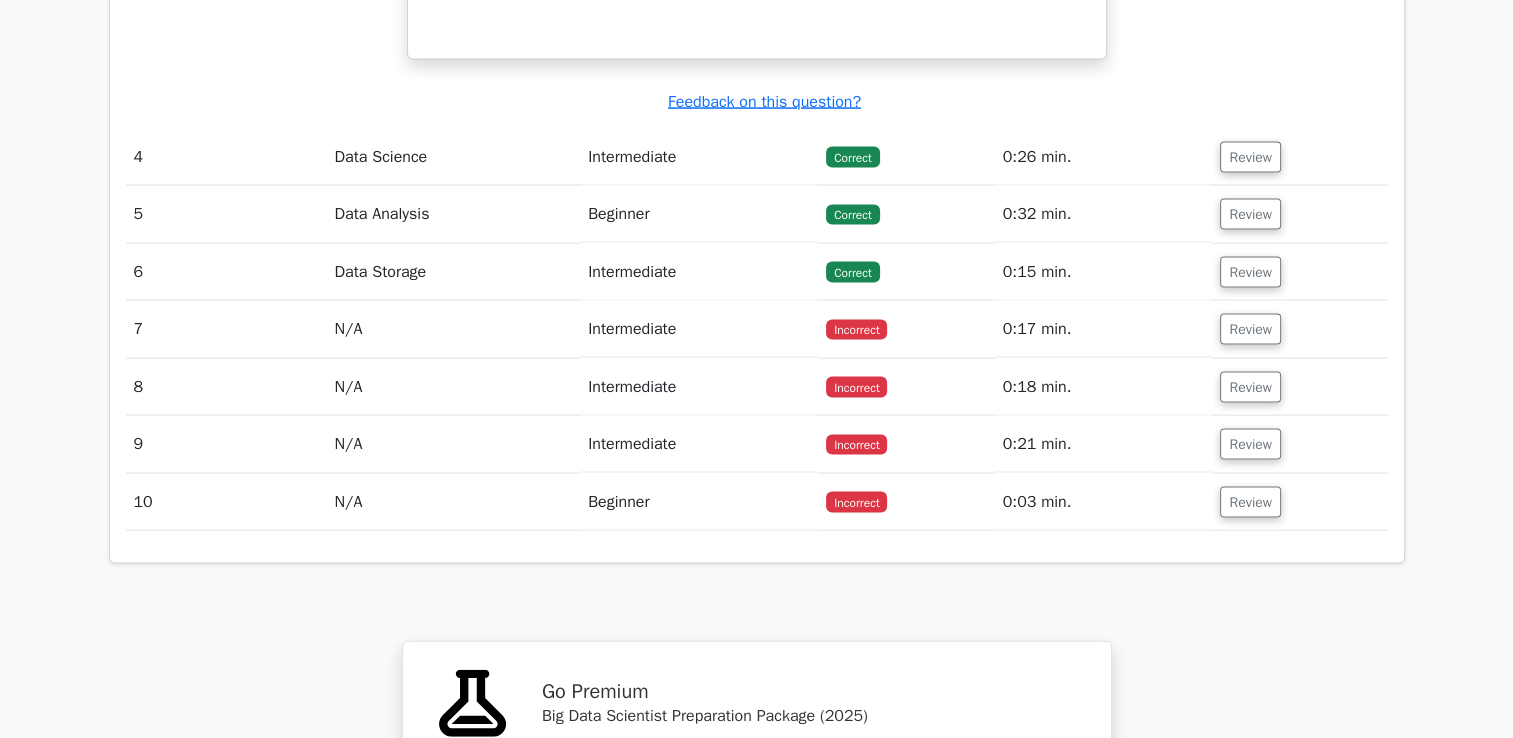 scroll, scrollTop: 4010, scrollLeft: 0, axis: vertical 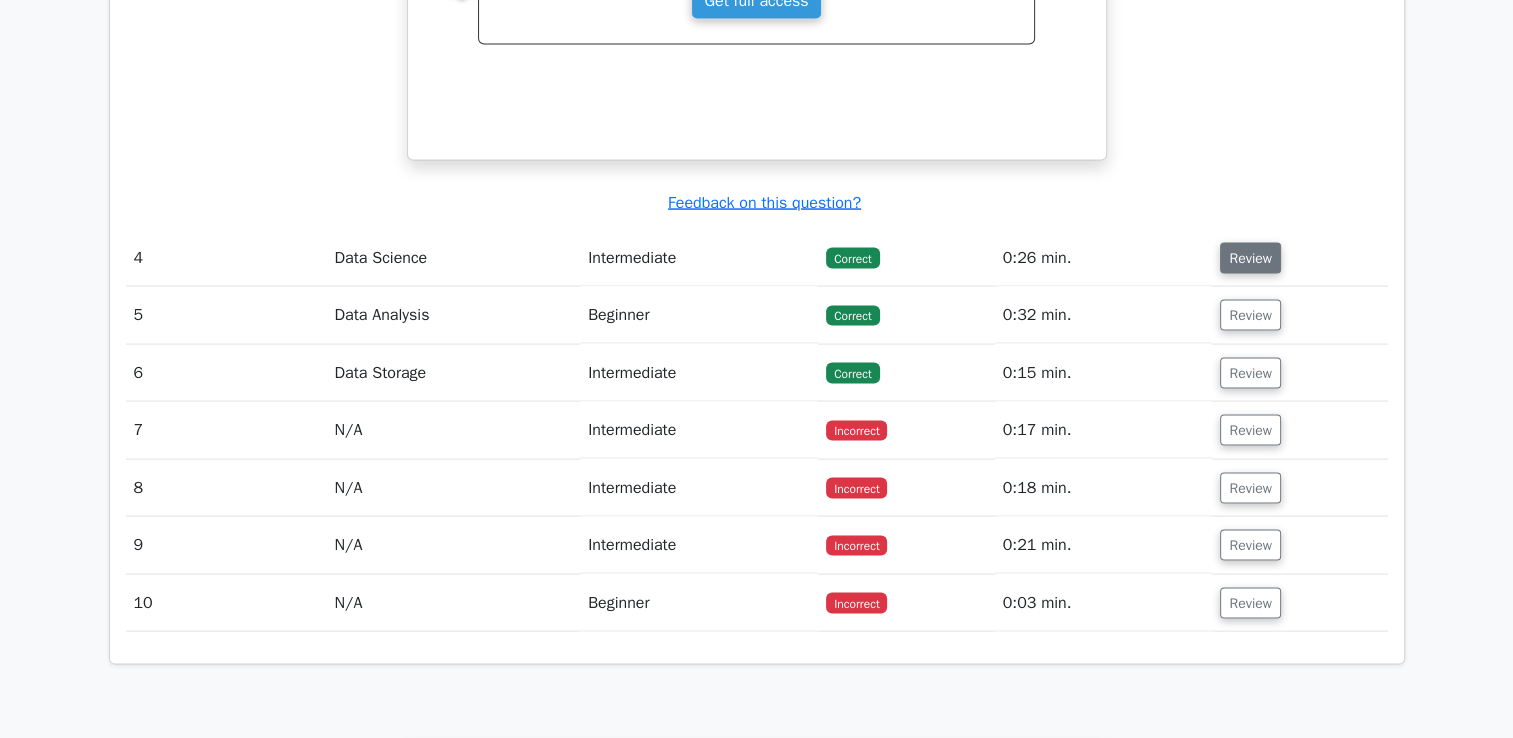 click on "Review" at bounding box center [1250, 258] 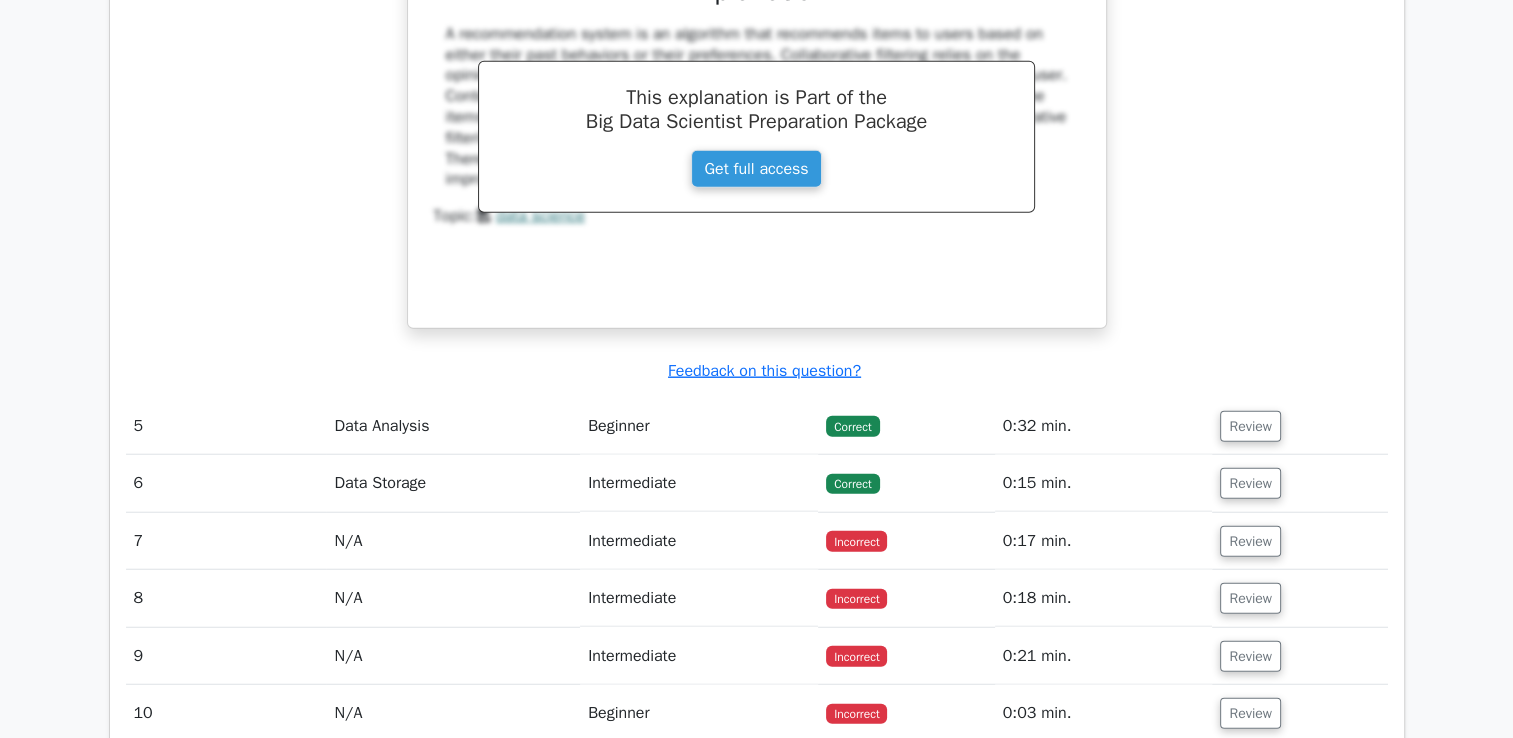 scroll, scrollTop: 5040, scrollLeft: 0, axis: vertical 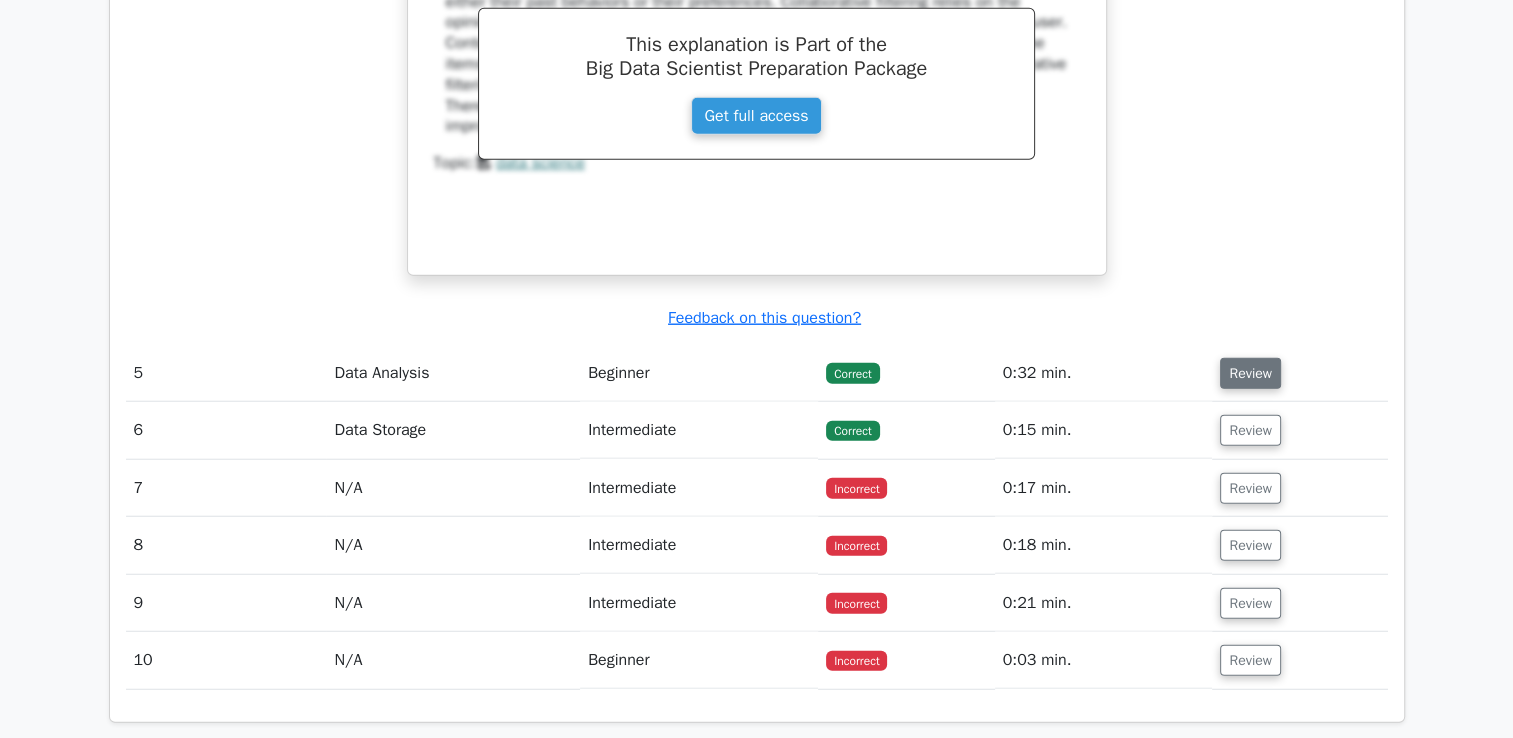 click on "Review" at bounding box center (1250, 373) 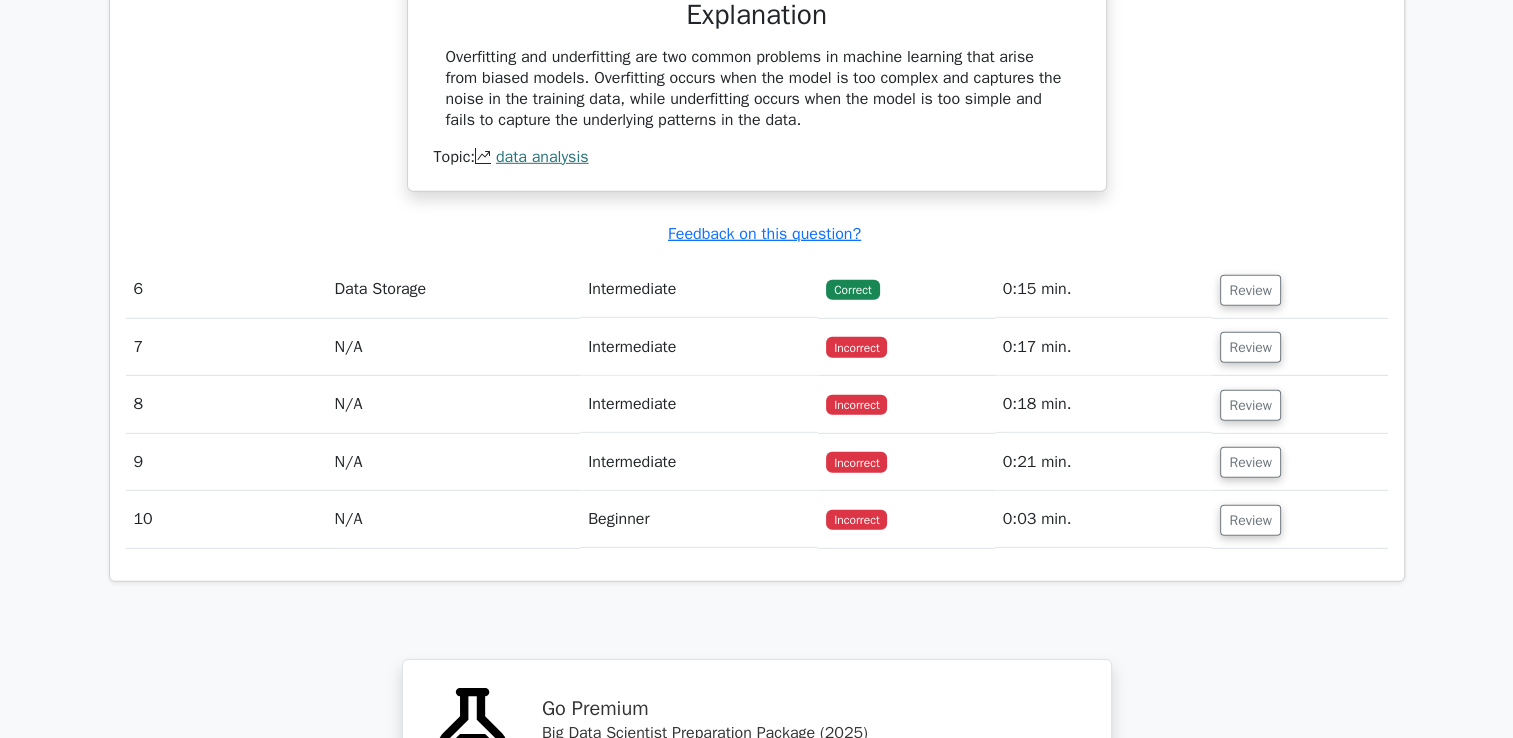 scroll, scrollTop: 6020, scrollLeft: 0, axis: vertical 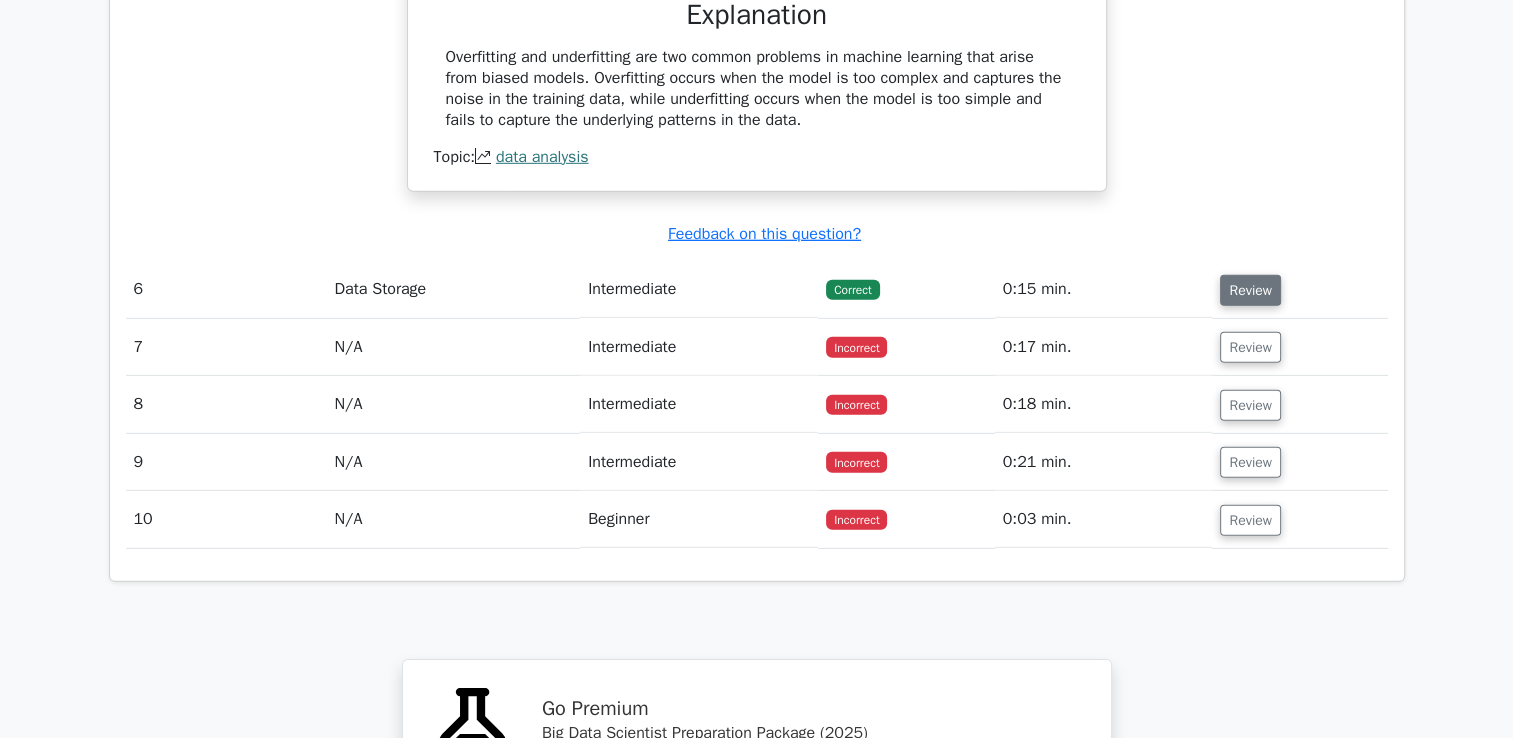 click on "Review" at bounding box center [1250, 290] 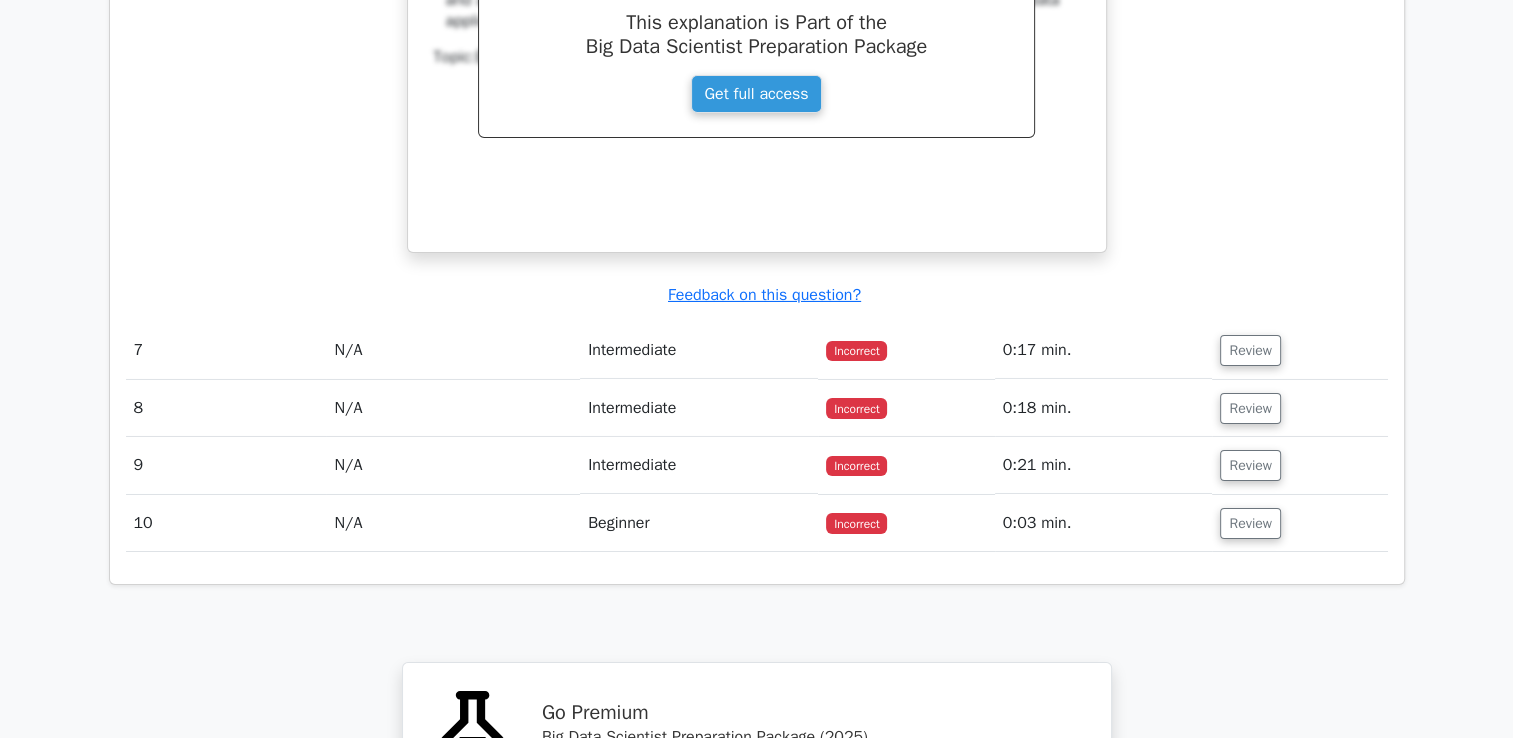 scroll, scrollTop: 6871, scrollLeft: 0, axis: vertical 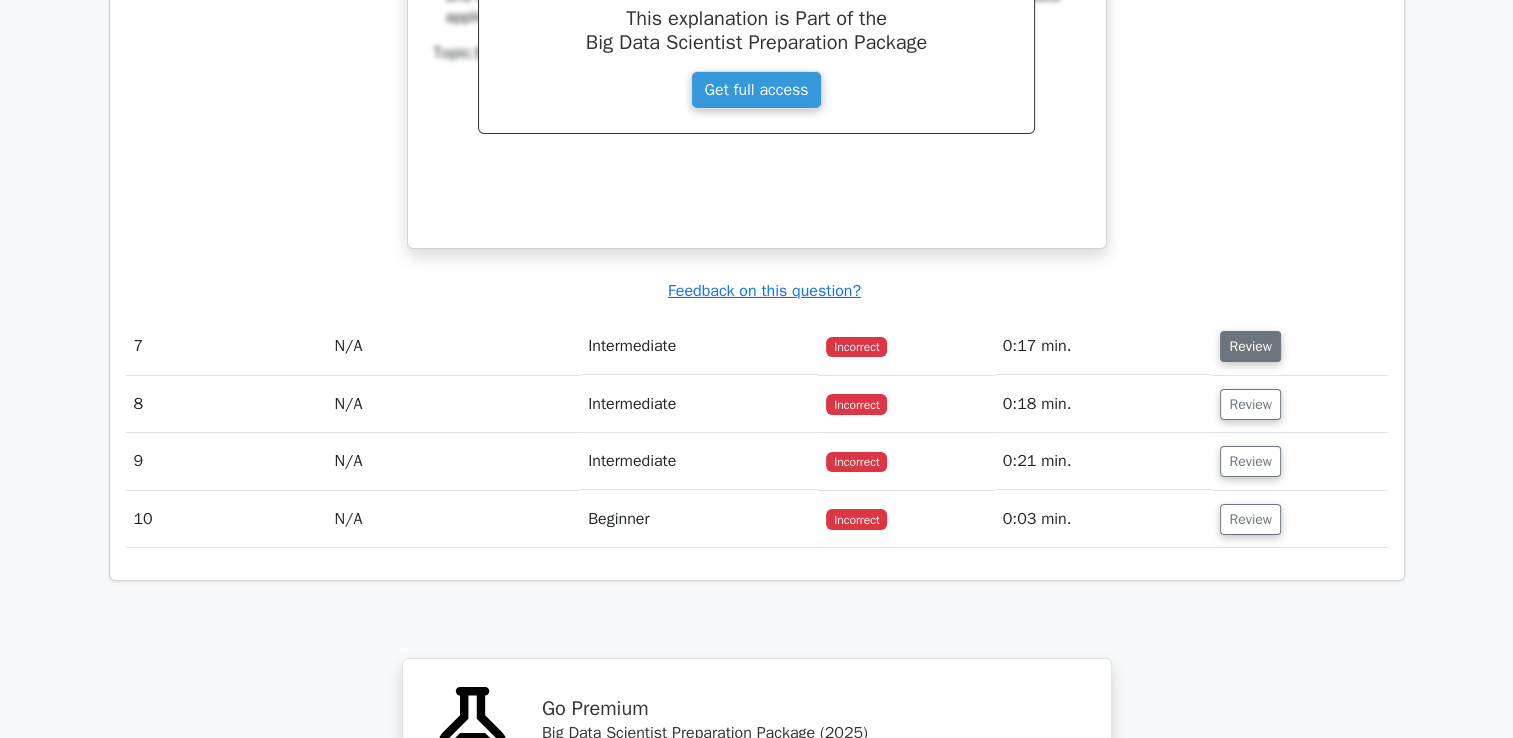 click on "Review" at bounding box center (1250, 346) 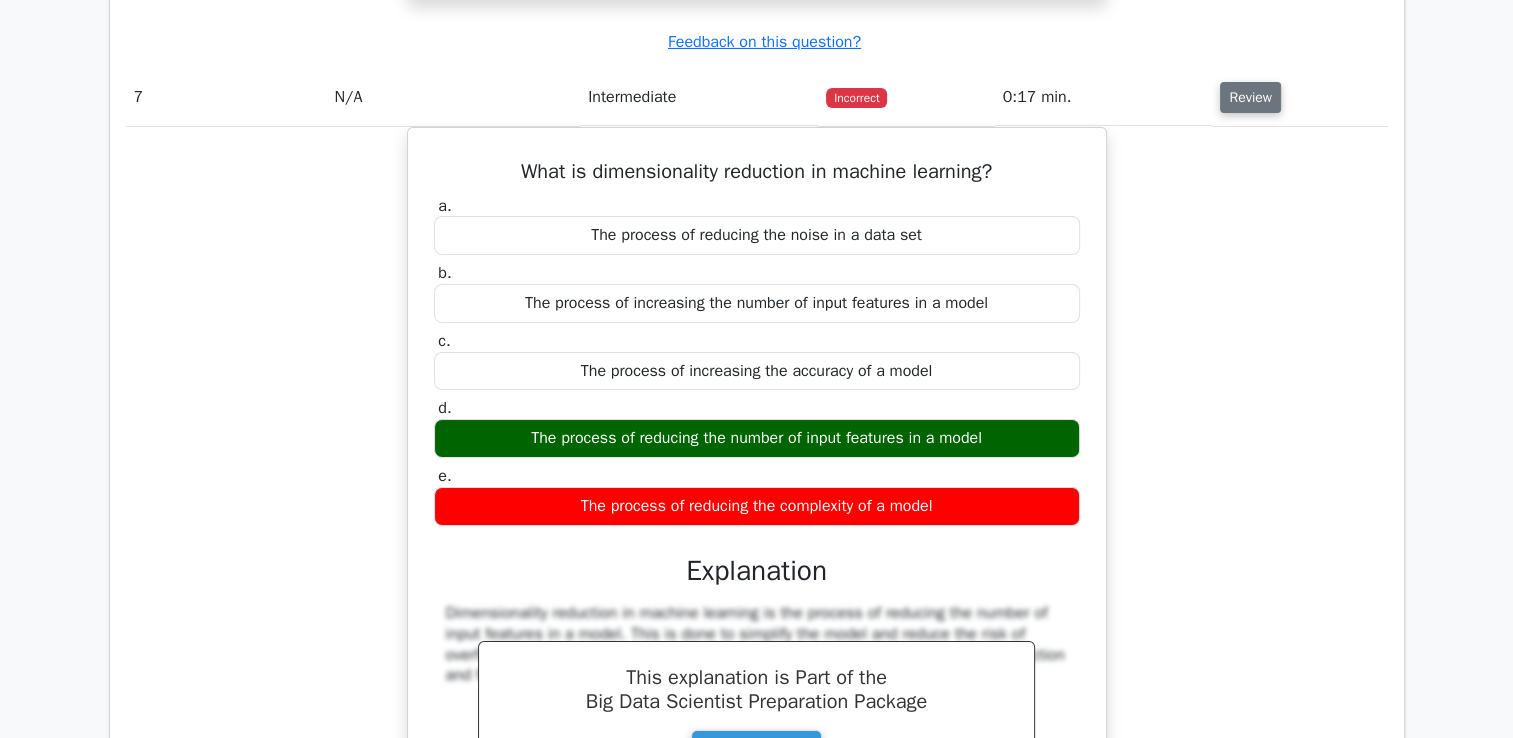 scroll, scrollTop: 7150, scrollLeft: 0, axis: vertical 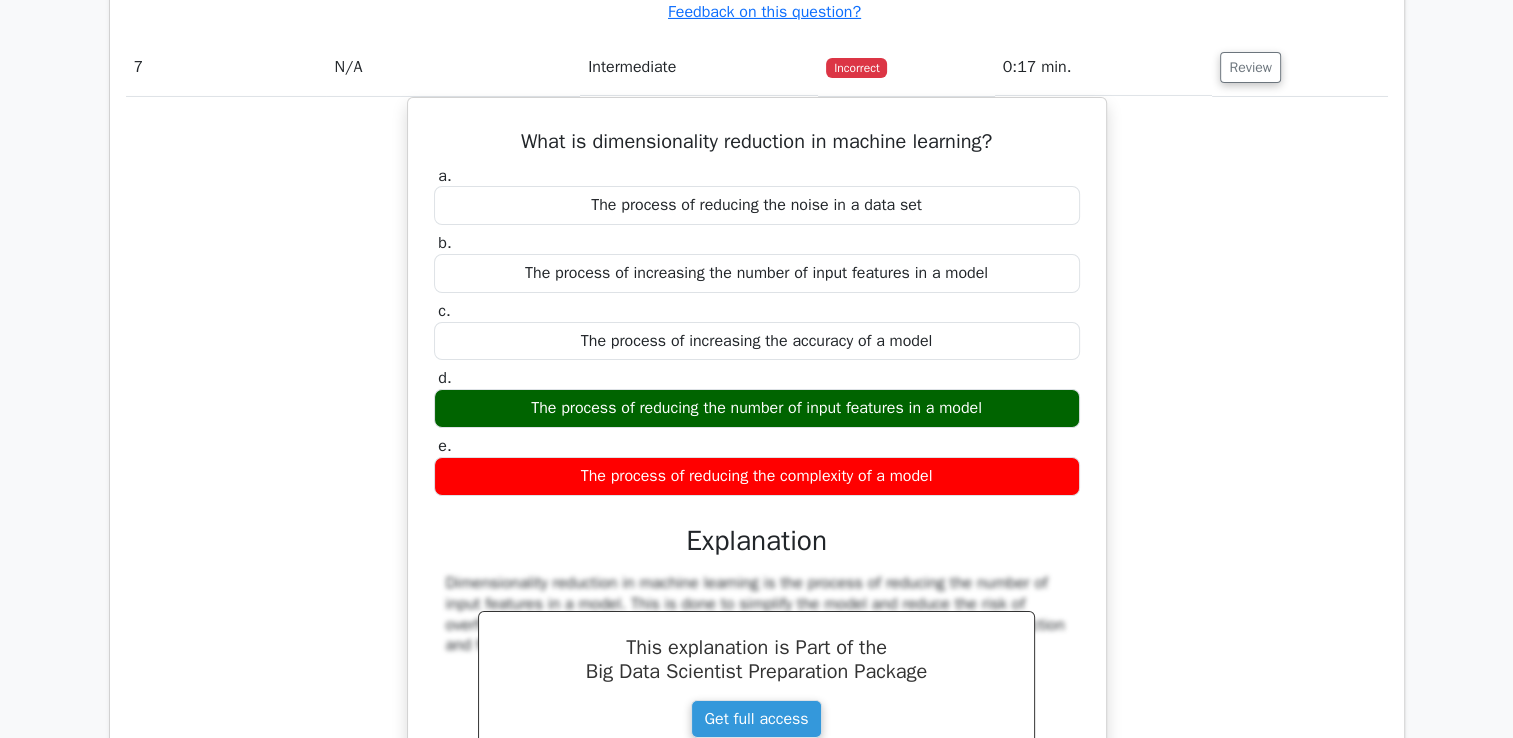 drag, startPoint x: 1256, startPoint y: 357, endPoint x: 1335, endPoint y: 189, distance: 185.64752 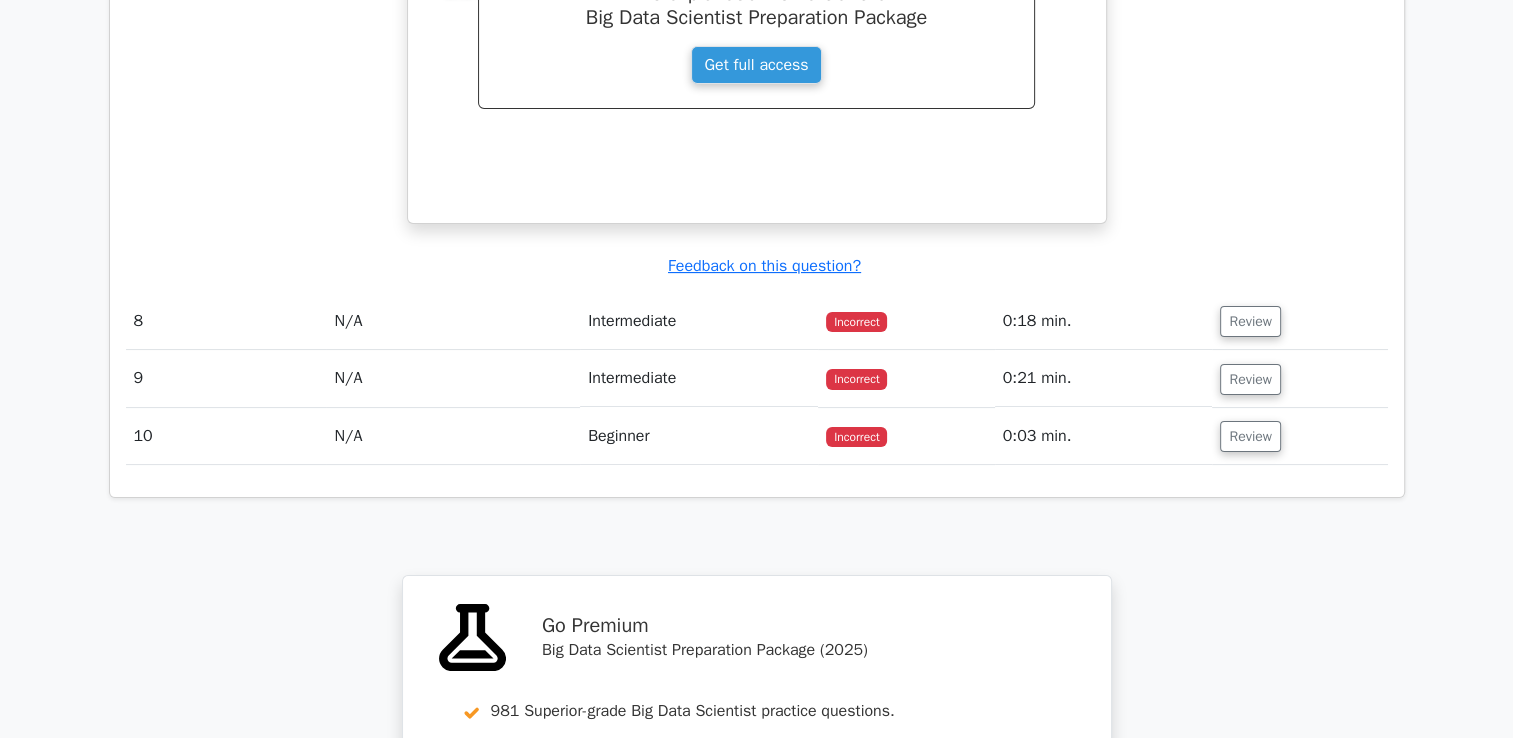 scroll, scrollTop: 7804, scrollLeft: 0, axis: vertical 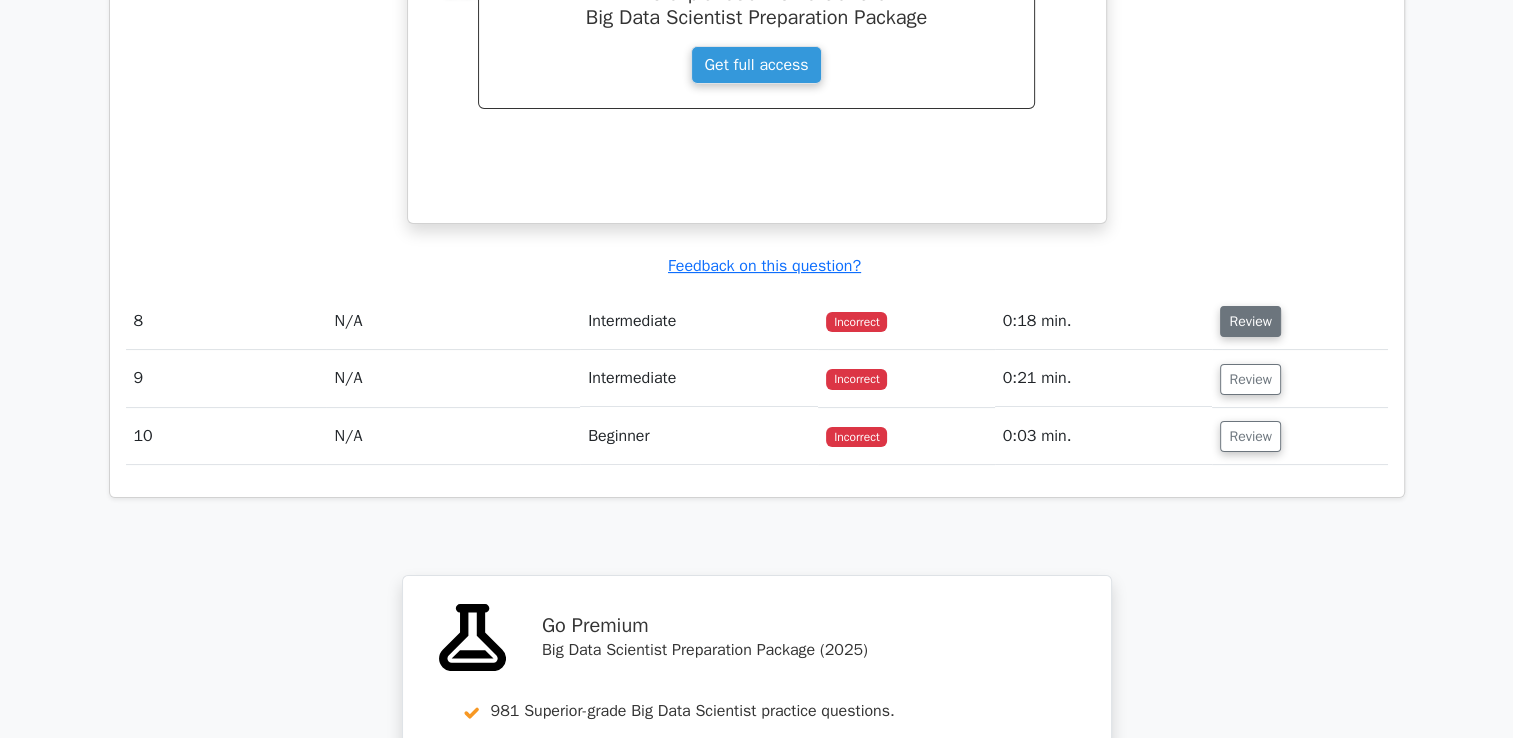 click on "Review" at bounding box center [1250, 321] 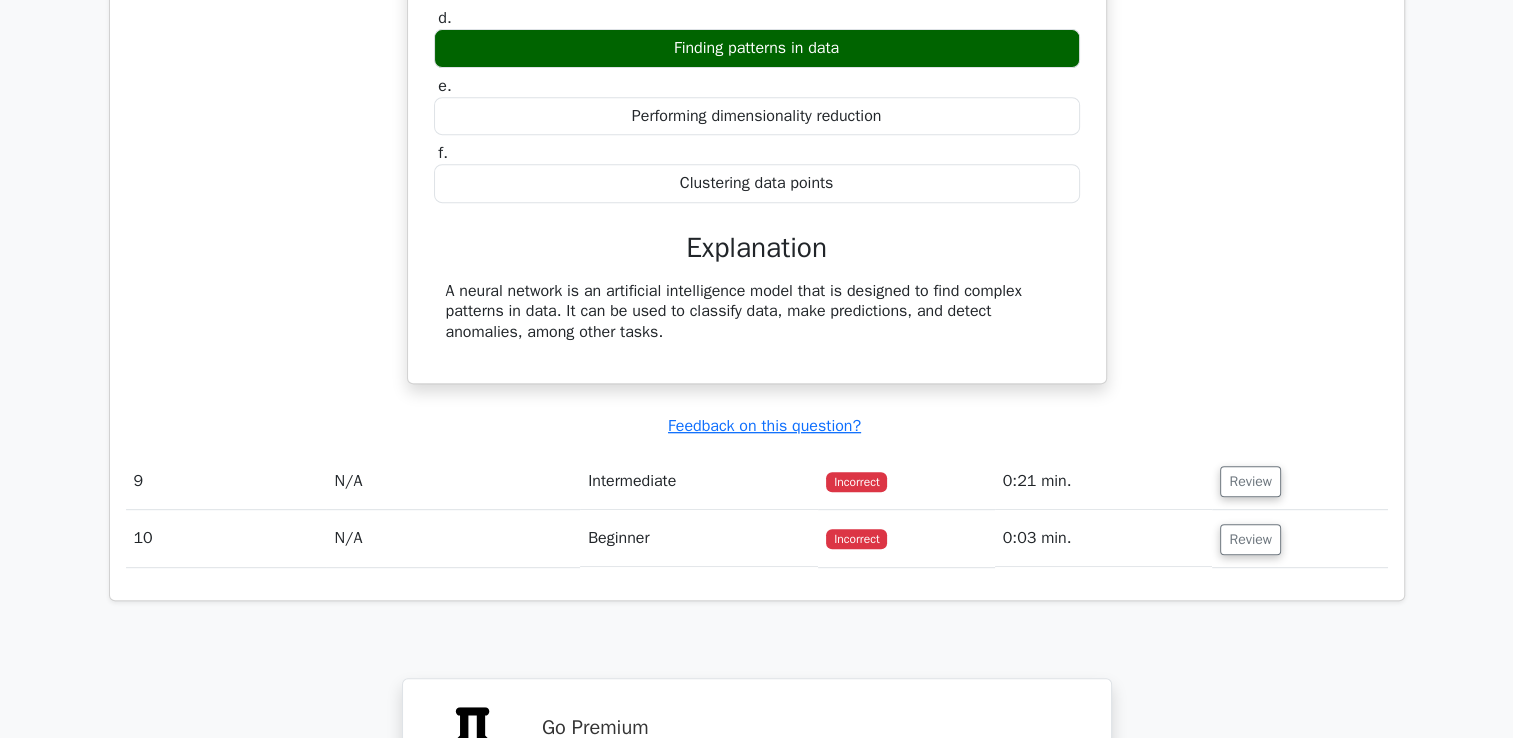 scroll, scrollTop: 8424, scrollLeft: 0, axis: vertical 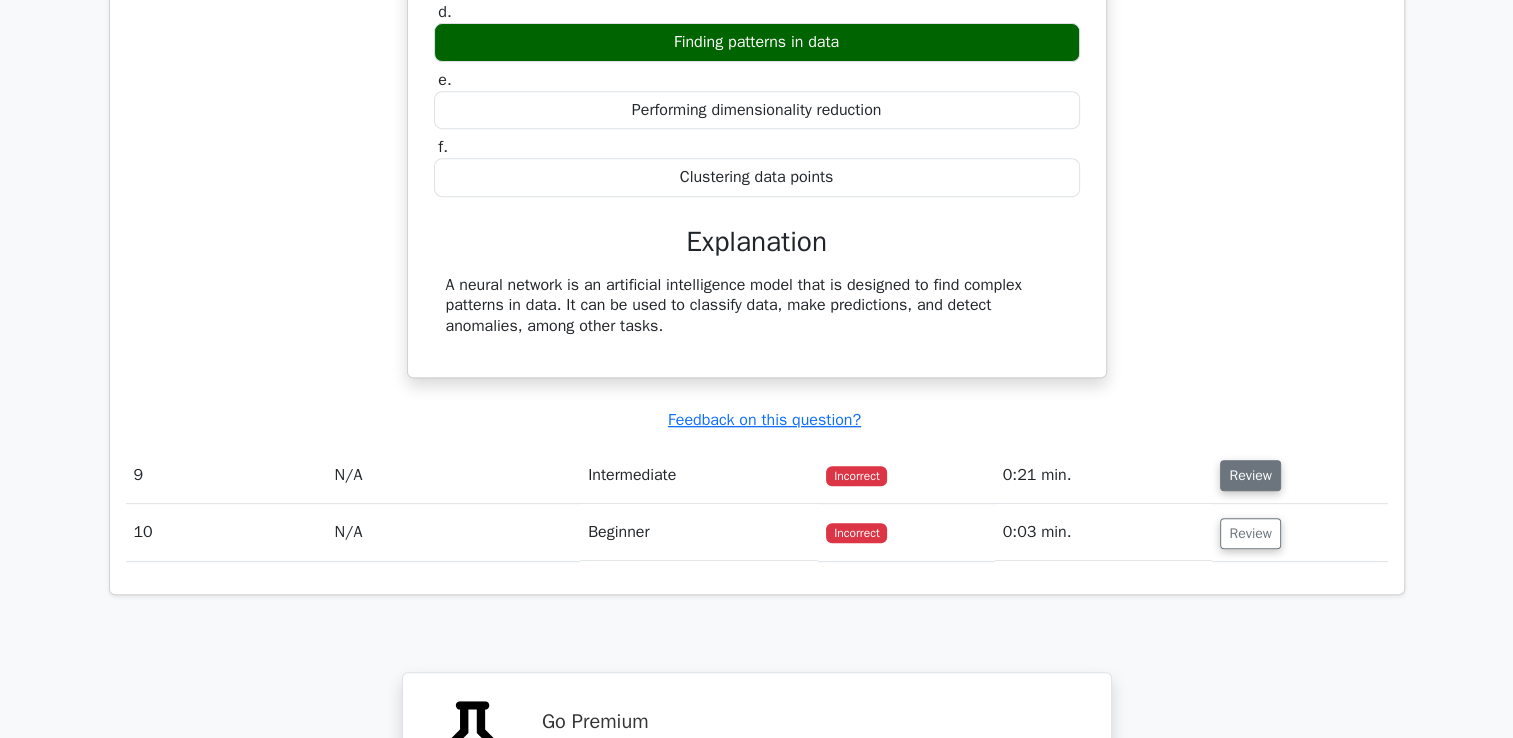 click on "Review" at bounding box center (1250, 475) 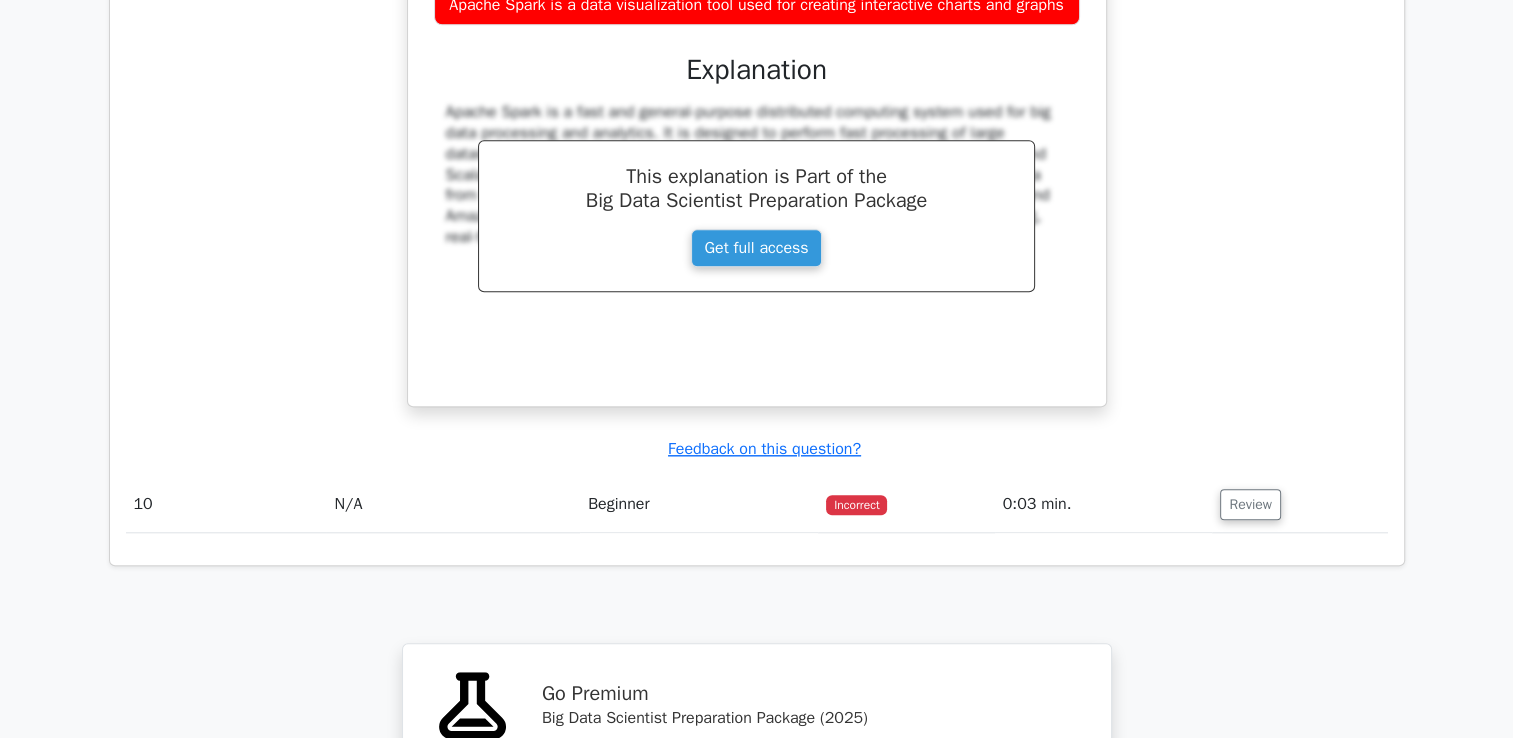 scroll, scrollTop: 9392, scrollLeft: 0, axis: vertical 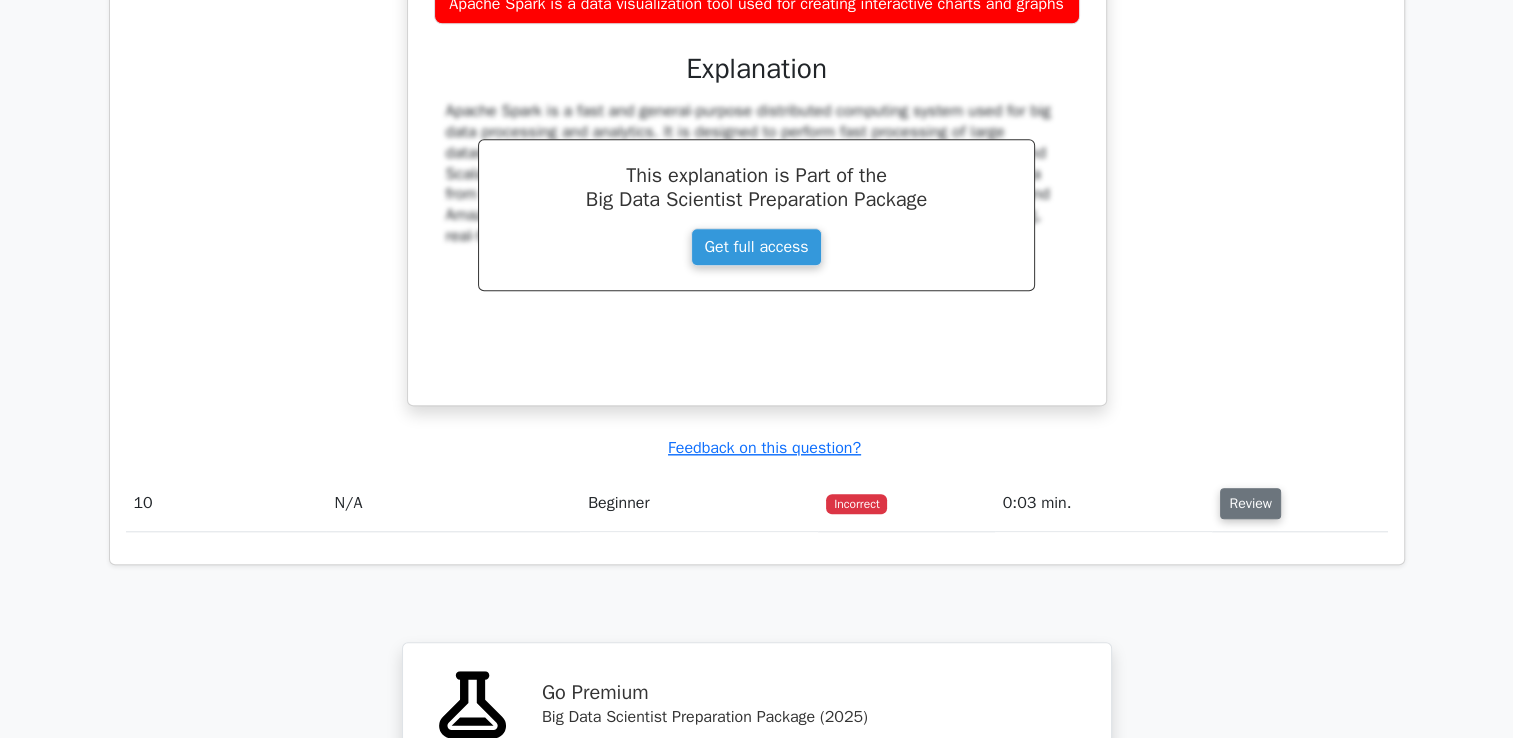 click on "Review" at bounding box center (1250, 503) 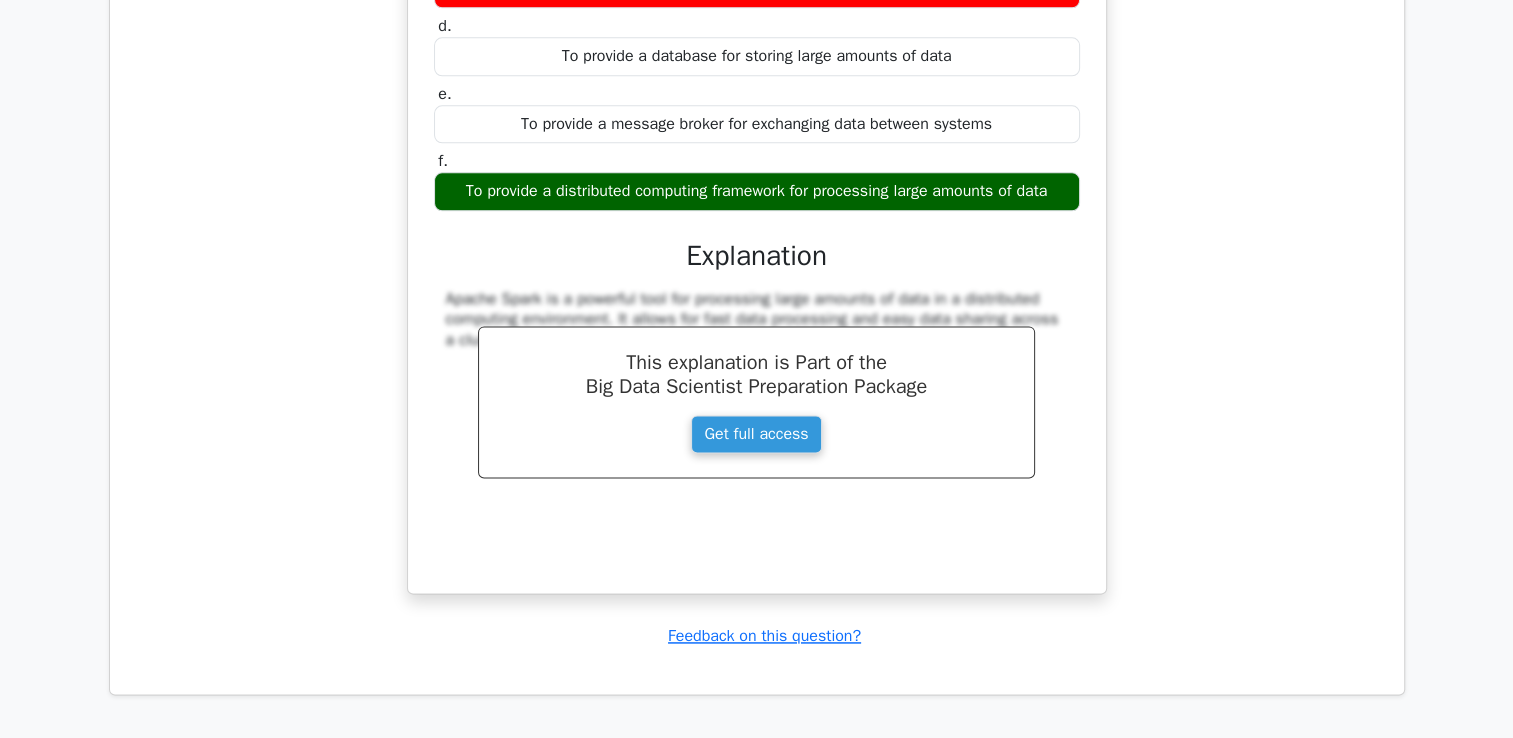 scroll, scrollTop: 10208, scrollLeft: 0, axis: vertical 